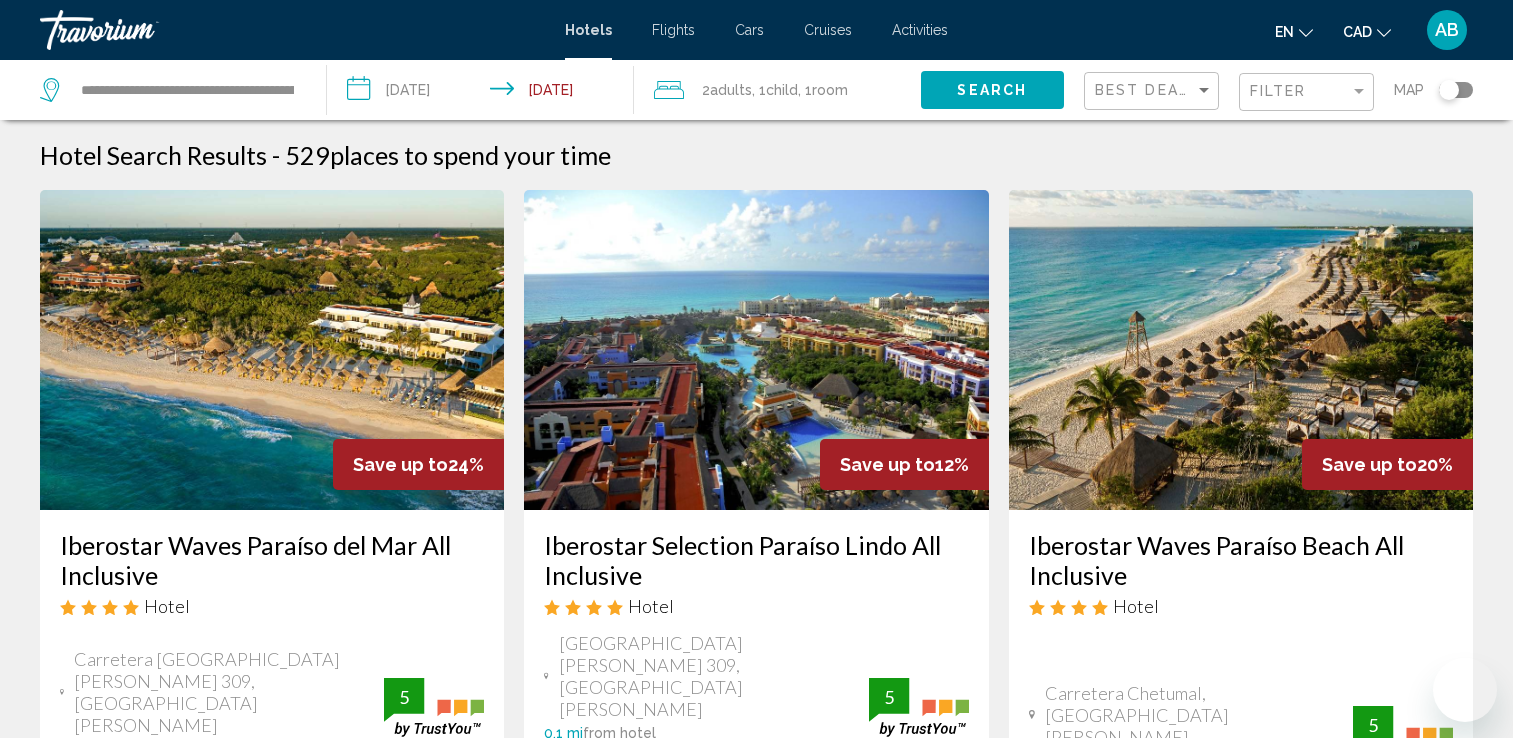 scroll, scrollTop: 0, scrollLeft: 0, axis: both 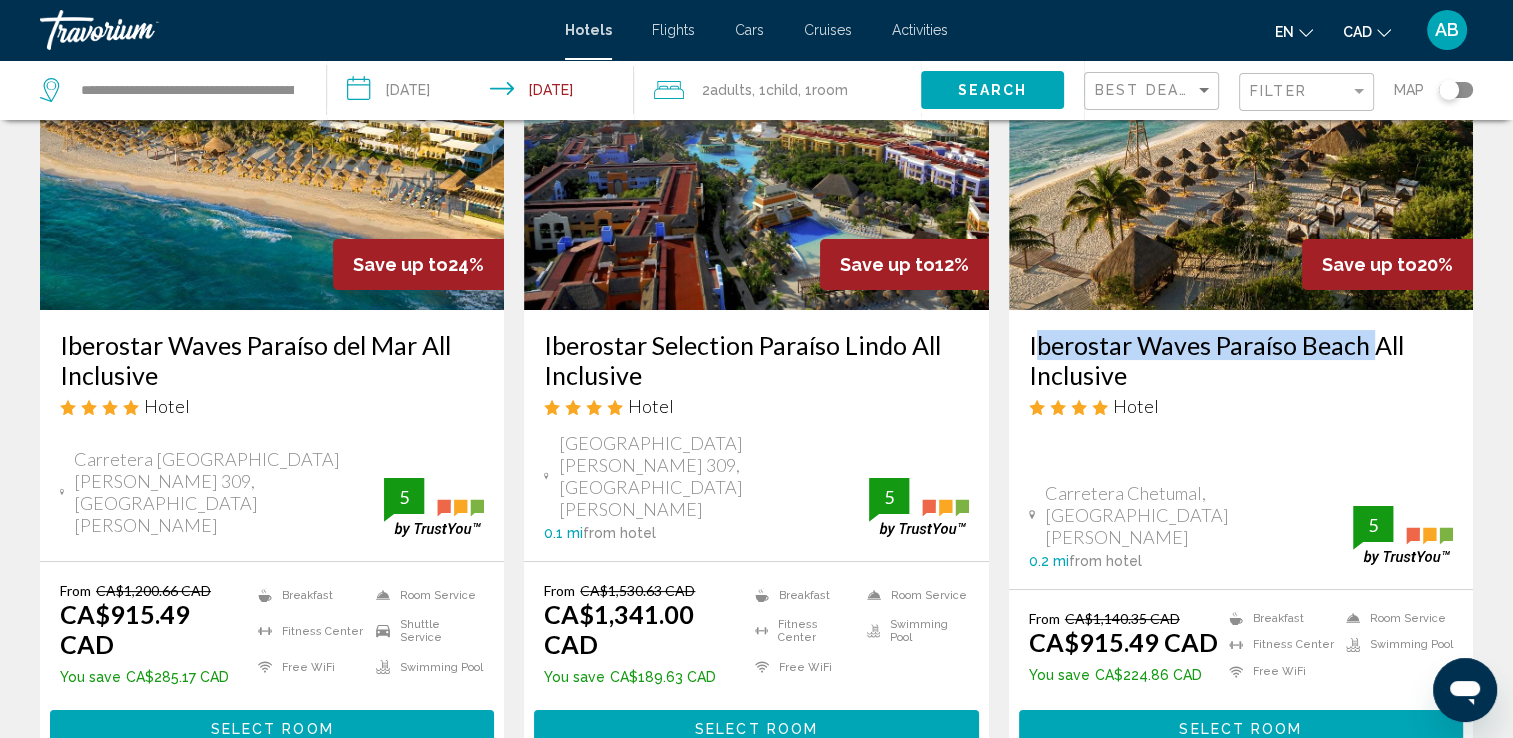 click on "Hotels Flights Cars Cruises Activities Hotels Flights Cars Cruises Activities en
English Español Français Italiano Português русский CAD
USD ($) MXN (Mex$) CAD (Can$) GBP (£) EUR (€) AUD (A$) NZD (NZ$) CNY (CN¥) AB Login" at bounding box center [756, 30] 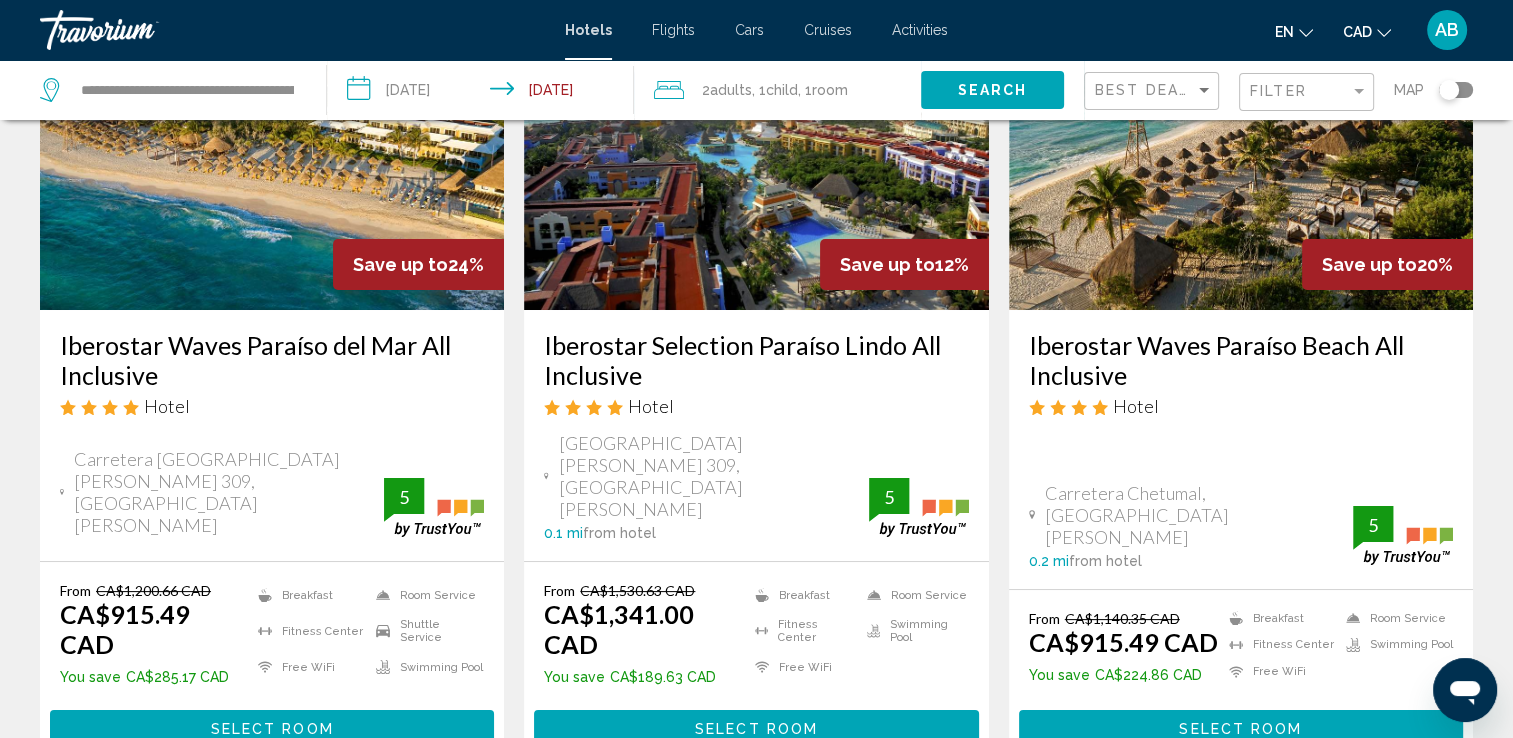 click on "Hotels Flights Cars Cruises Activities Hotels Flights Cars Cruises Activities en
English Español Français Italiano Português русский CAD
USD ($) MXN (Mex$) CAD (Can$) GBP (£) EUR (€) AUD (A$) NZD (NZ$) CNY (CN¥) AB Login" at bounding box center [756, 30] 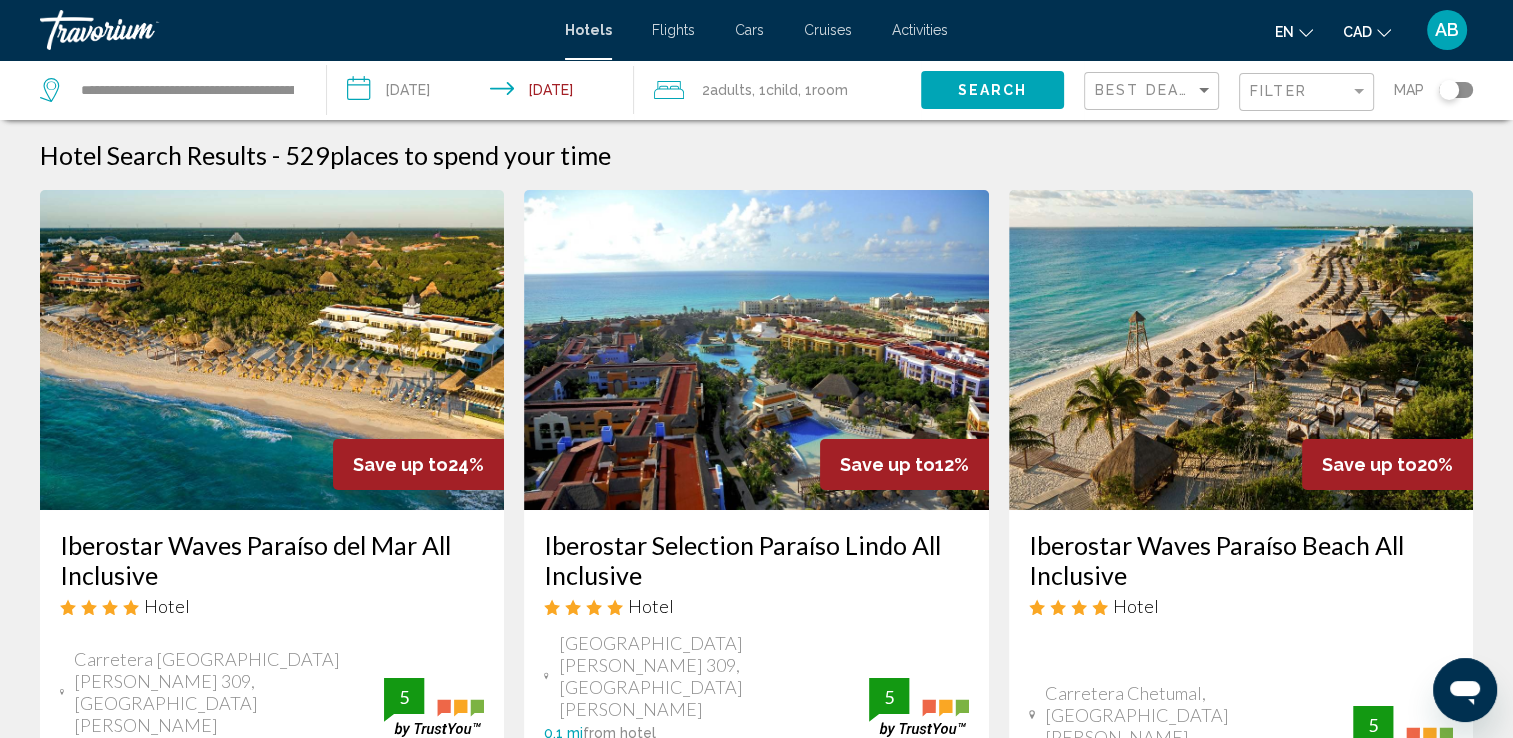 click at bounding box center (272, 350) 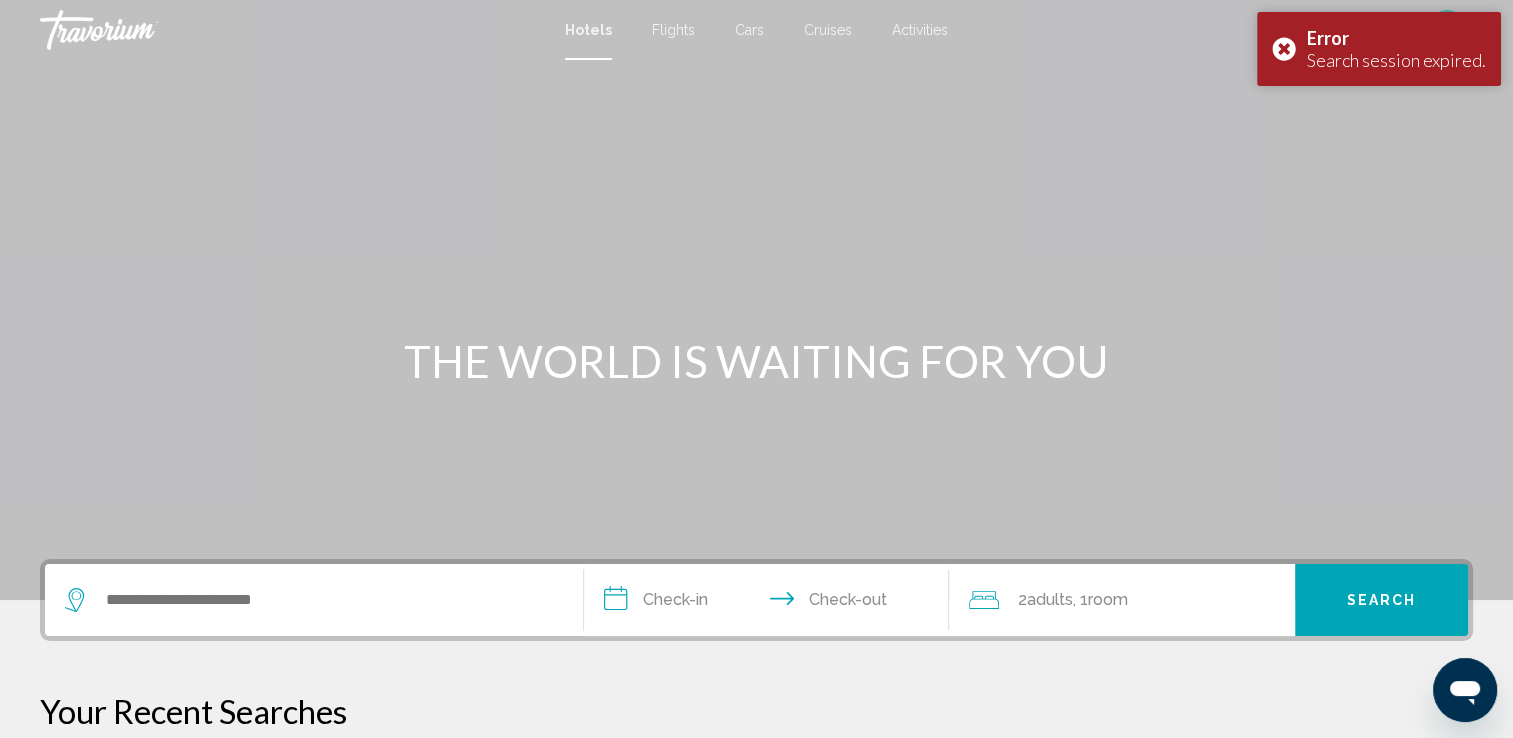 click at bounding box center (314, 600) 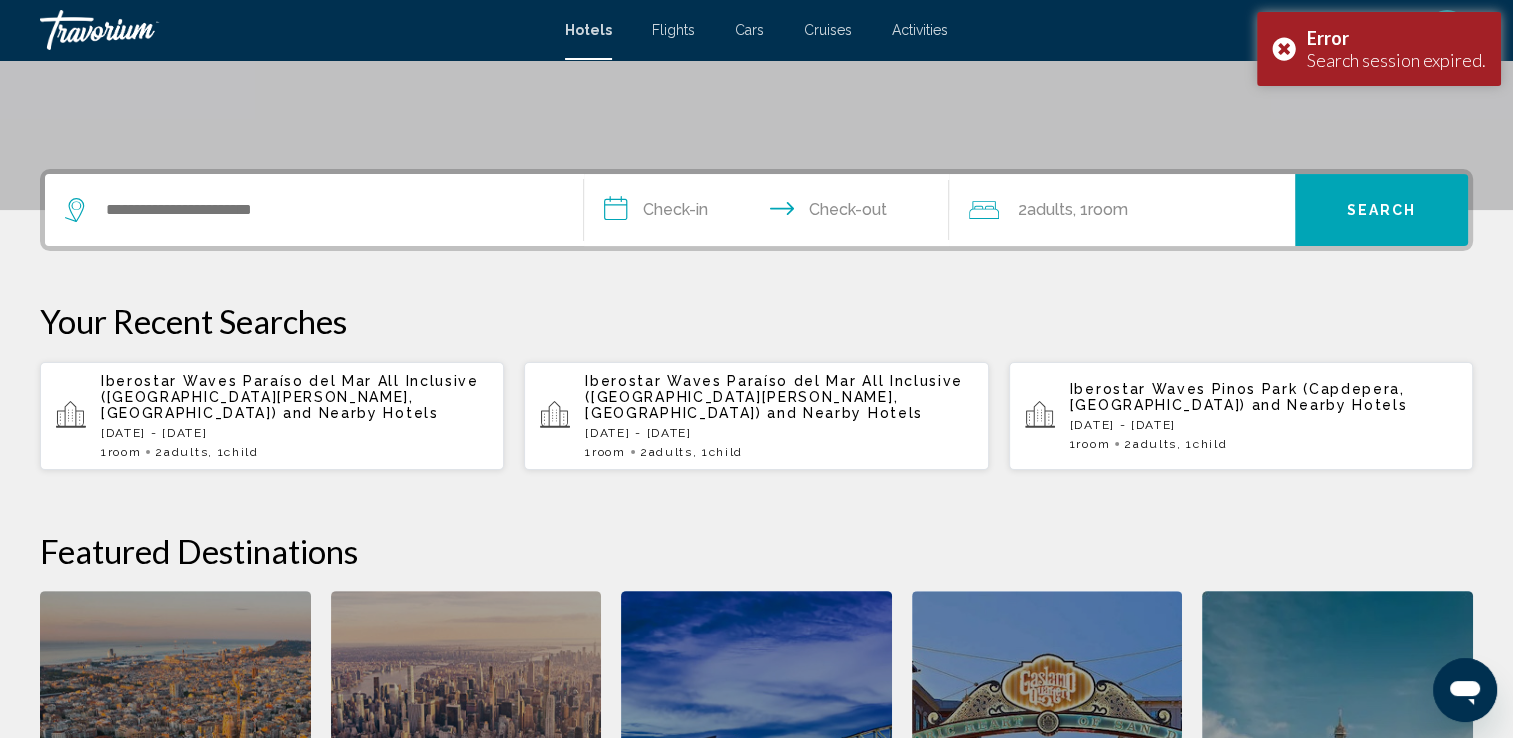 scroll, scrollTop: 493, scrollLeft: 0, axis: vertical 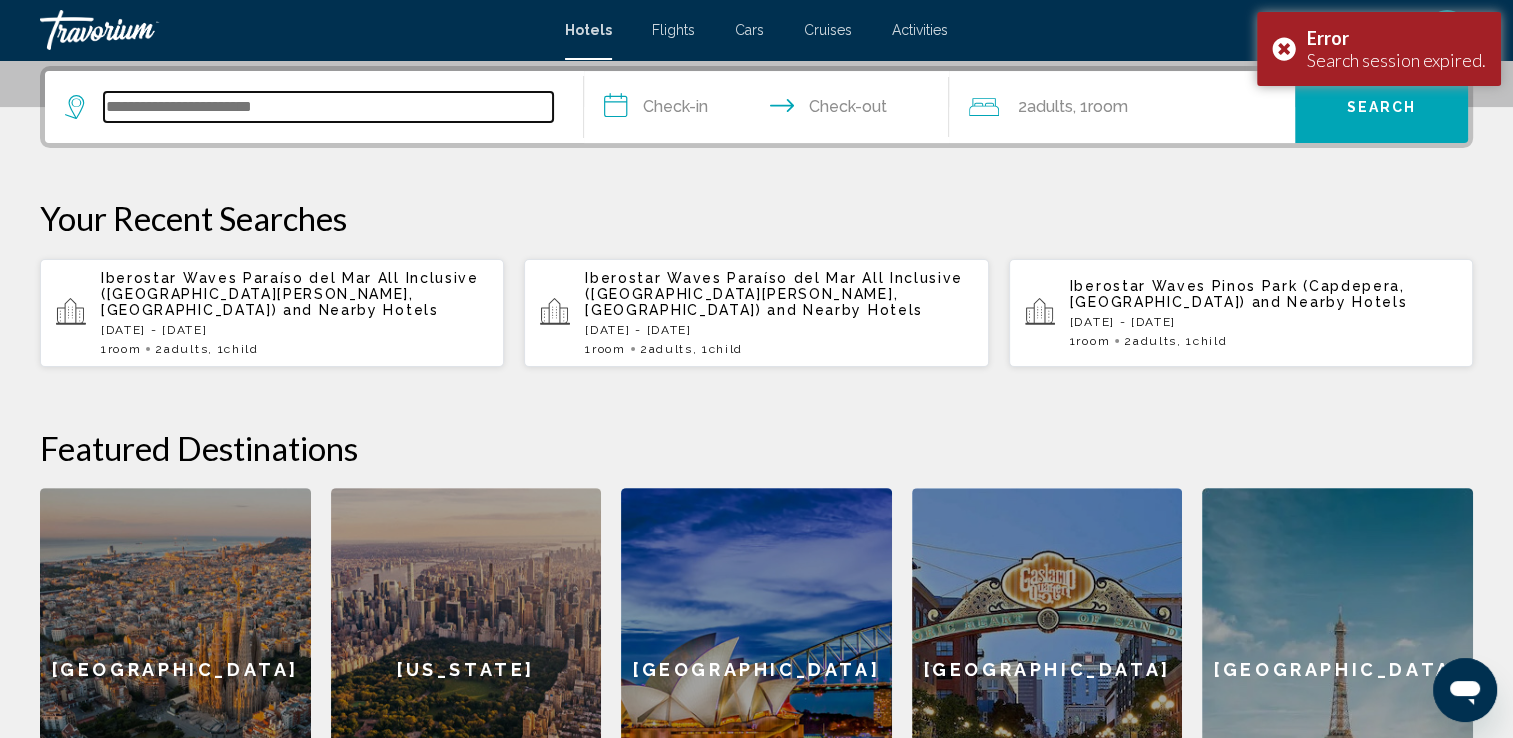 click at bounding box center (328, 107) 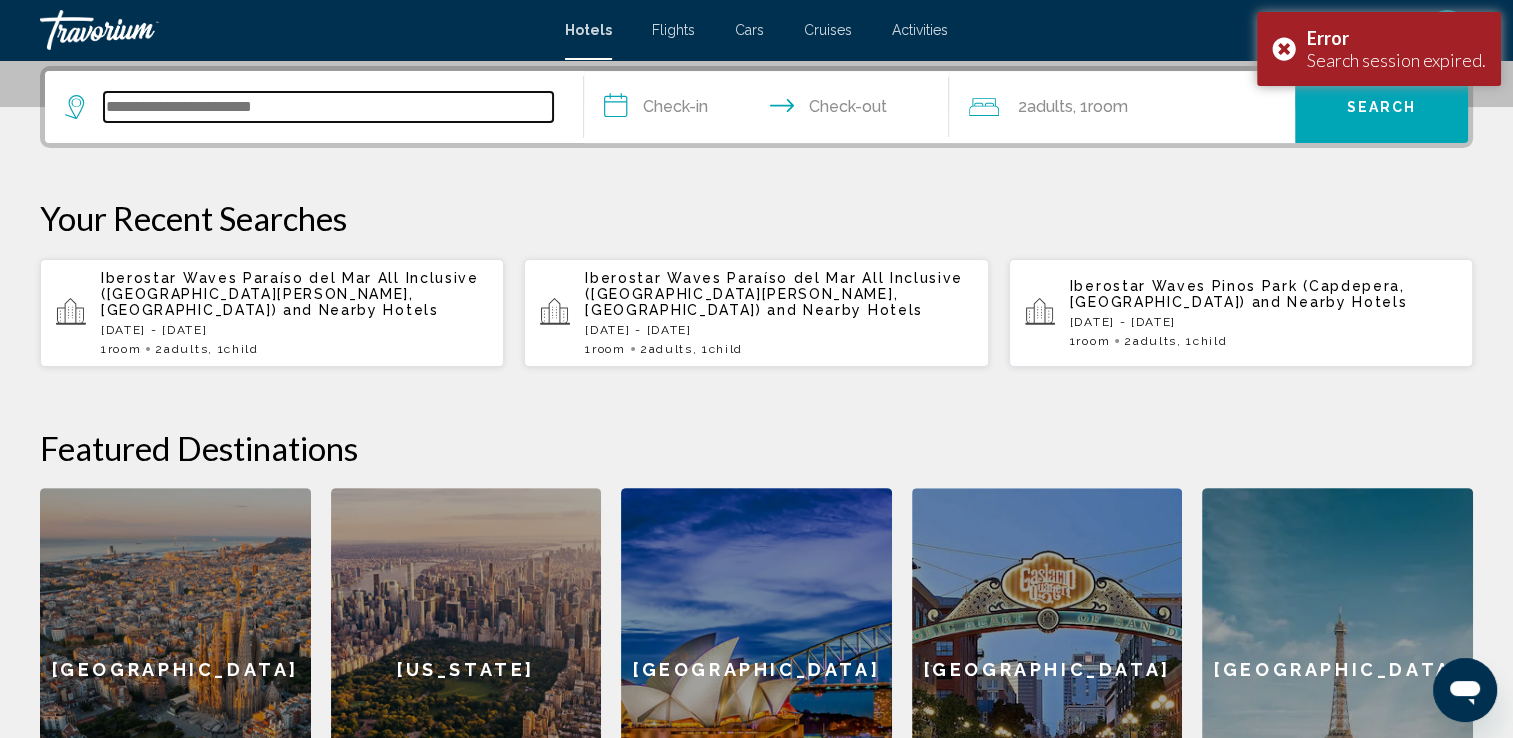 paste on "**********" 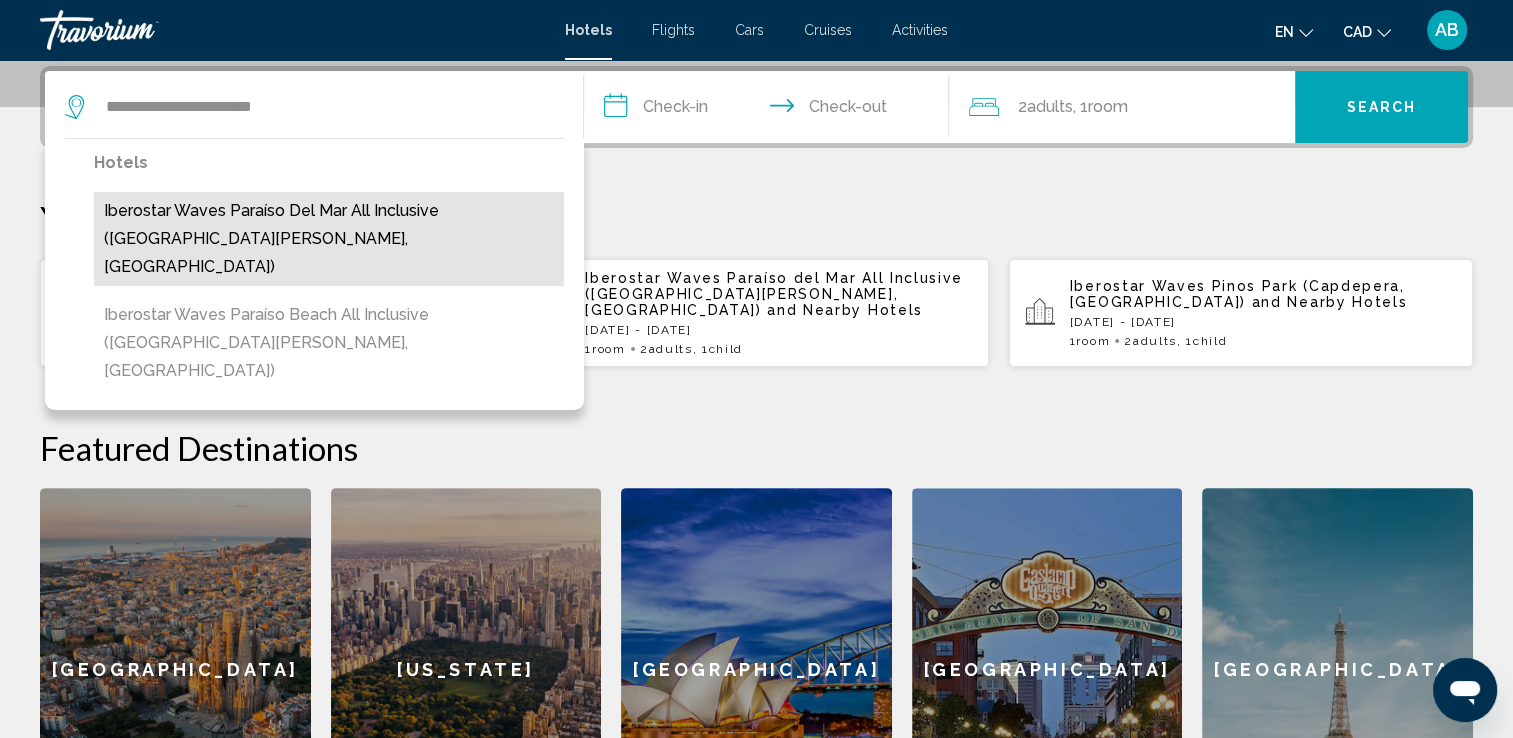 click on "Iberostar Waves Paraíso del Mar All Inclusive ([GEOGRAPHIC_DATA][PERSON_NAME], [GEOGRAPHIC_DATA])" at bounding box center (329, 239) 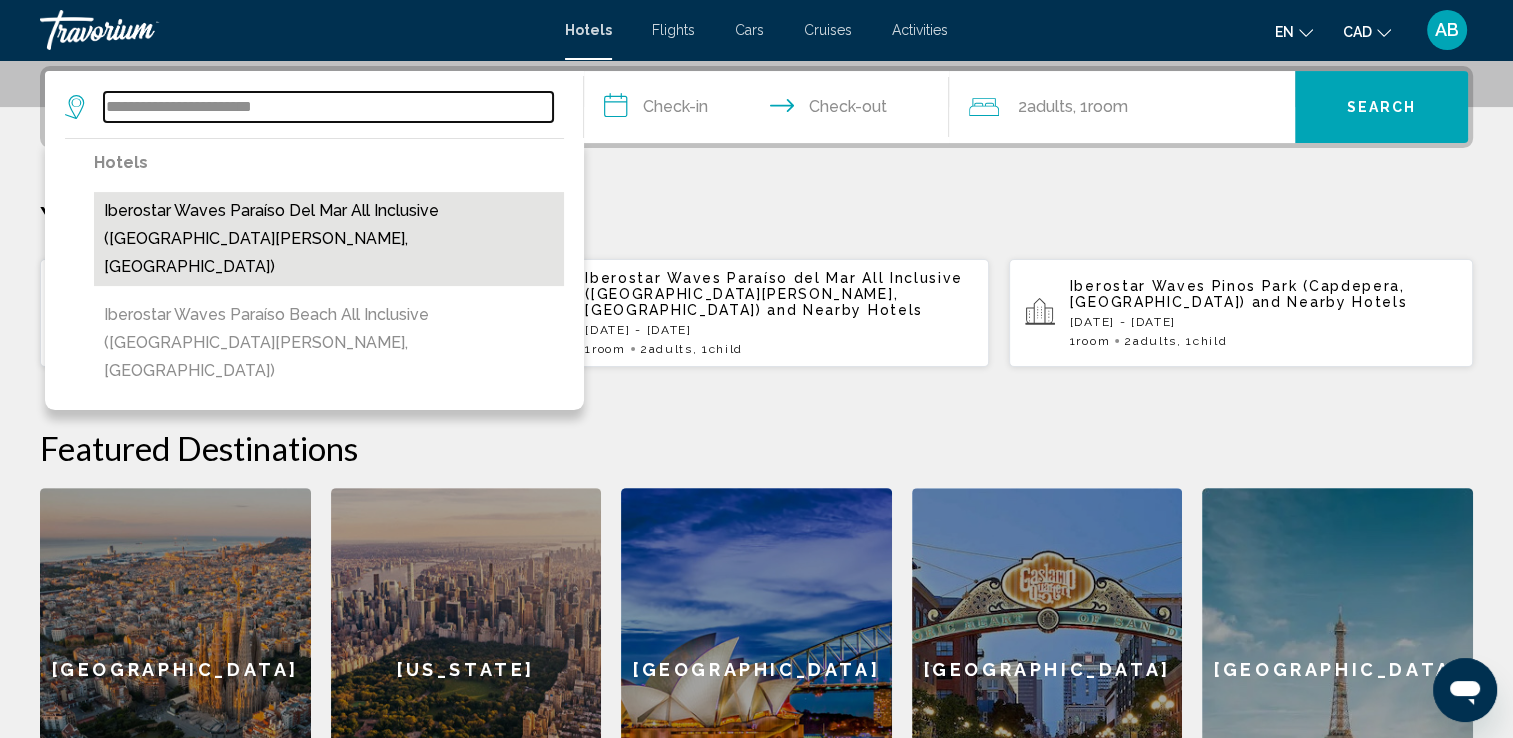 type on "**********" 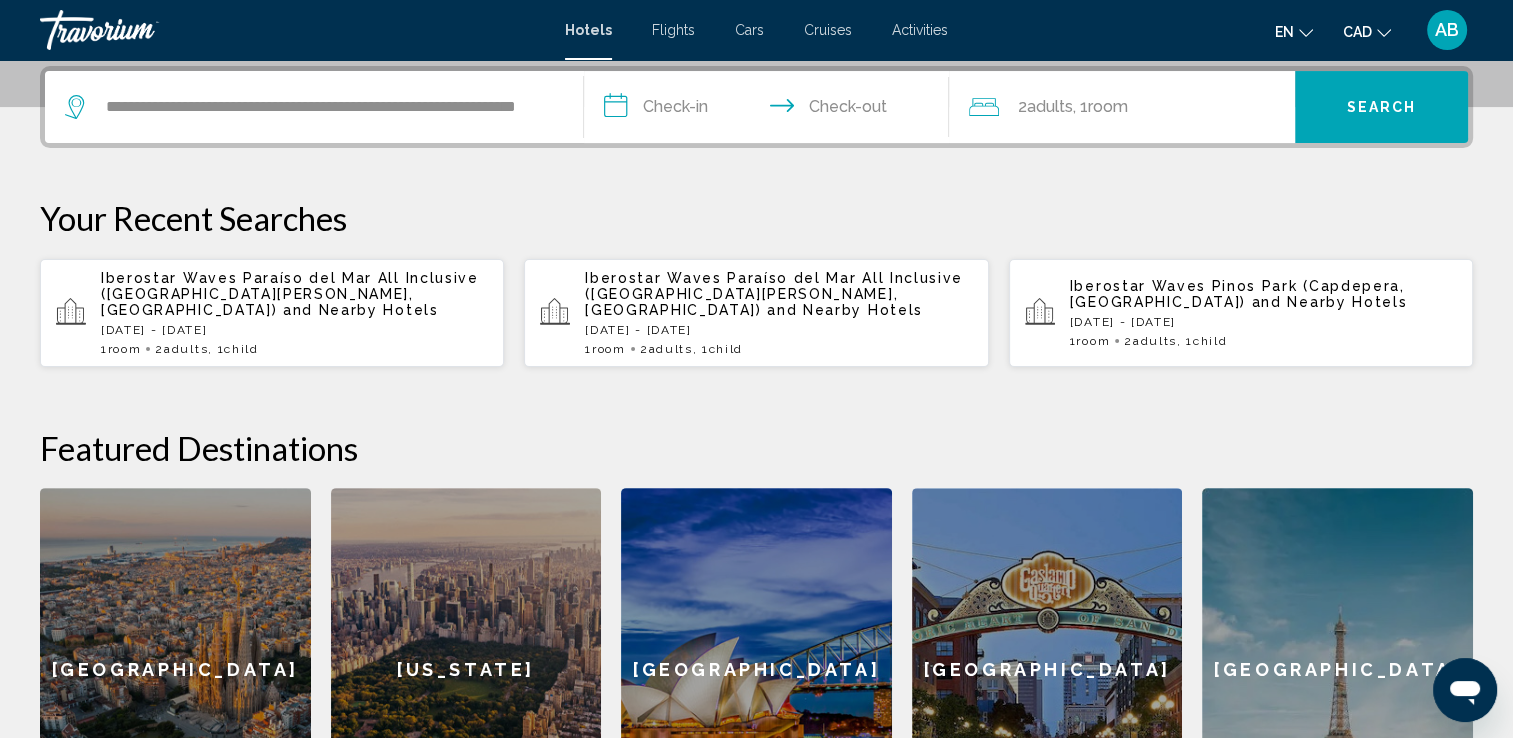 click on "**********" at bounding box center (771, 110) 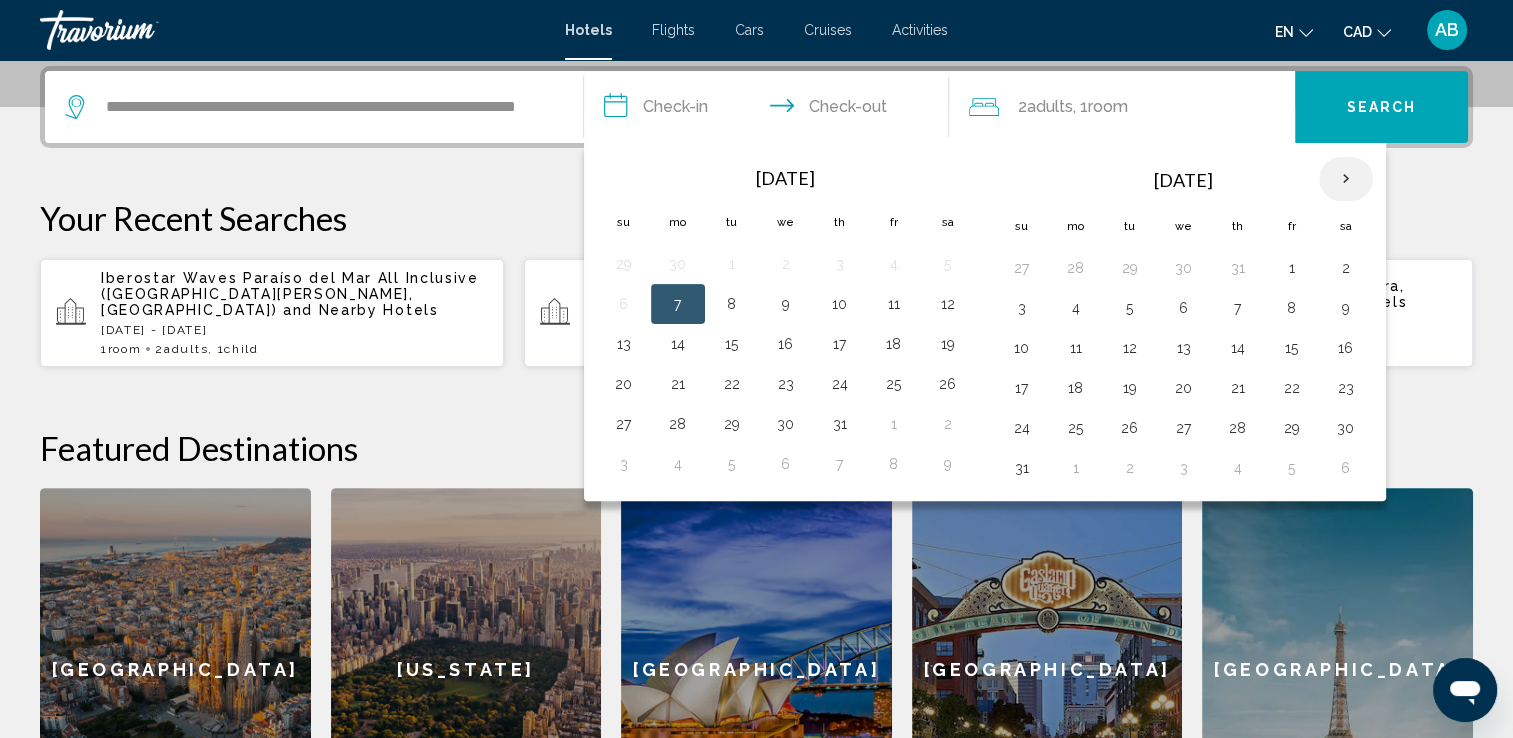click at bounding box center [1346, 179] 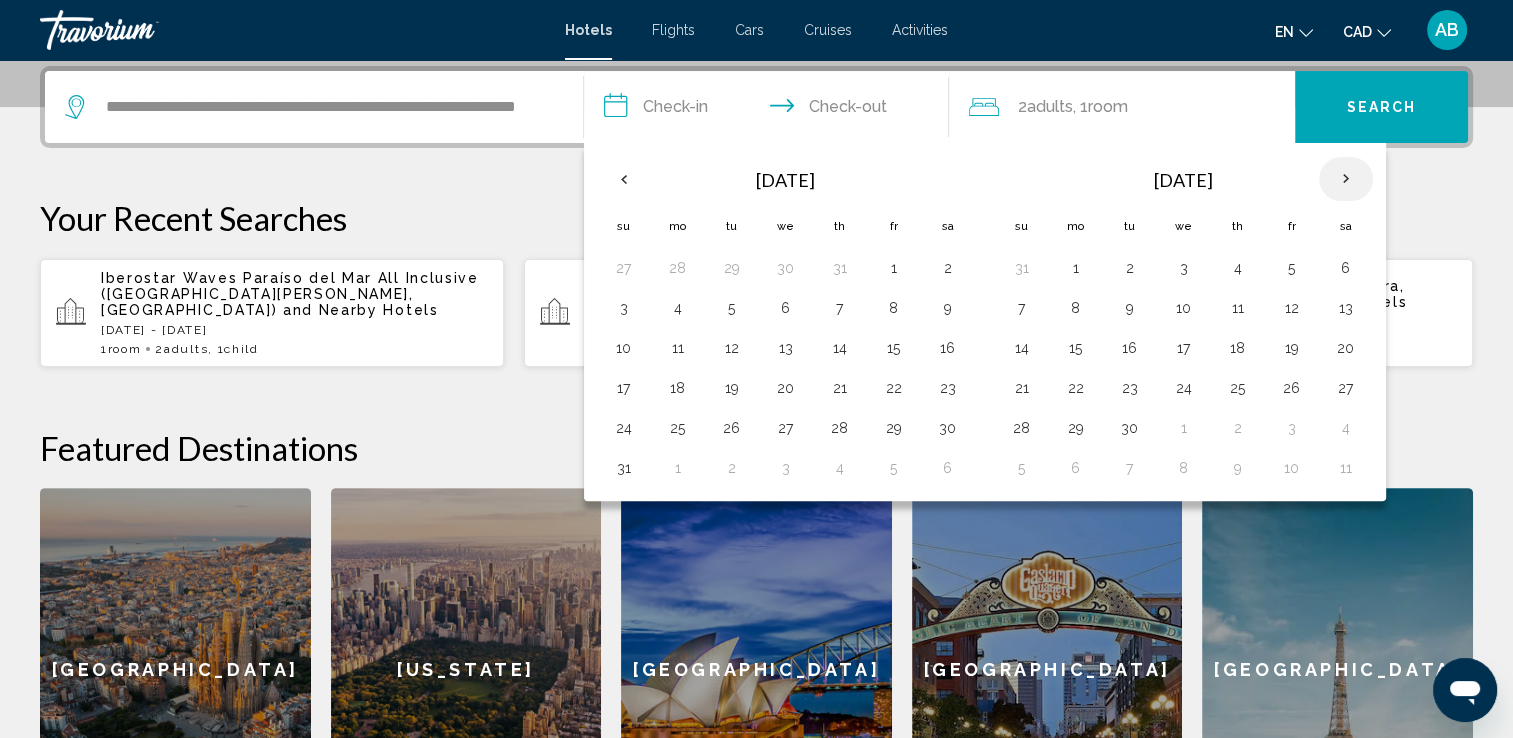 click at bounding box center [1346, 179] 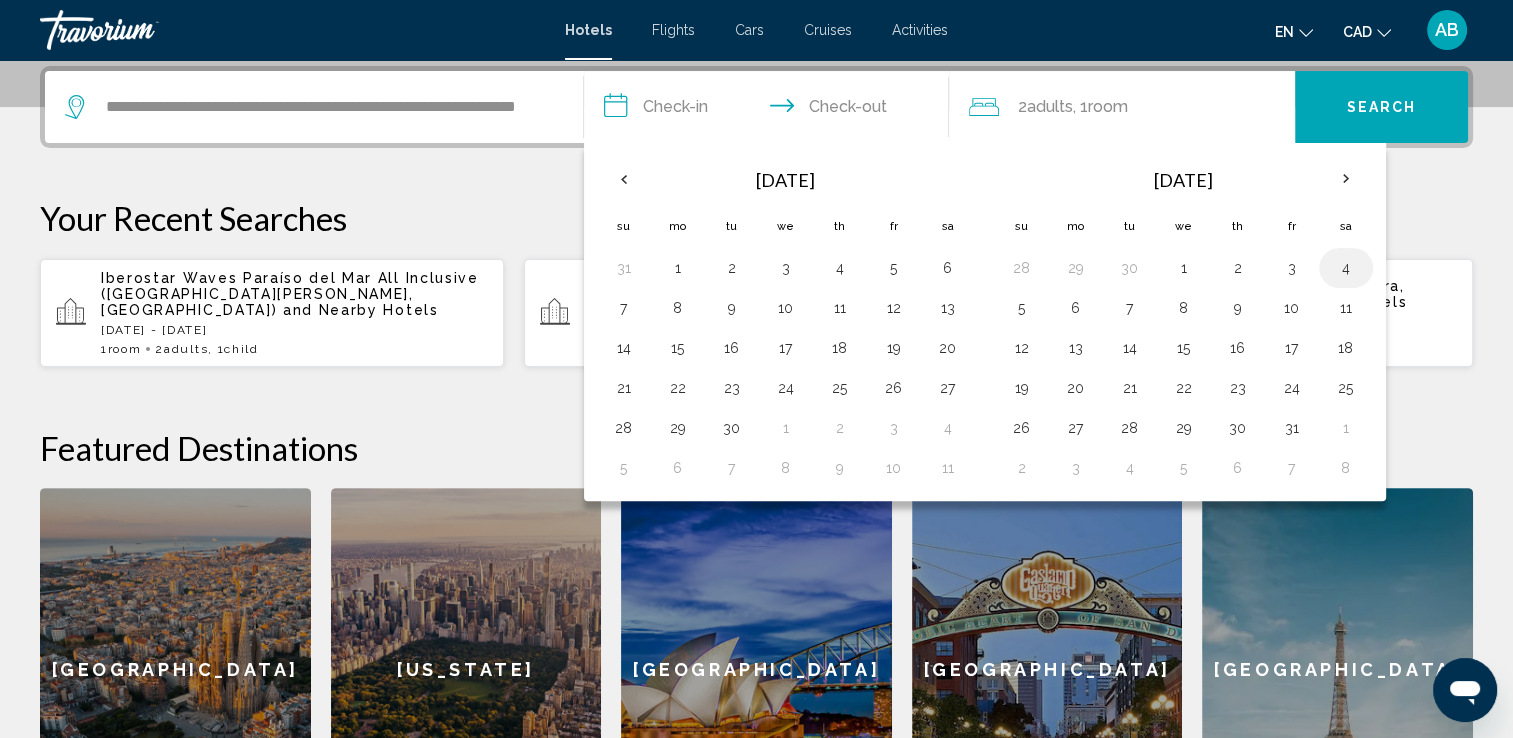 click on "4" at bounding box center [1346, 268] 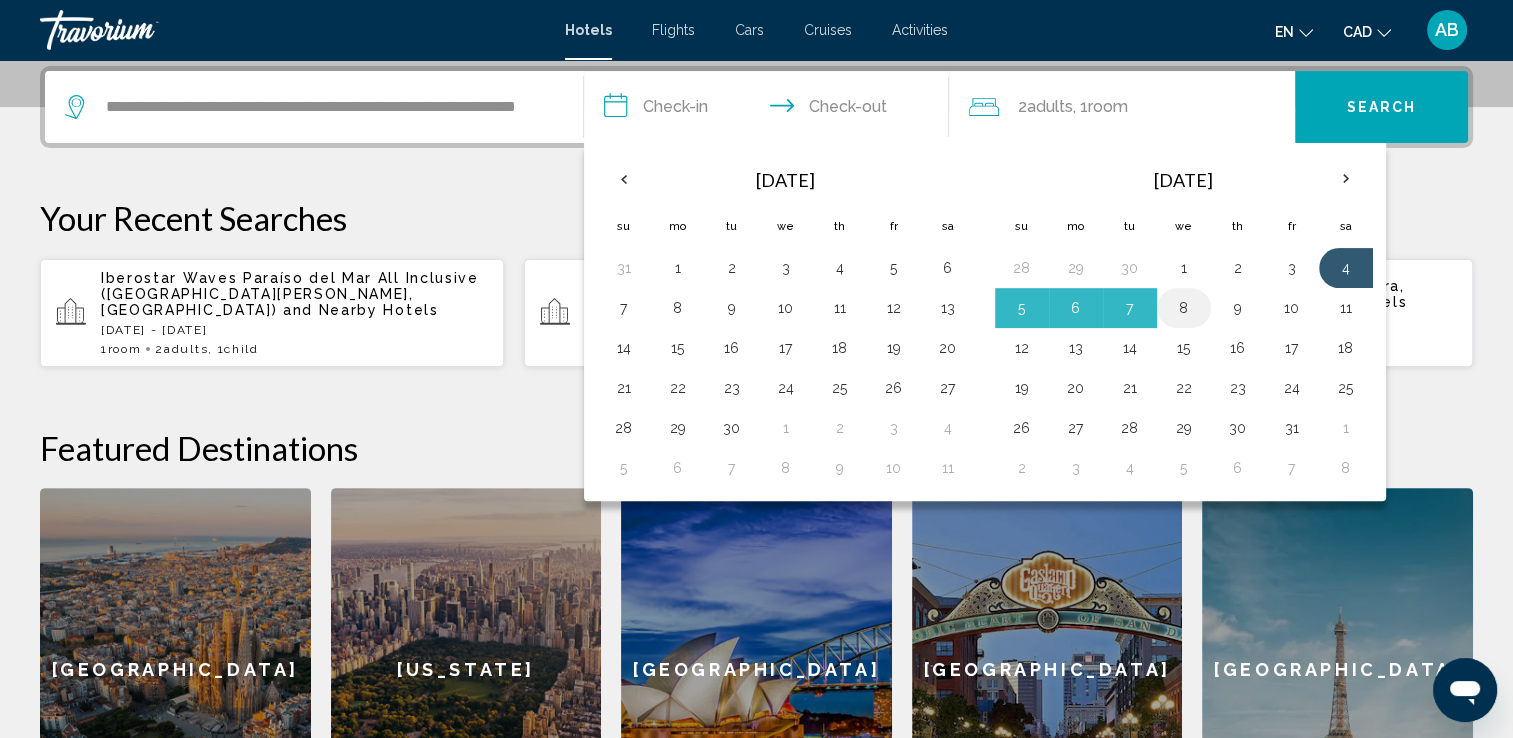 click on "8" at bounding box center [1184, 308] 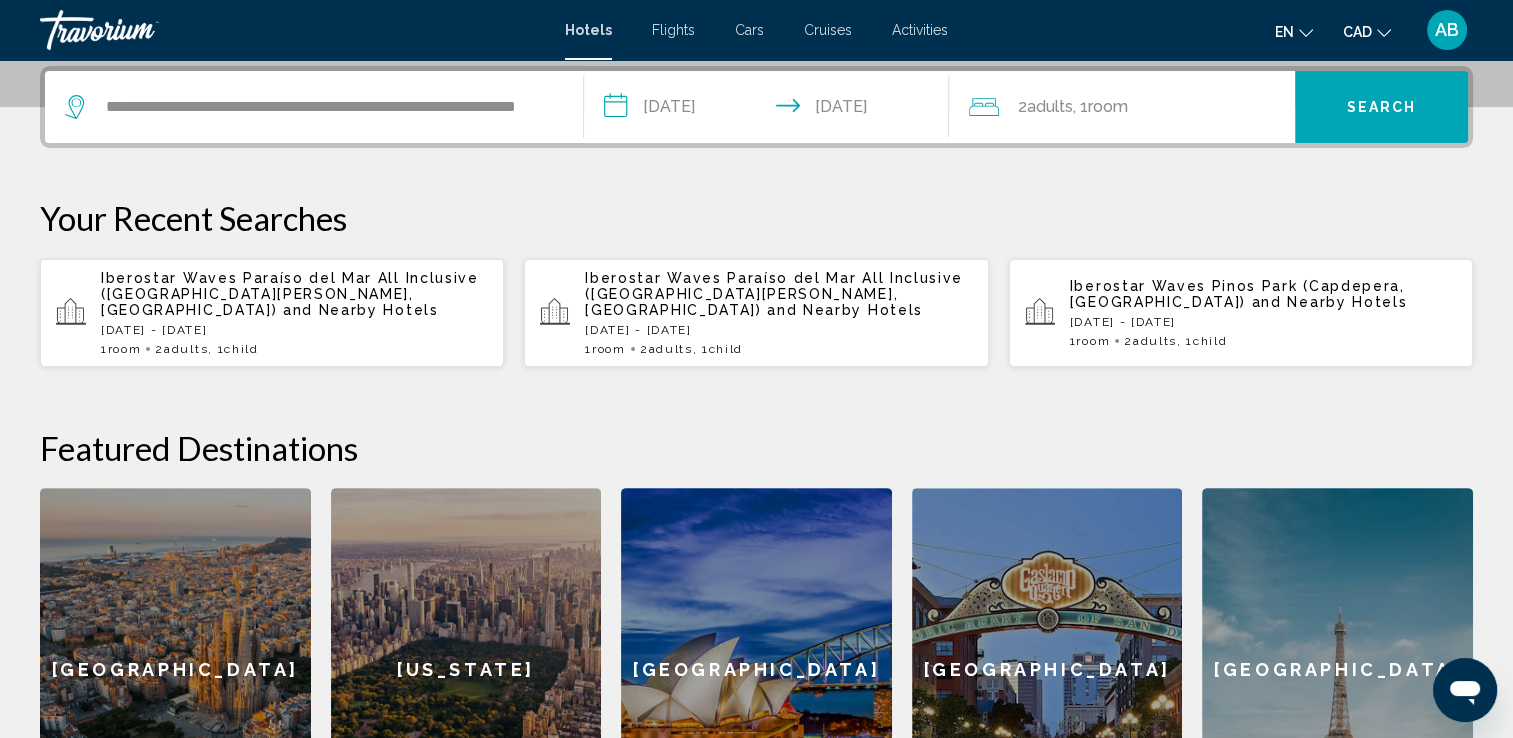 click on "2  Adult Adults , 1  Room rooms" 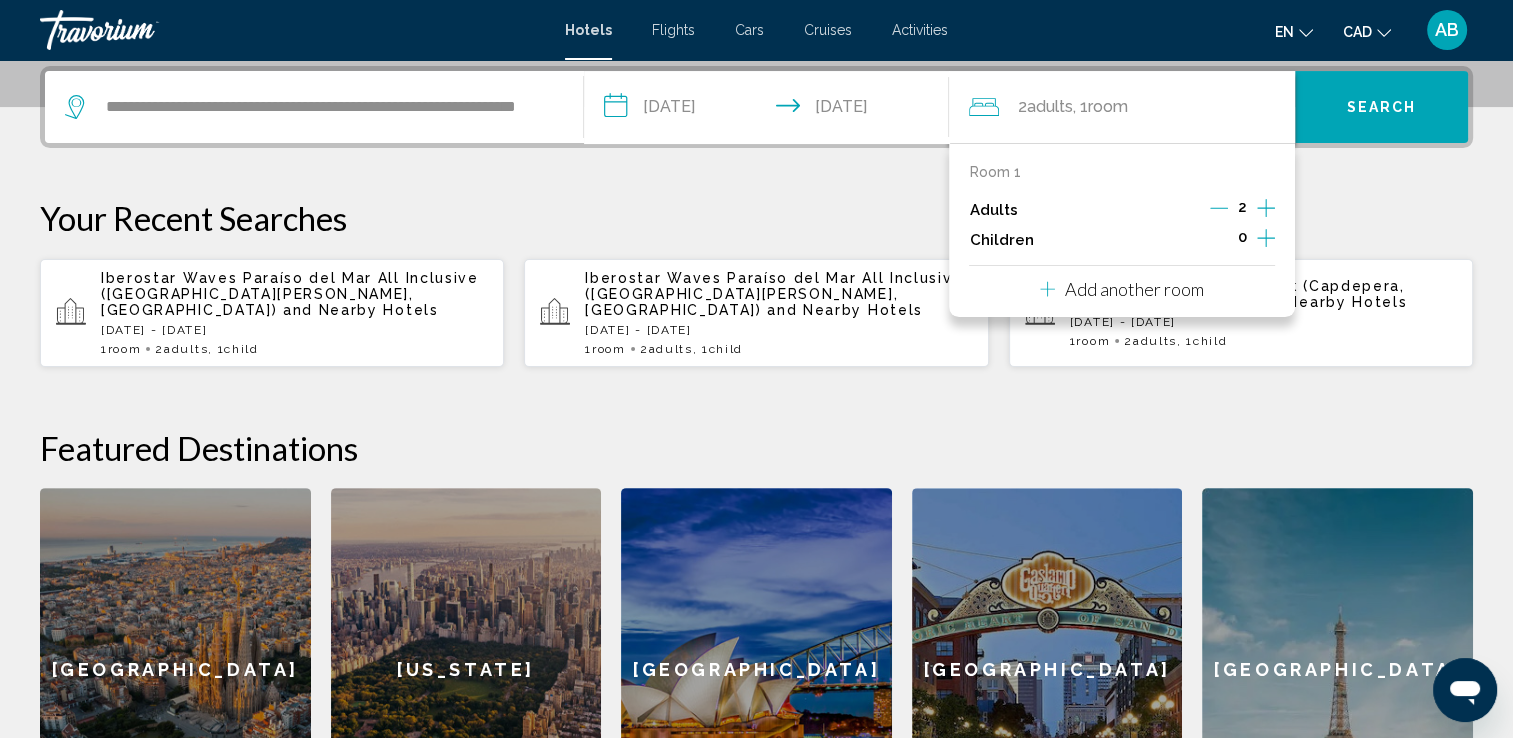 drag, startPoint x: 1273, startPoint y: 237, endPoint x: 1262, endPoint y: 238, distance: 11.045361 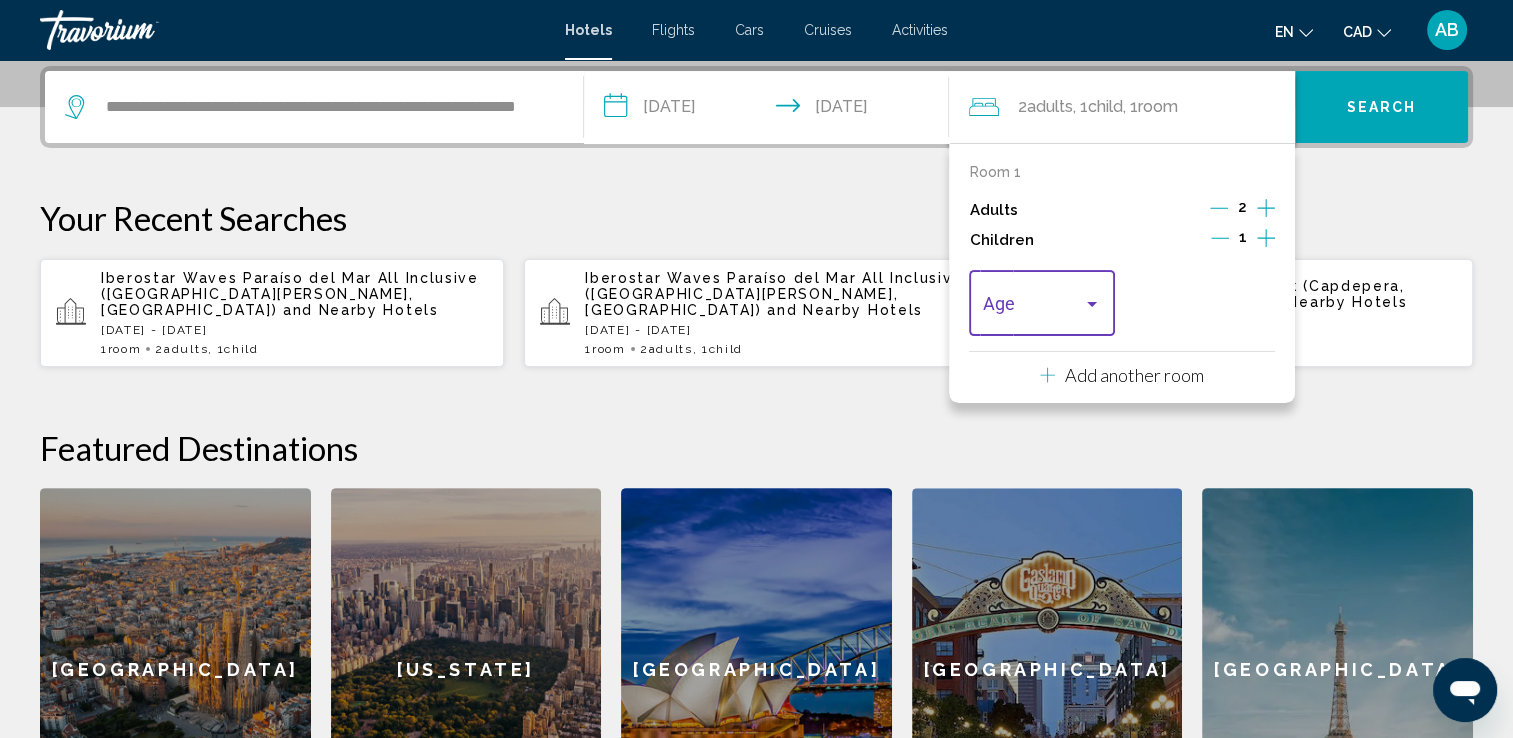 click on "Age" at bounding box center (1042, 300) 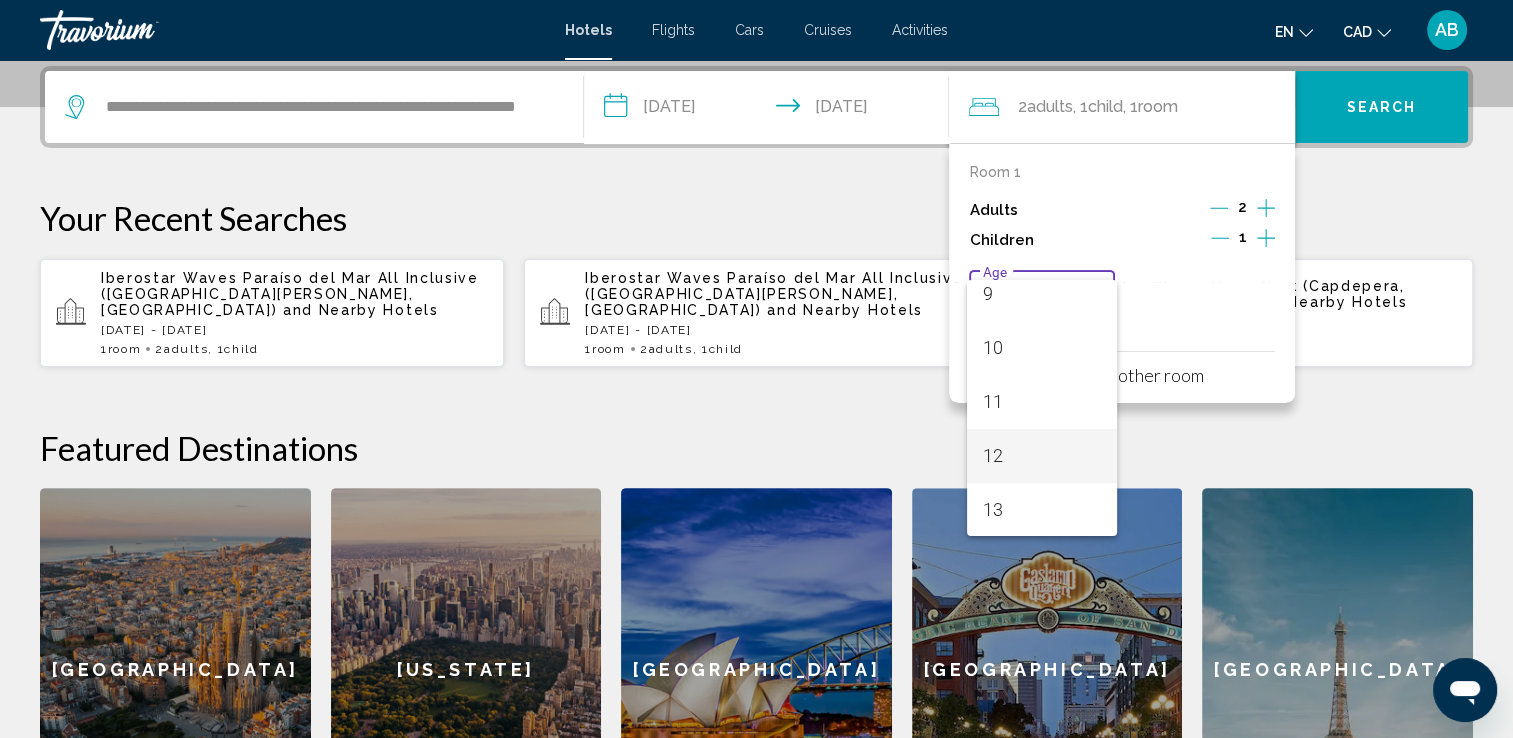 scroll, scrollTop: 500, scrollLeft: 0, axis: vertical 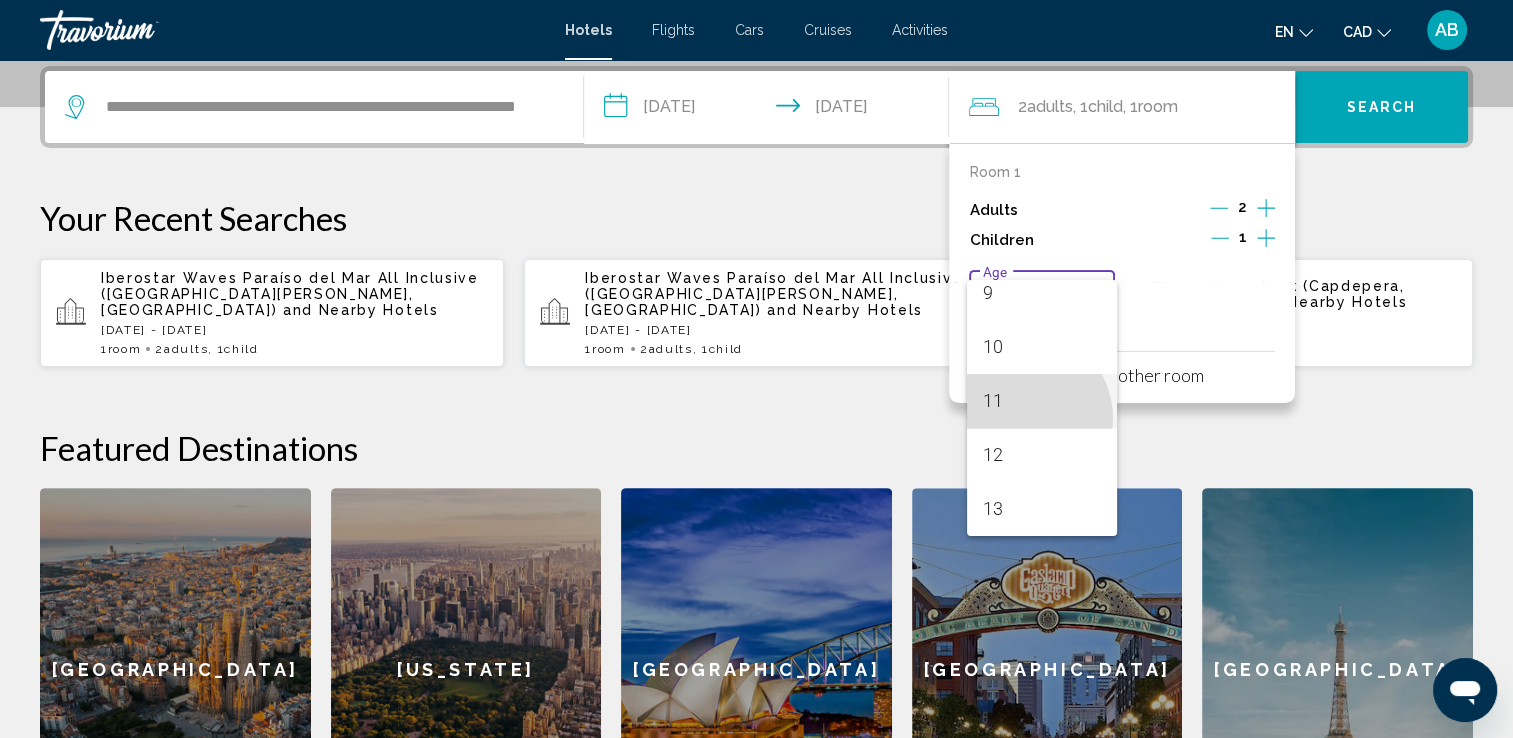 click on "11" at bounding box center (1042, 401) 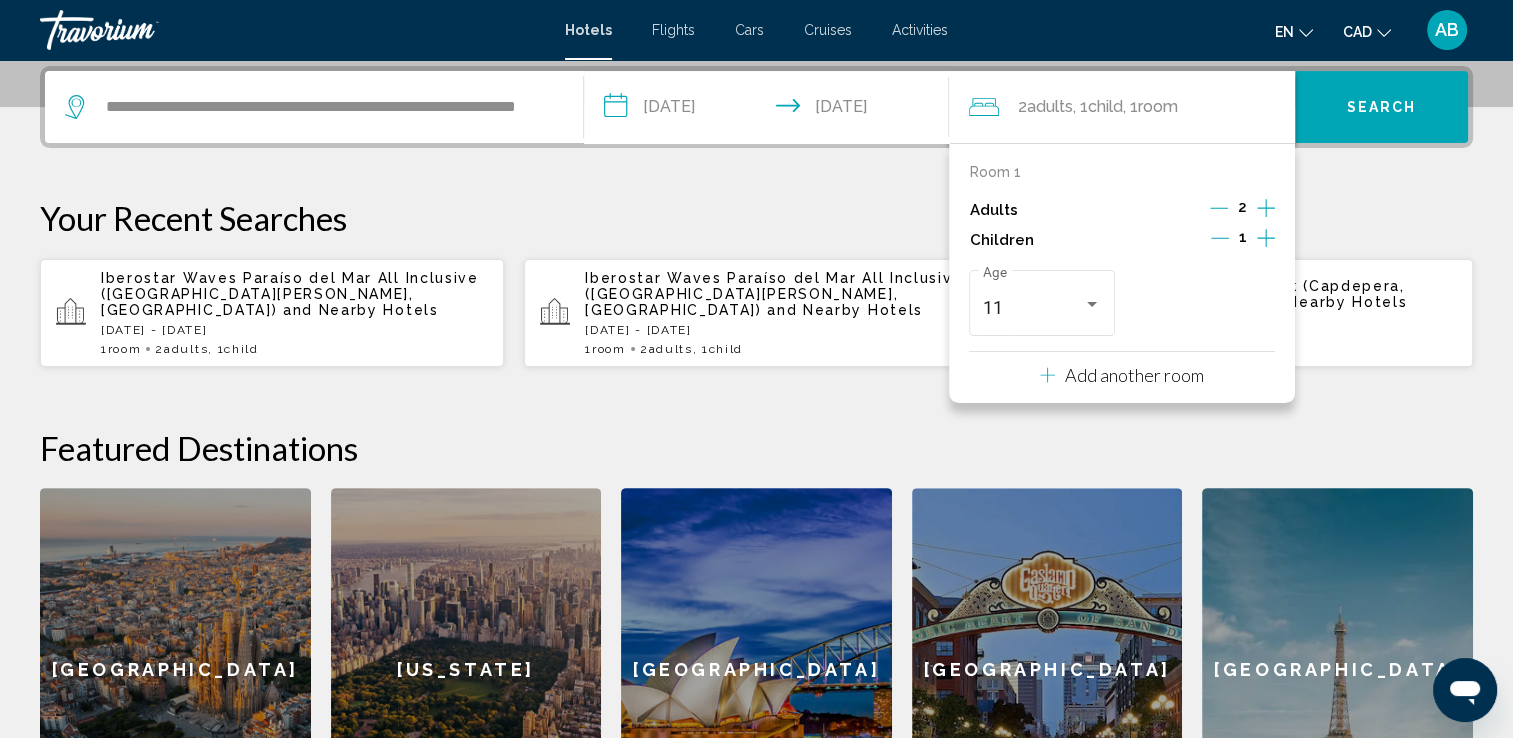 click on "Search" at bounding box center (1382, 108) 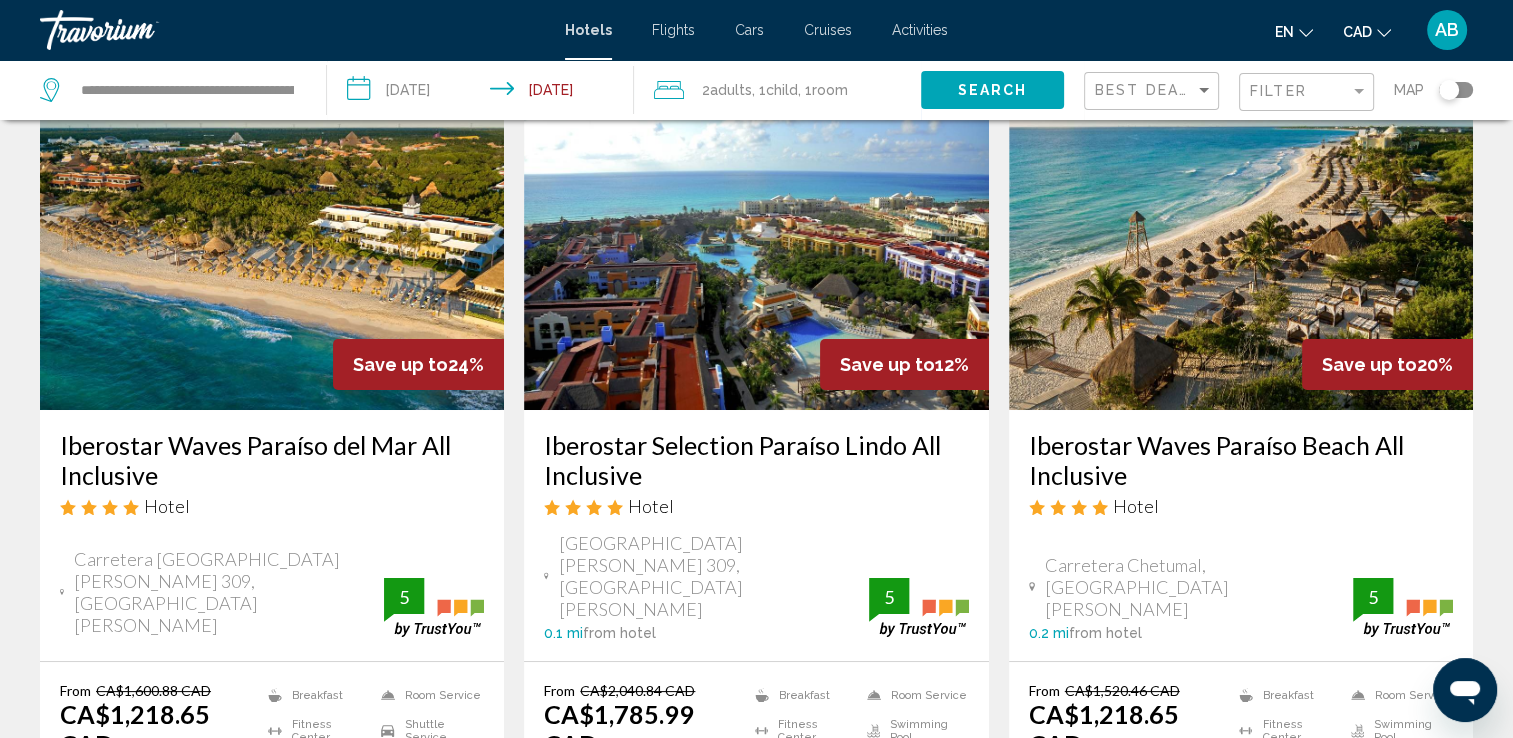 scroll, scrollTop: 0, scrollLeft: 0, axis: both 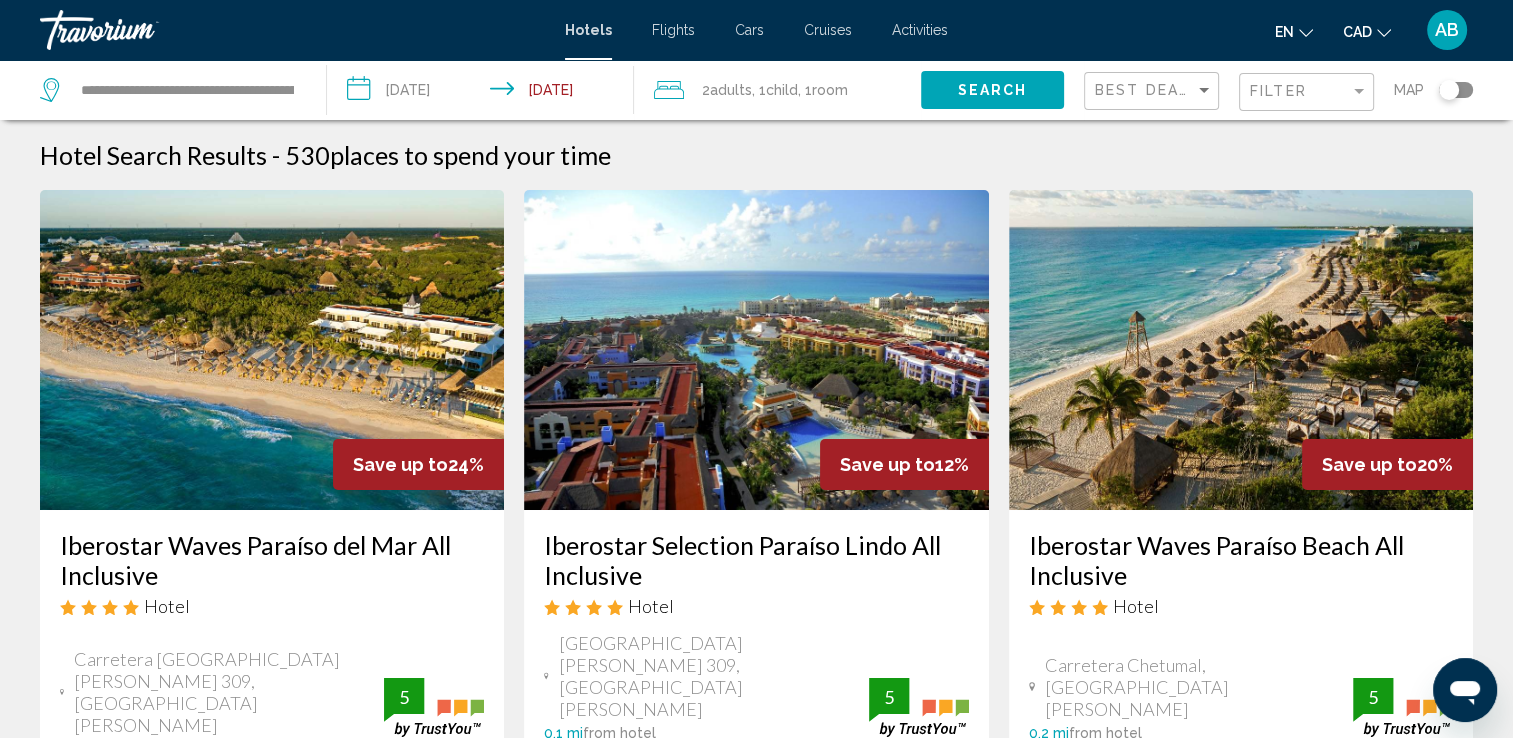 click on "**********" at bounding box center (484, 93) 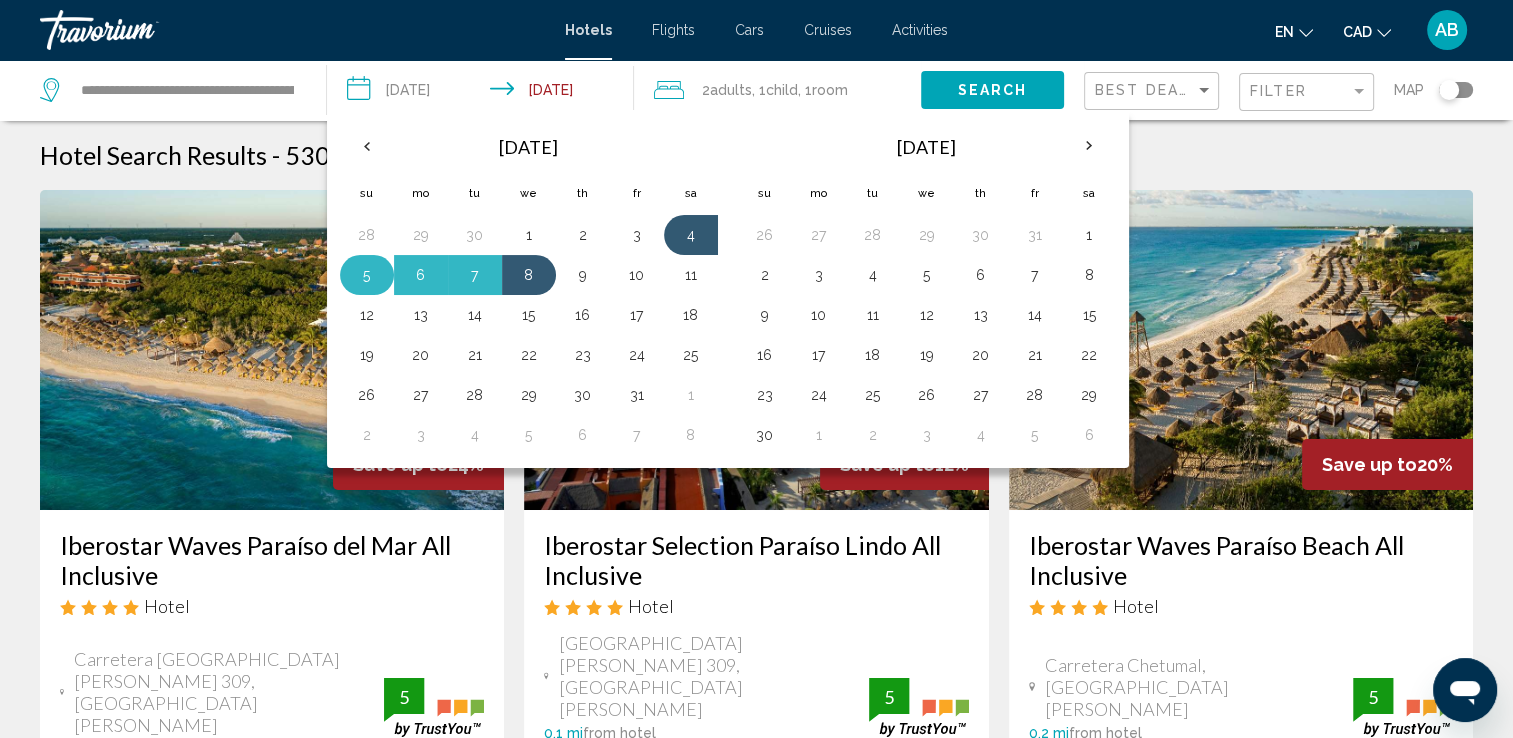 click on "5" at bounding box center (367, 275) 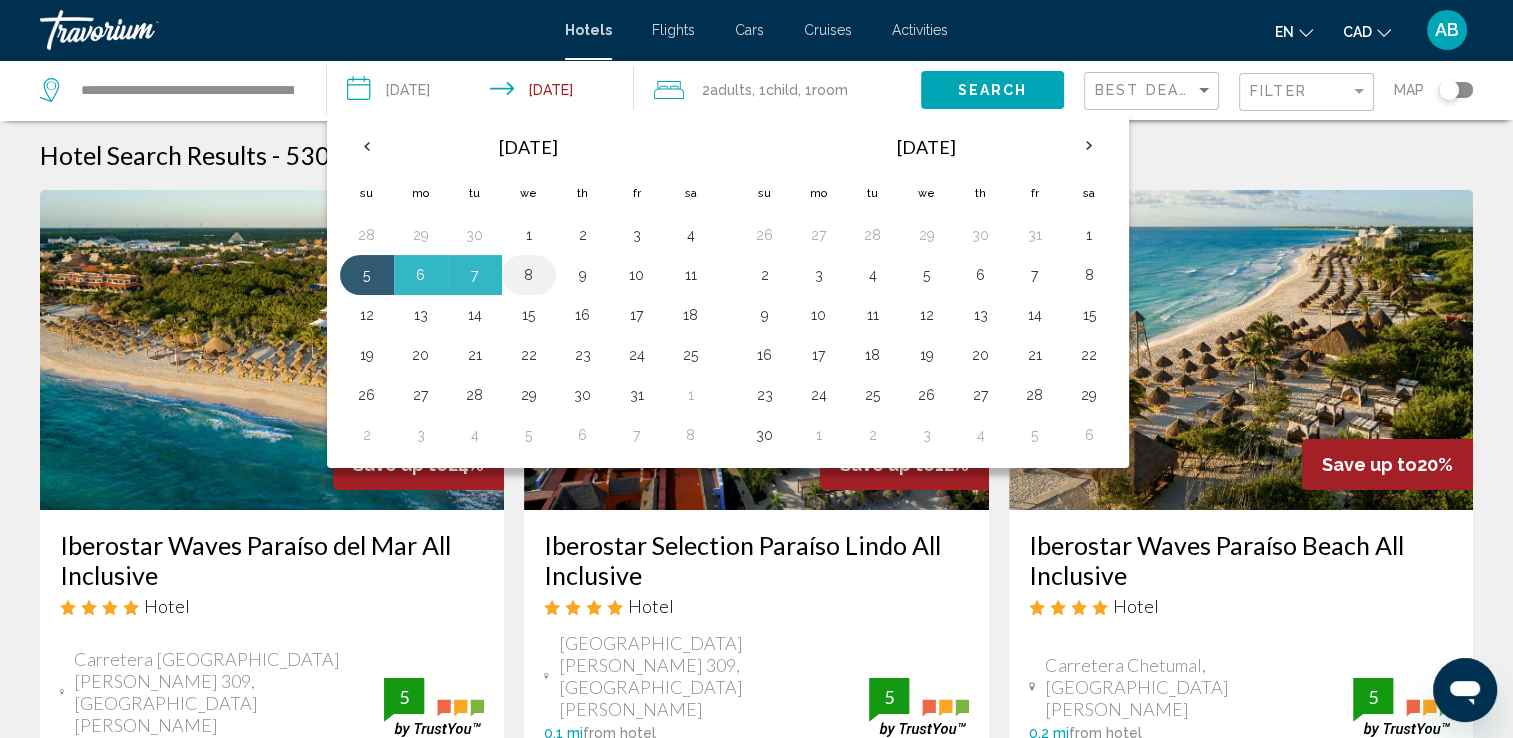 click on "8" at bounding box center [529, 275] 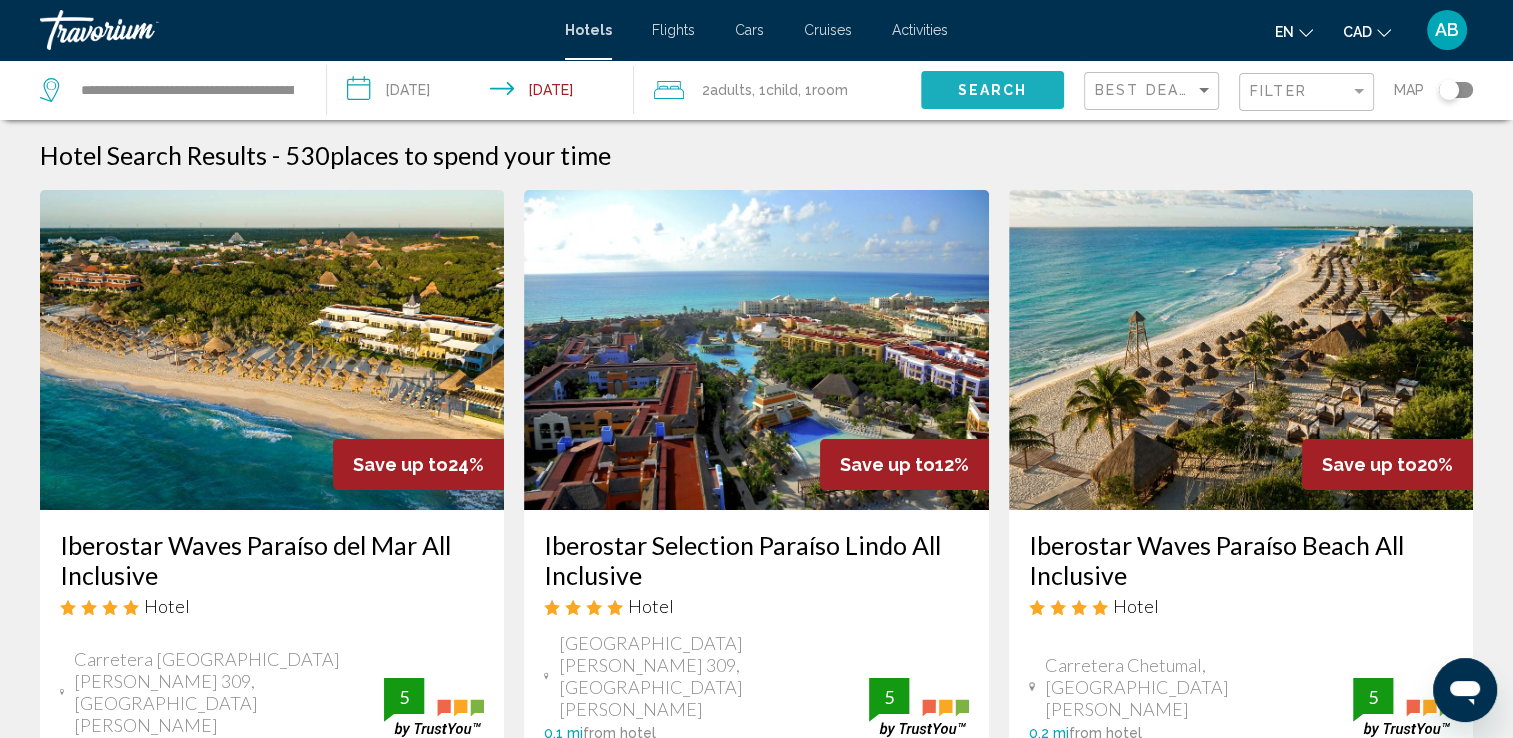 click on "Search" 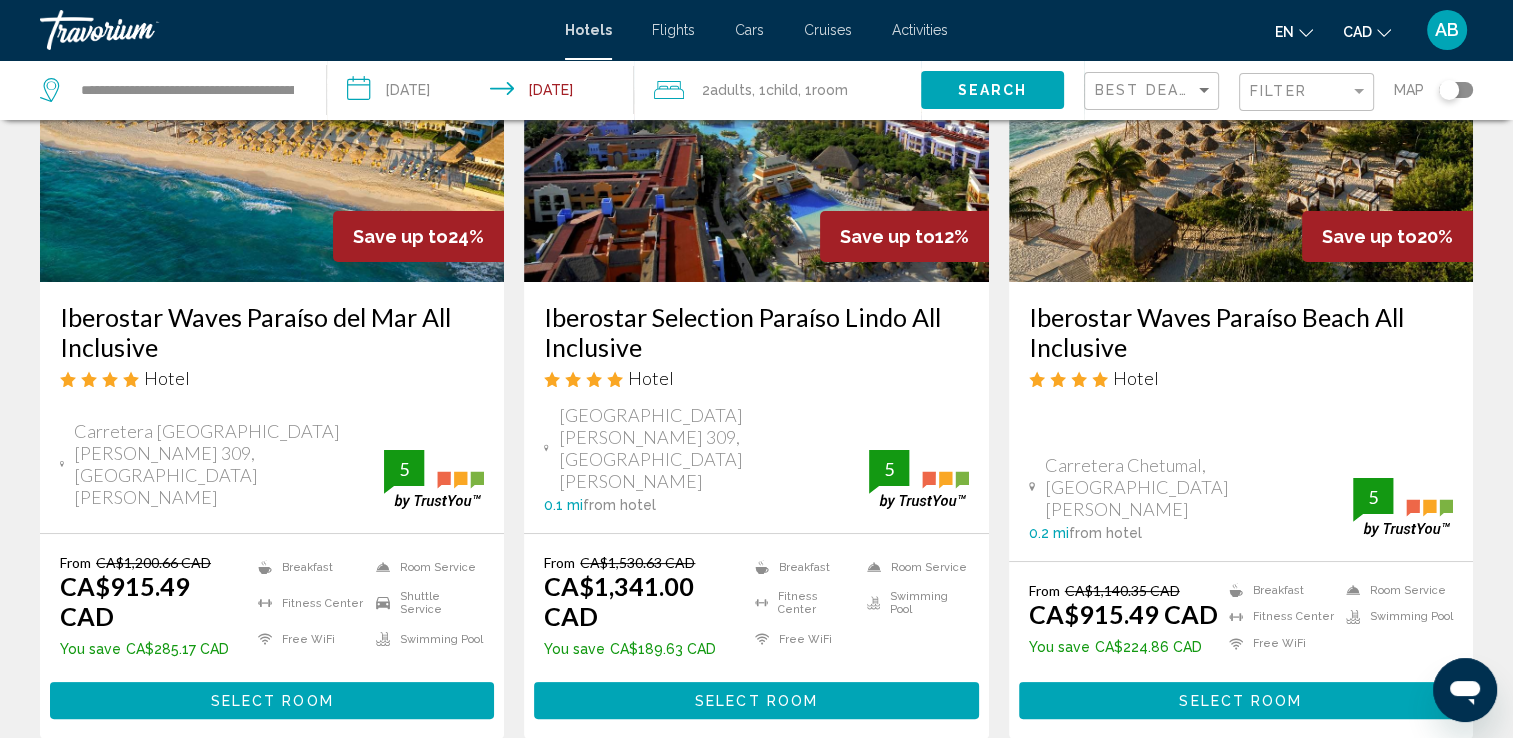 scroll, scrollTop: 300, scrollLeft: 0, axis: vertical 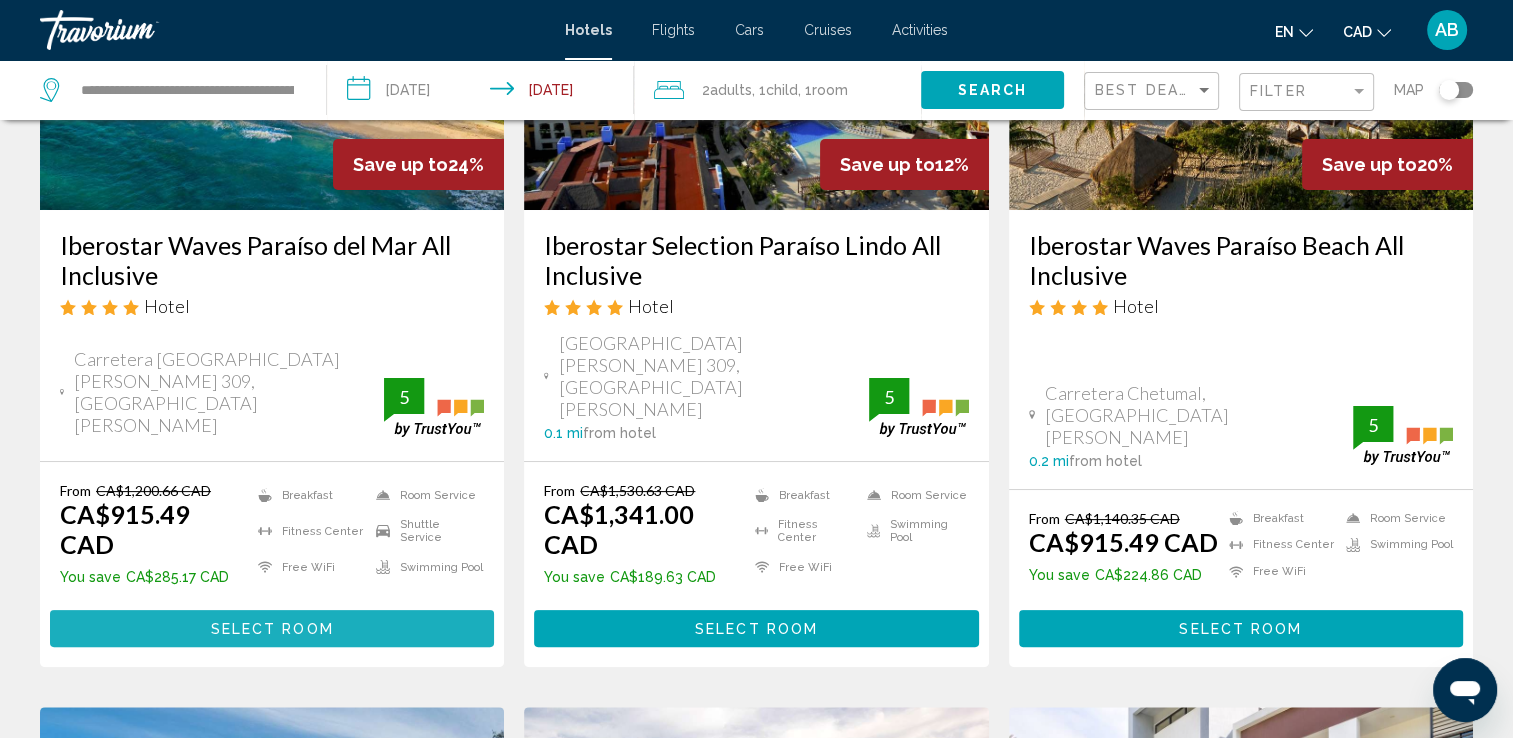 click on "Select Room" at bounding box center (272, 629) 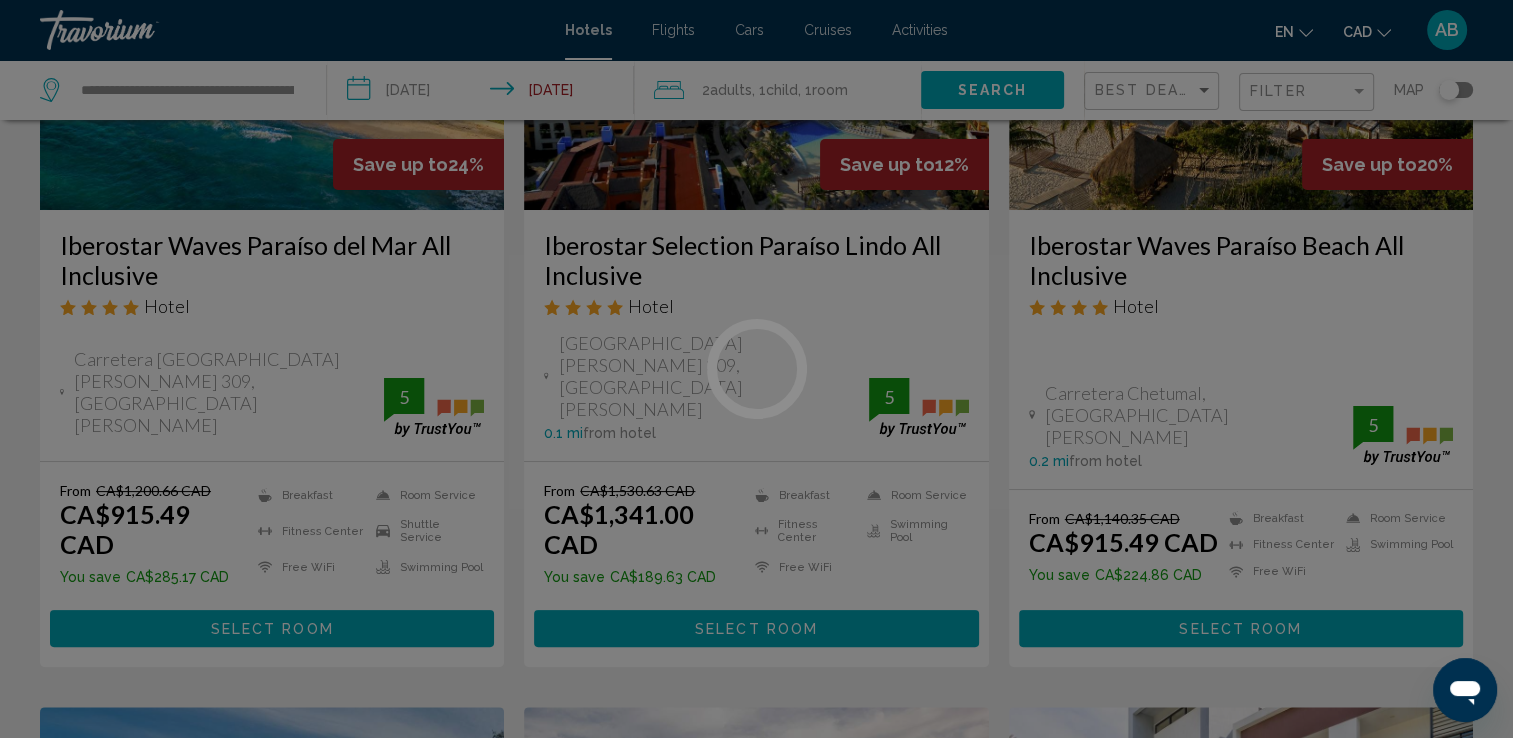 scroll, scrollTop: 0, scrollLeft: 0, axis: both 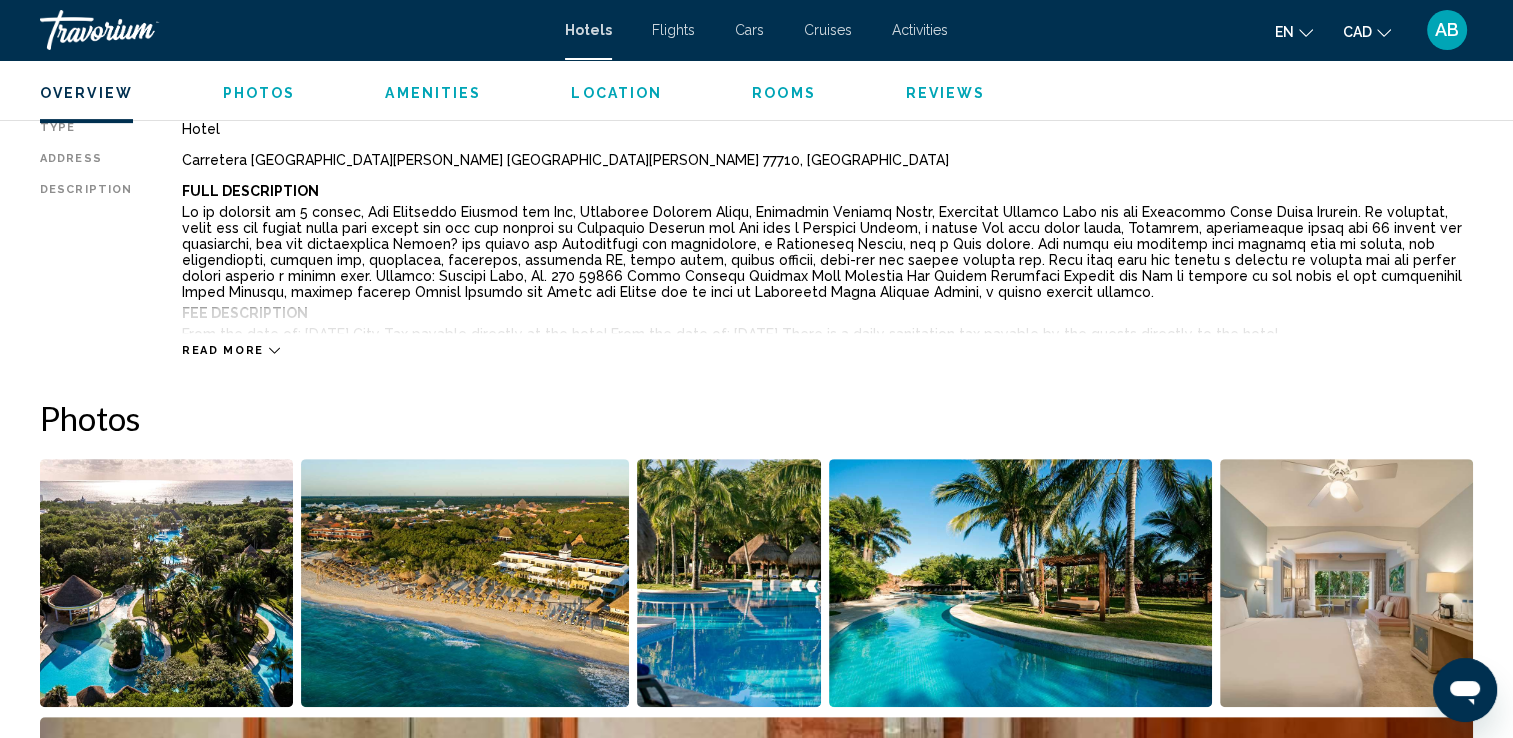 type 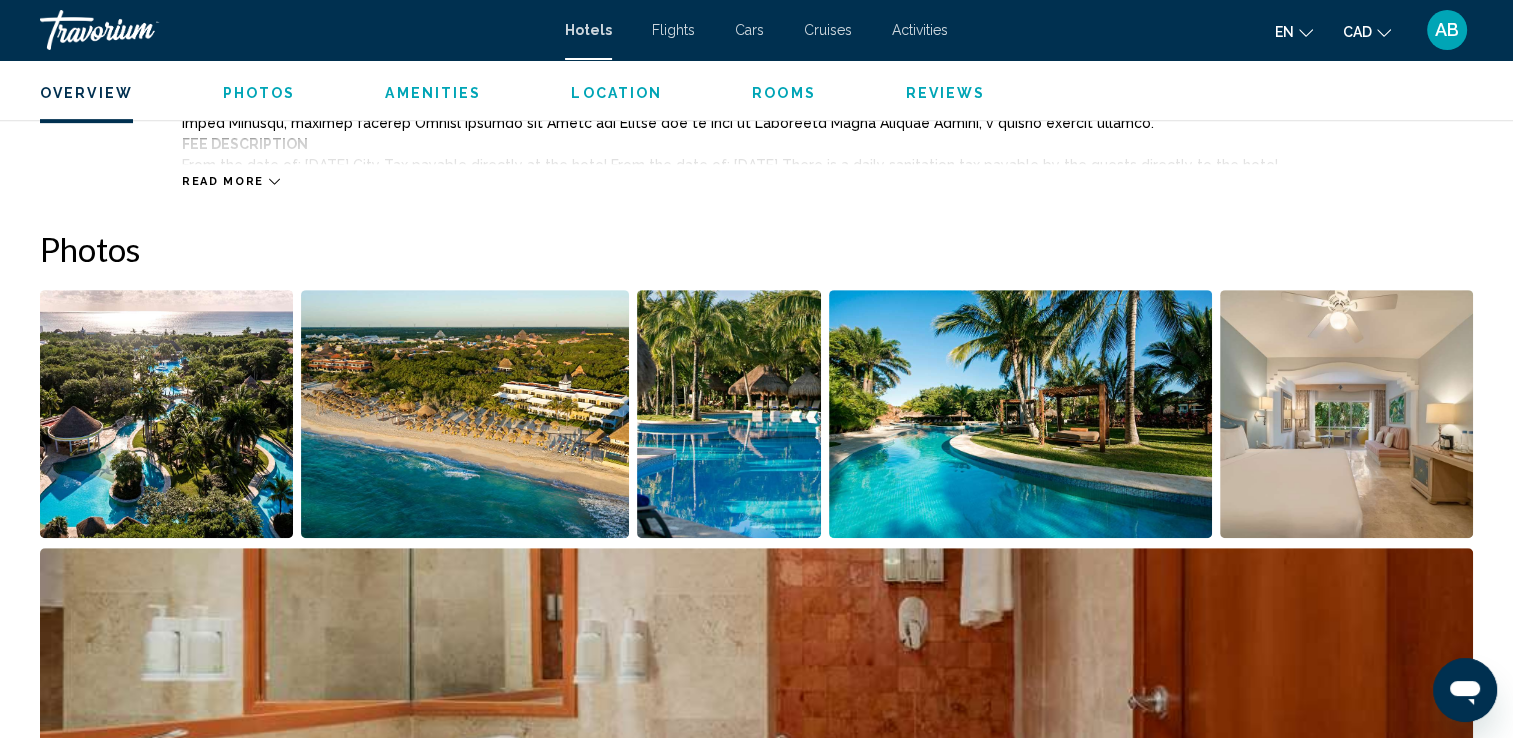 click at bounding box center [1468, -509] 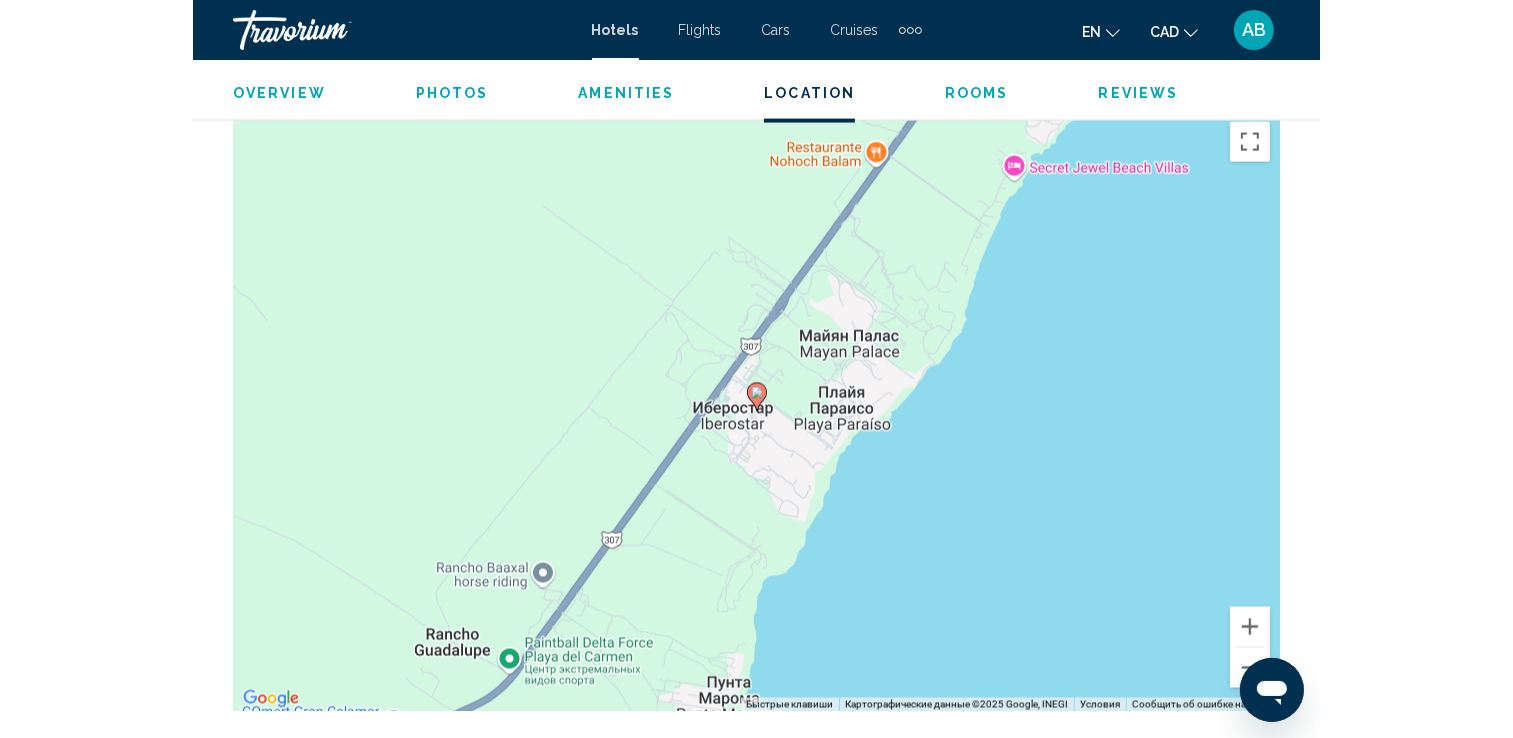 scroll, scrollTop: 1900, scrollLeft: 0, axis: vertical 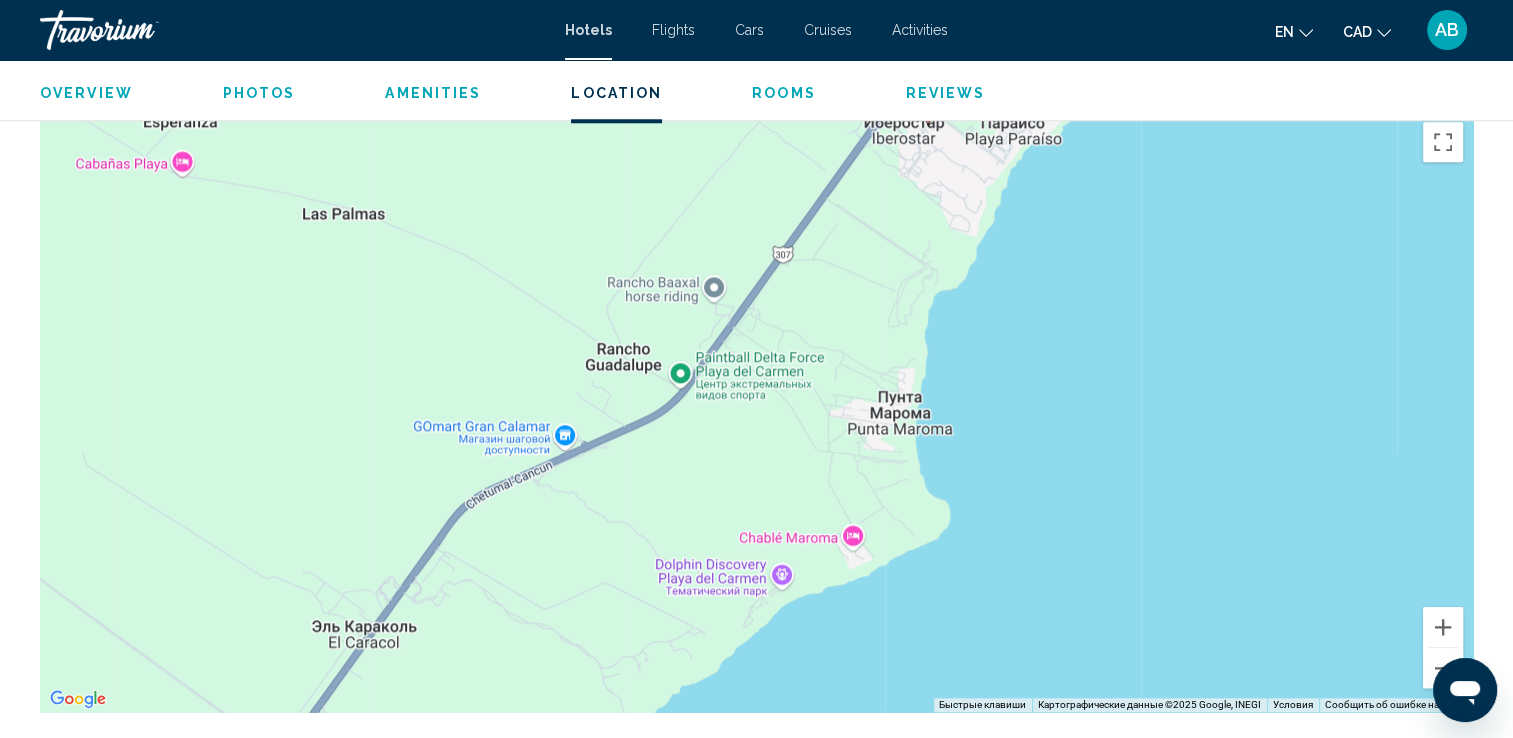 drag, startPoint x: 936, startPoint y: 349, endPoint x: 1155, endPoint y: -62, distance: 465.7059 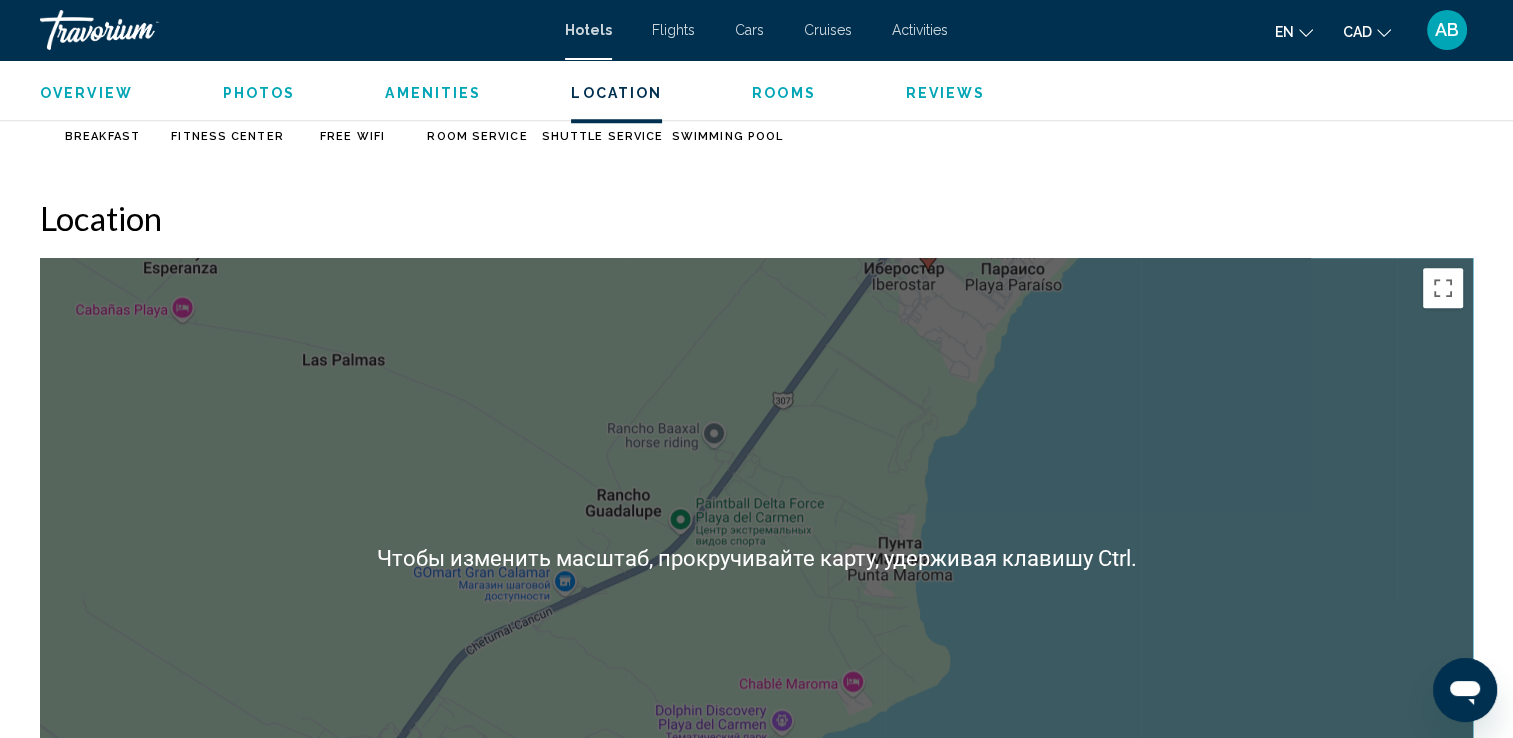 scroll, scrollTop: 1700, scrollLeft: 0, axis: vertical 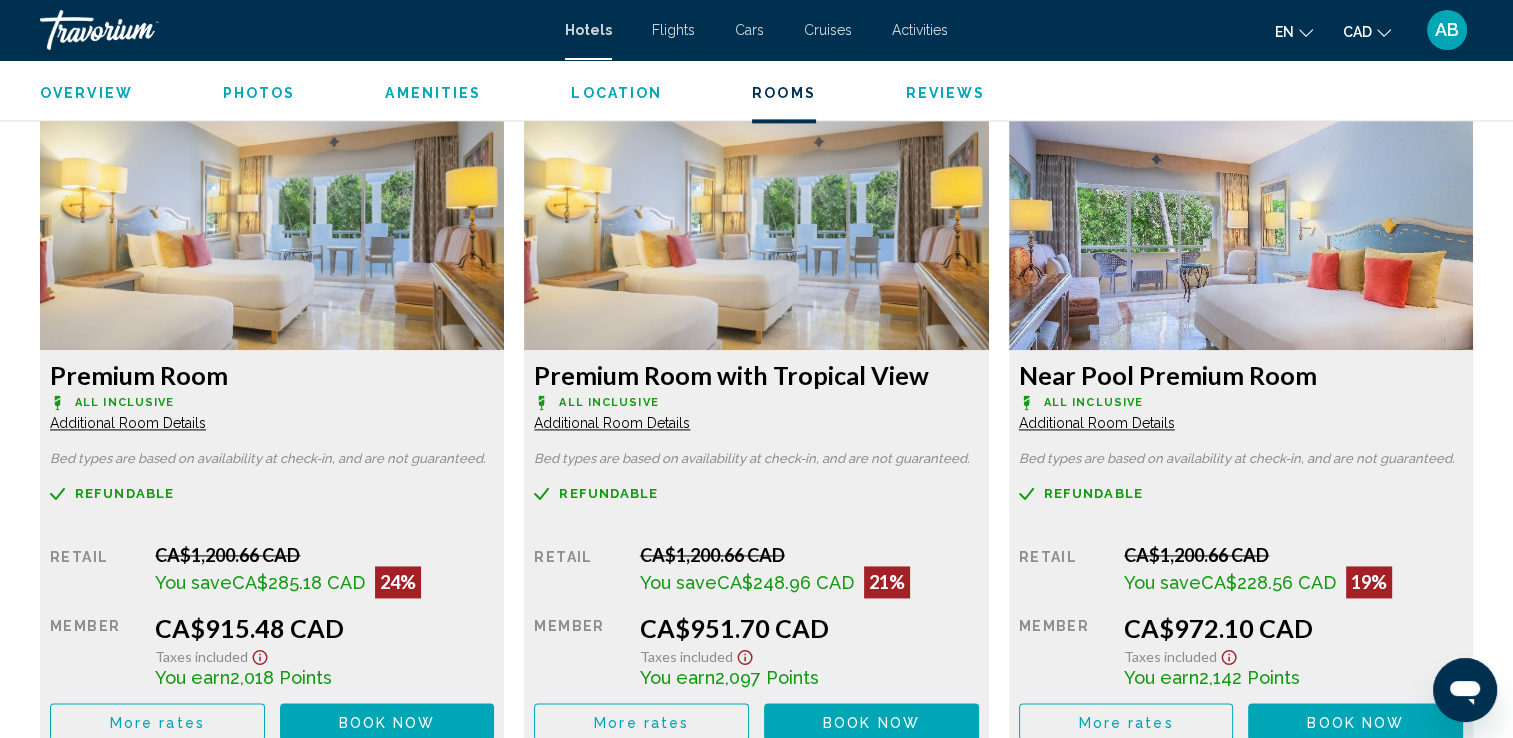 click on "Additional Room Details" at bounding box center [128, 423] 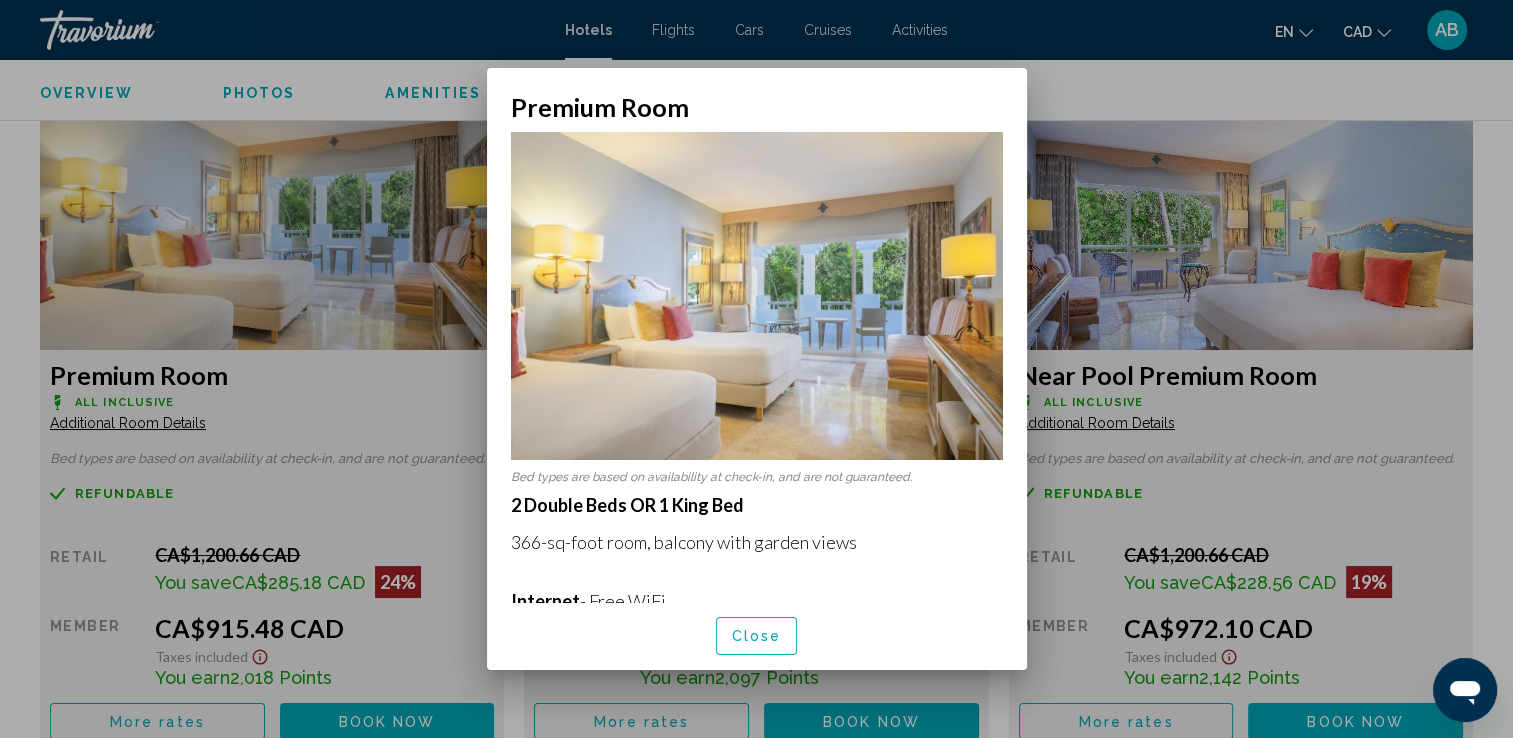 scroll, scrollTop: 0, scrollLeft: 0, axis: both 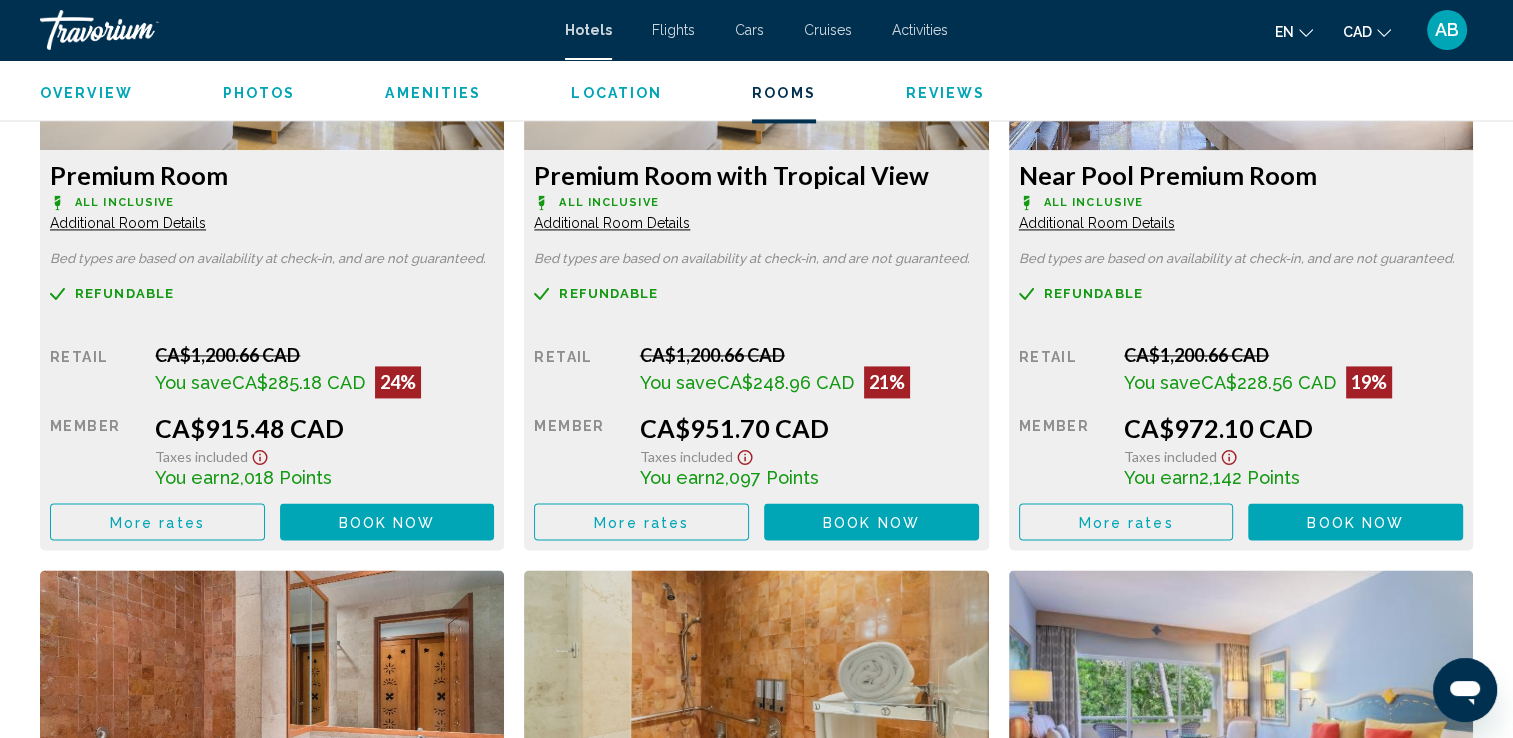 click on "Book now" at bounding box center (387, 522) 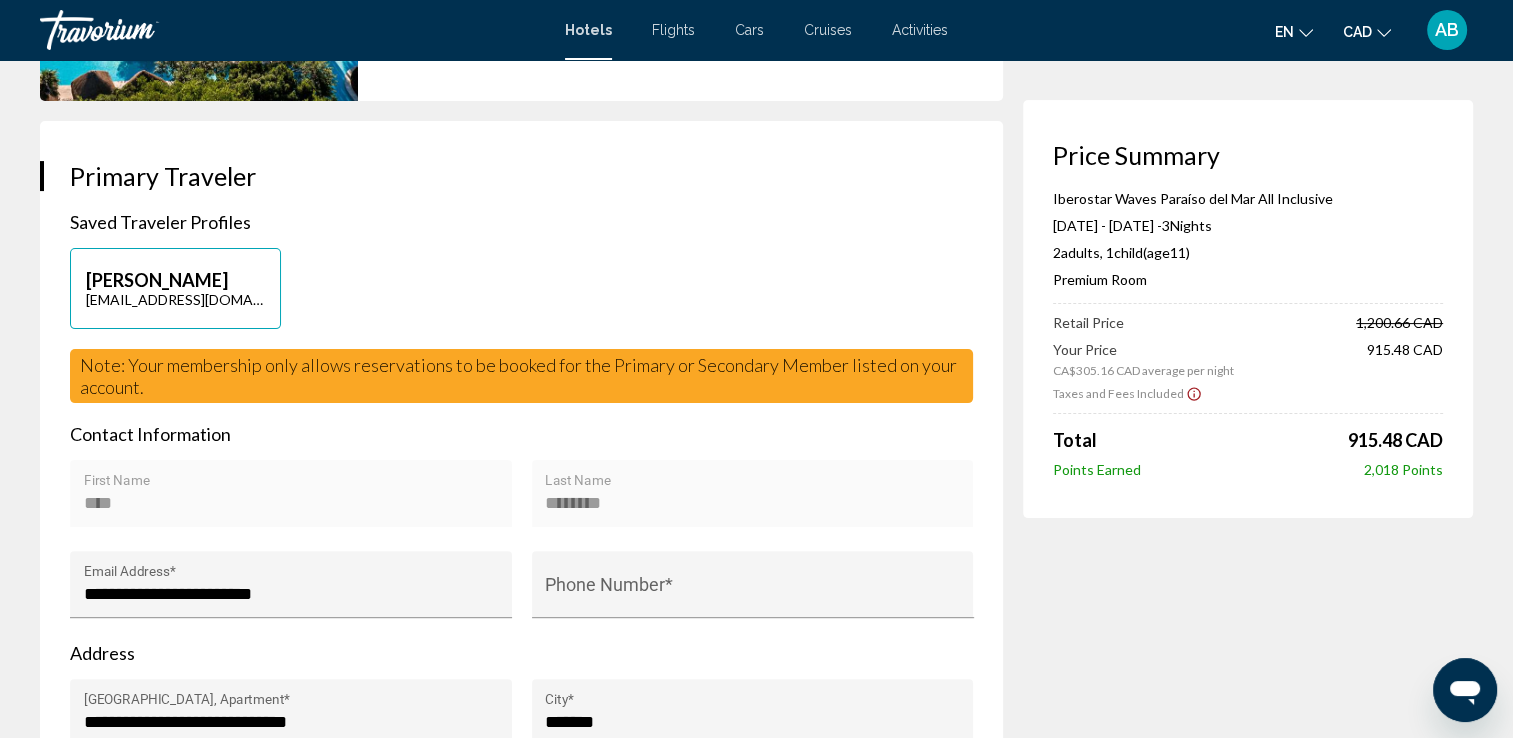 scroll, scrollTop: 600, scrollLeft: 0, axis: vertical 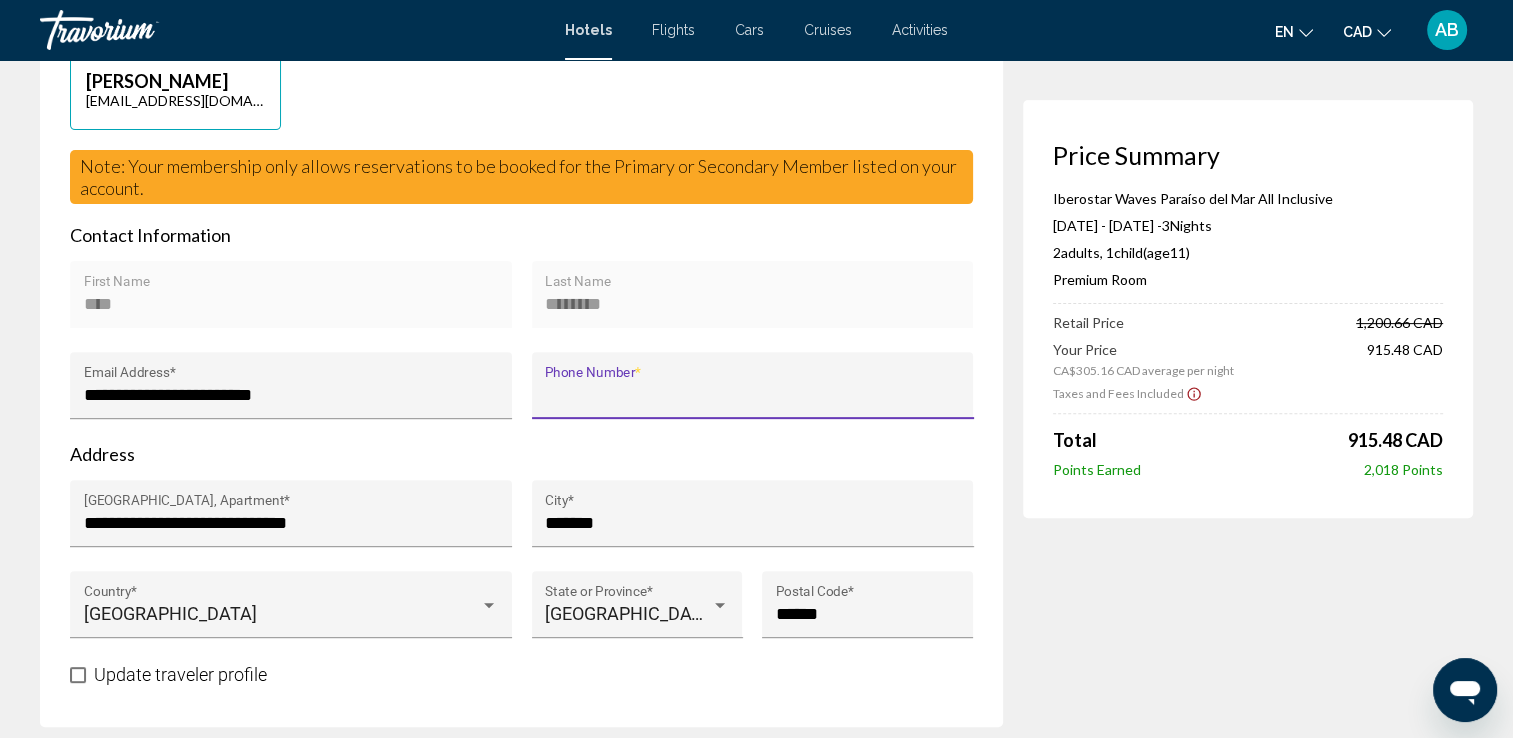 click on "Phone Number  *" at bounding box center [752, 395] 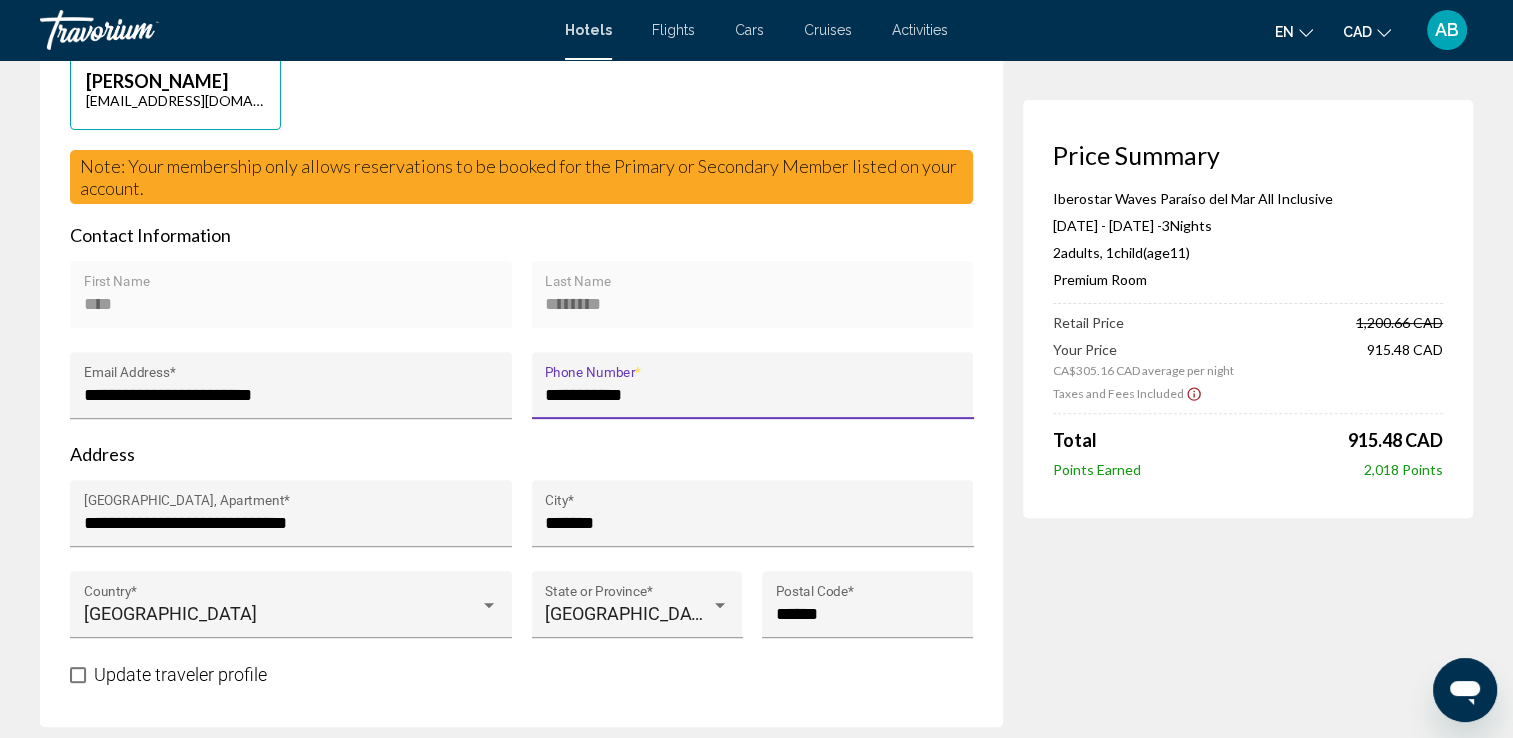 click on "Address" at bounding box center (521, 454) 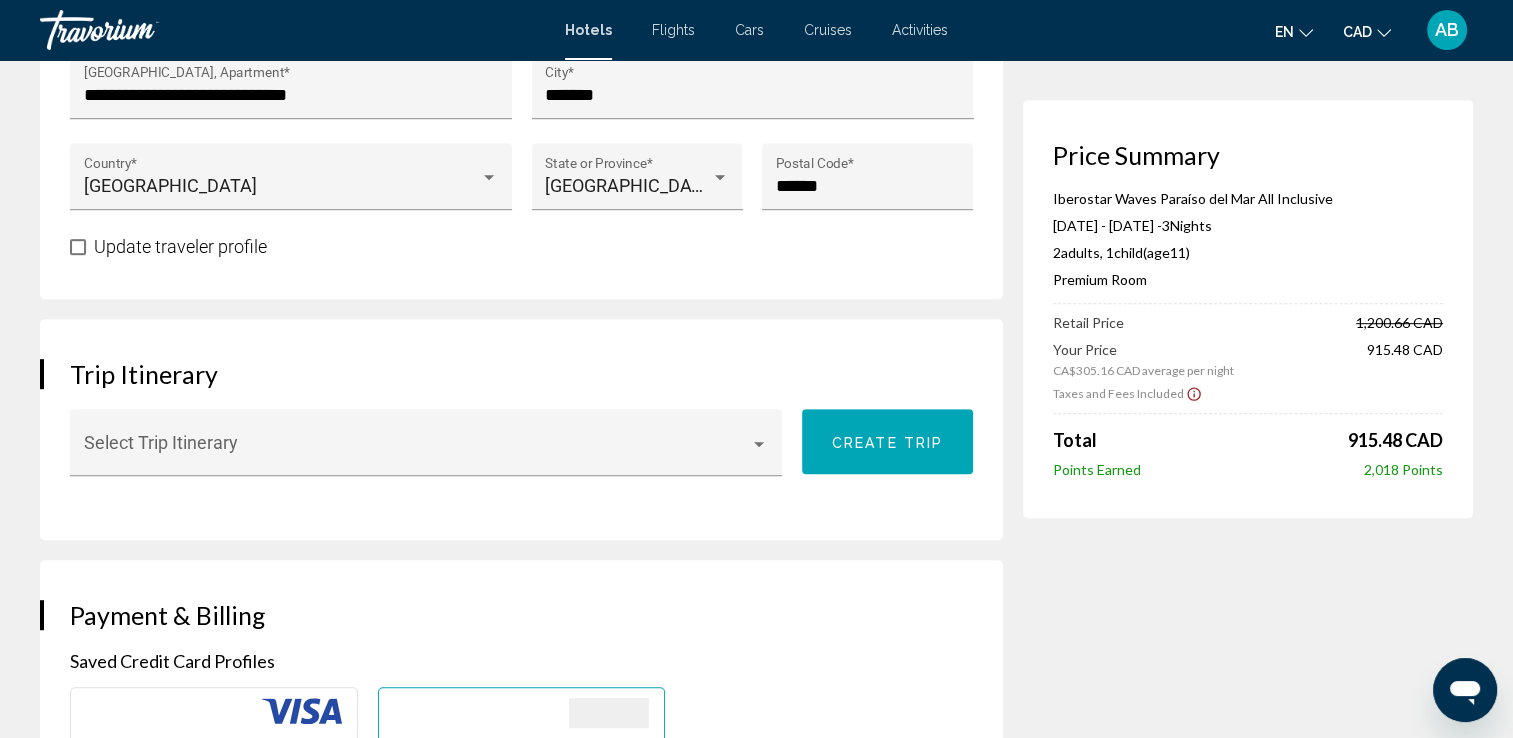 scroll, scrollTop: 1100, scrollLeft: 0, axis: vertical 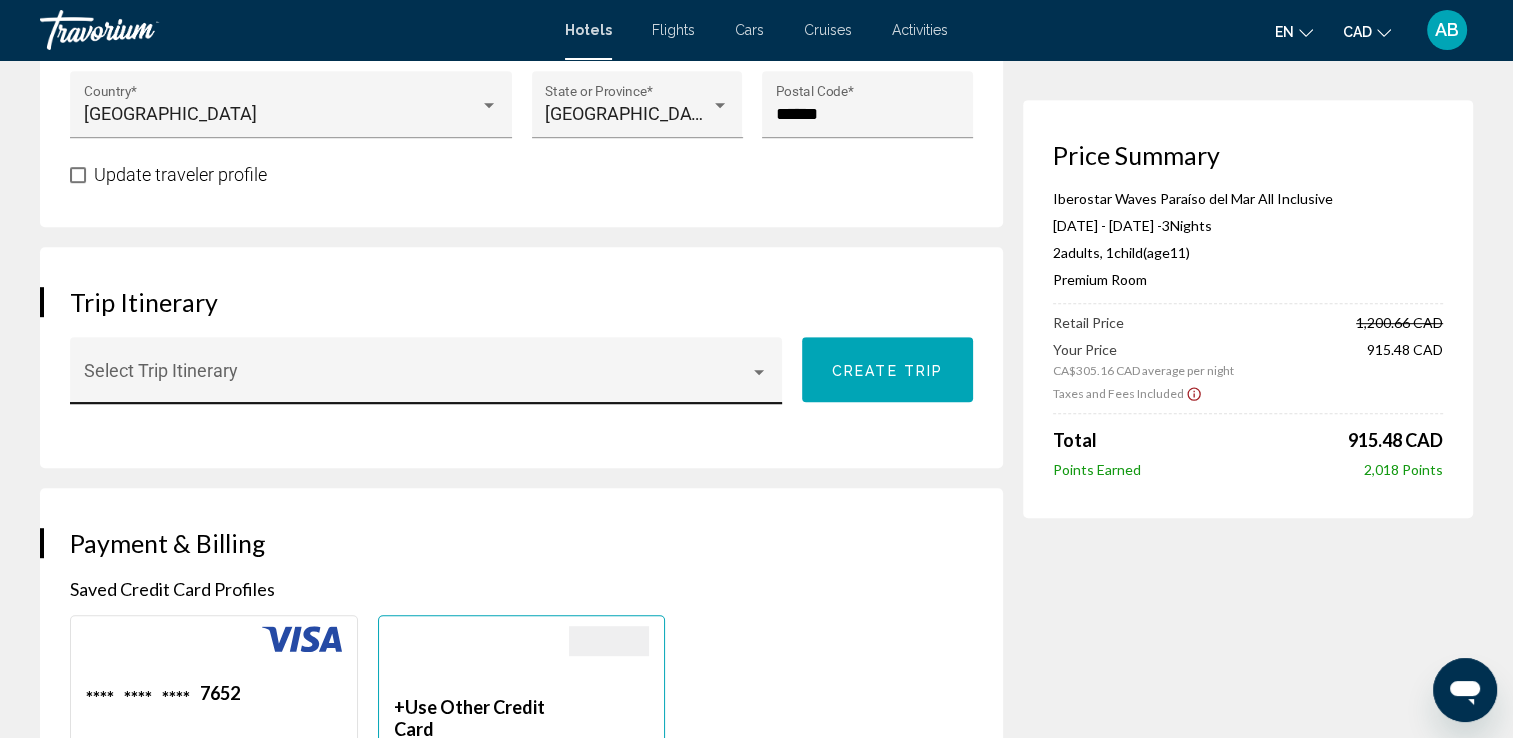 click at bounding box center (417, 380) 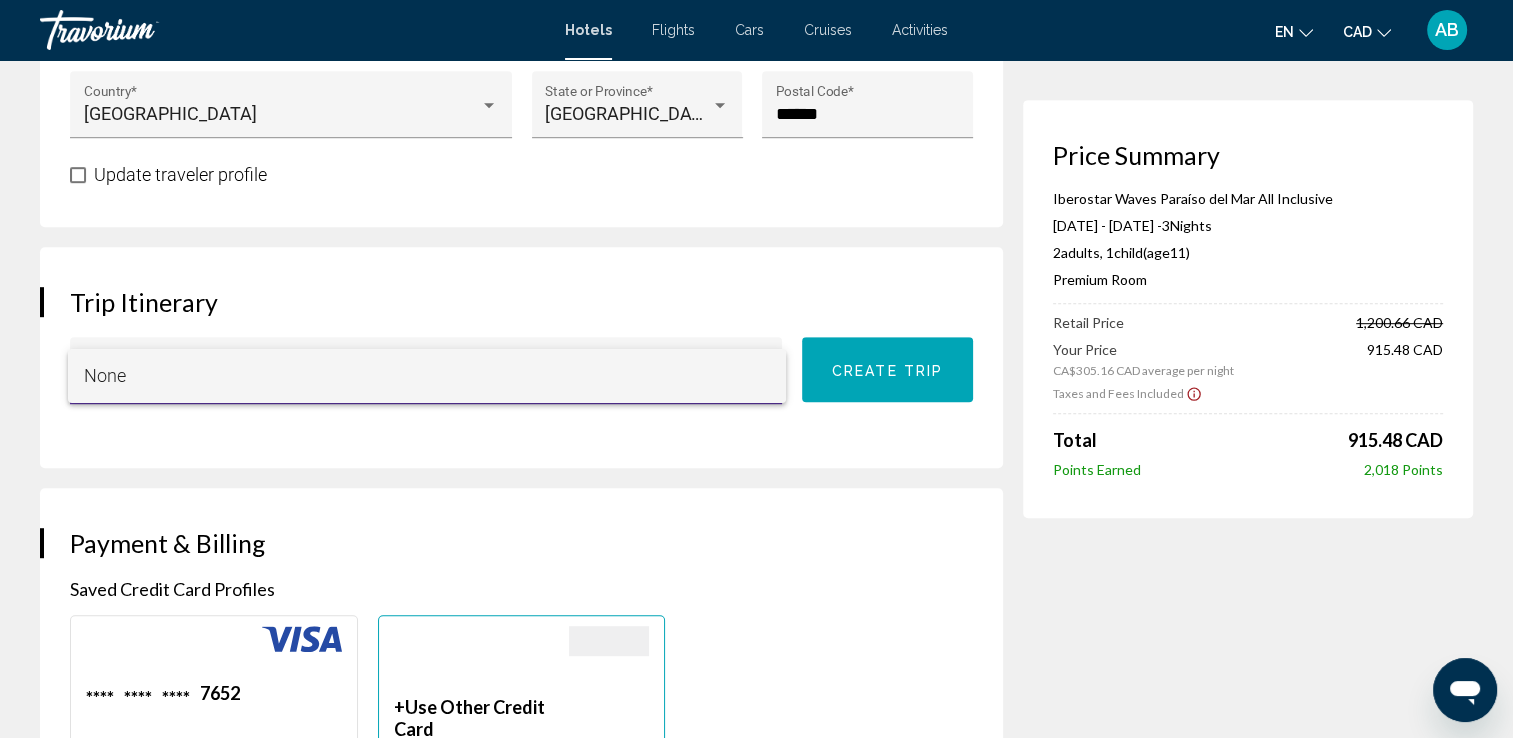 click at bounding box center [756, 369] 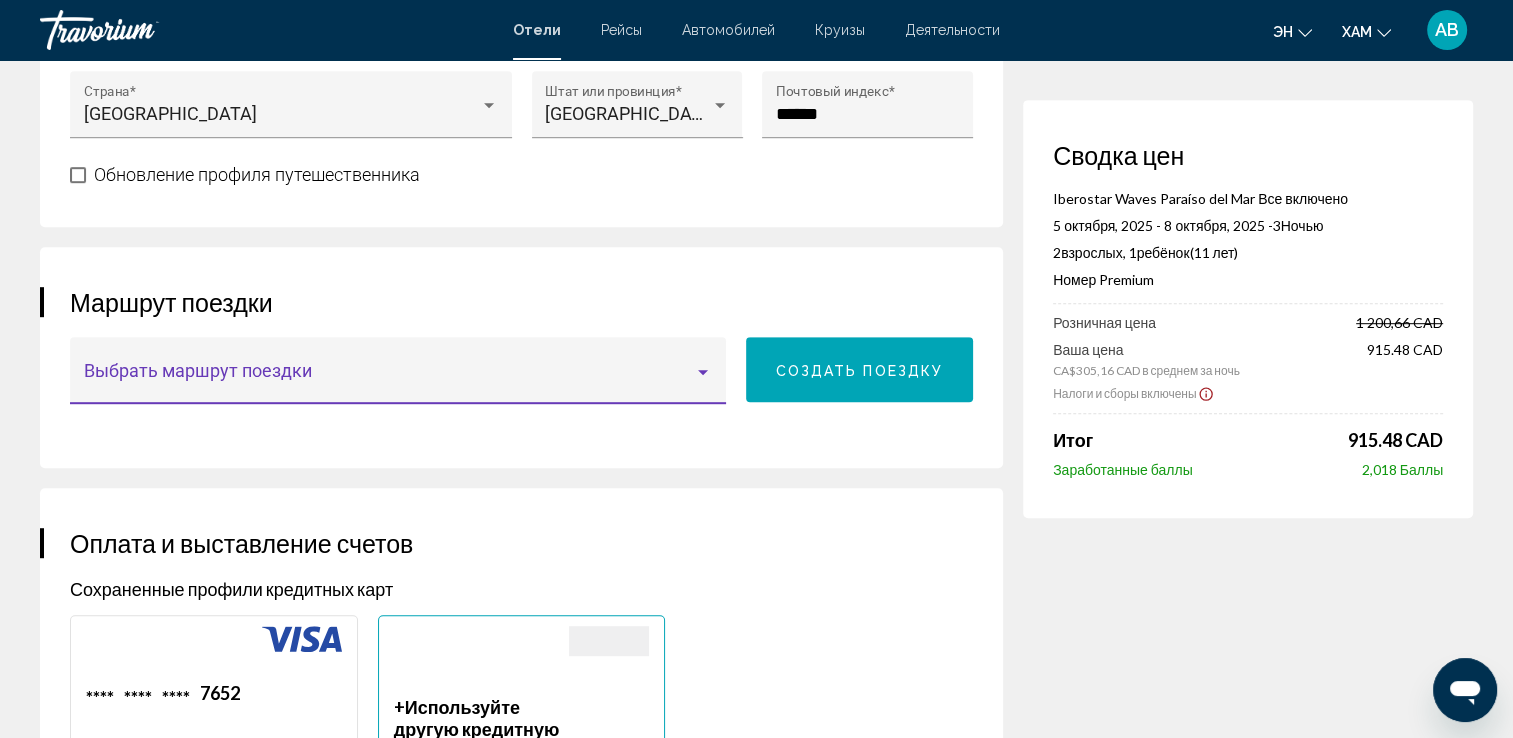 click at bounding box center [389, 380] 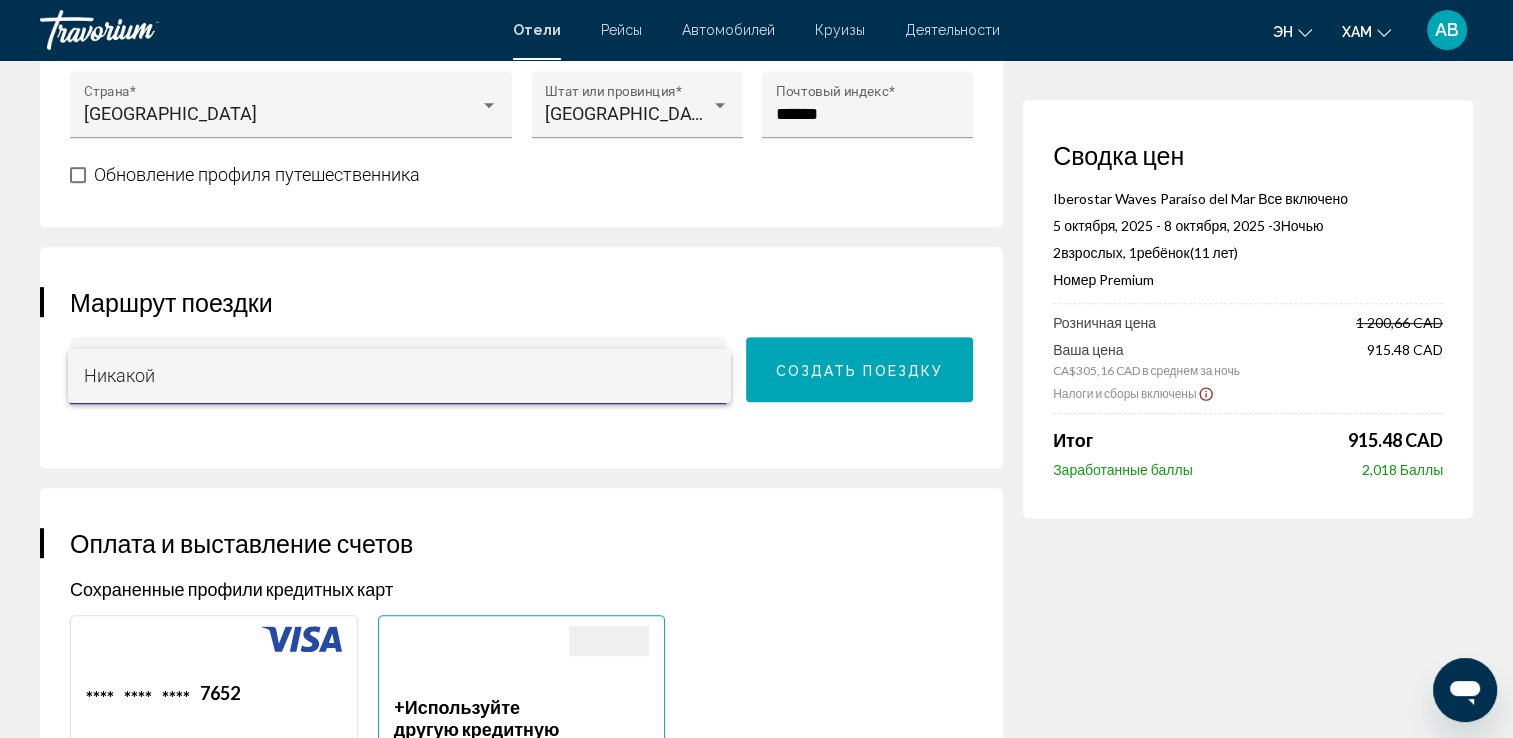 click at bounding box center (756, 369) 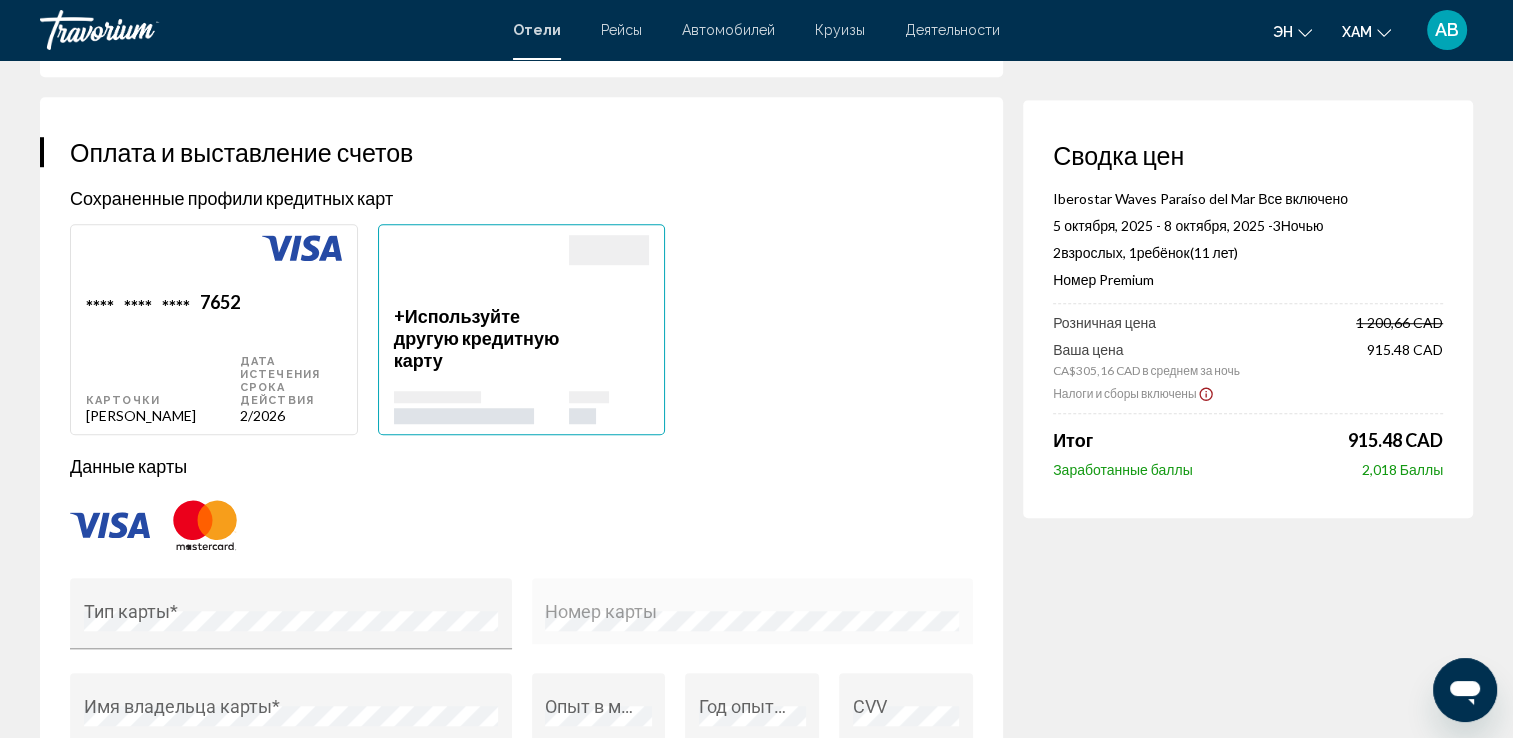 scroll, scrollTop: 1600, scrollLeft: 0, axis: vertical 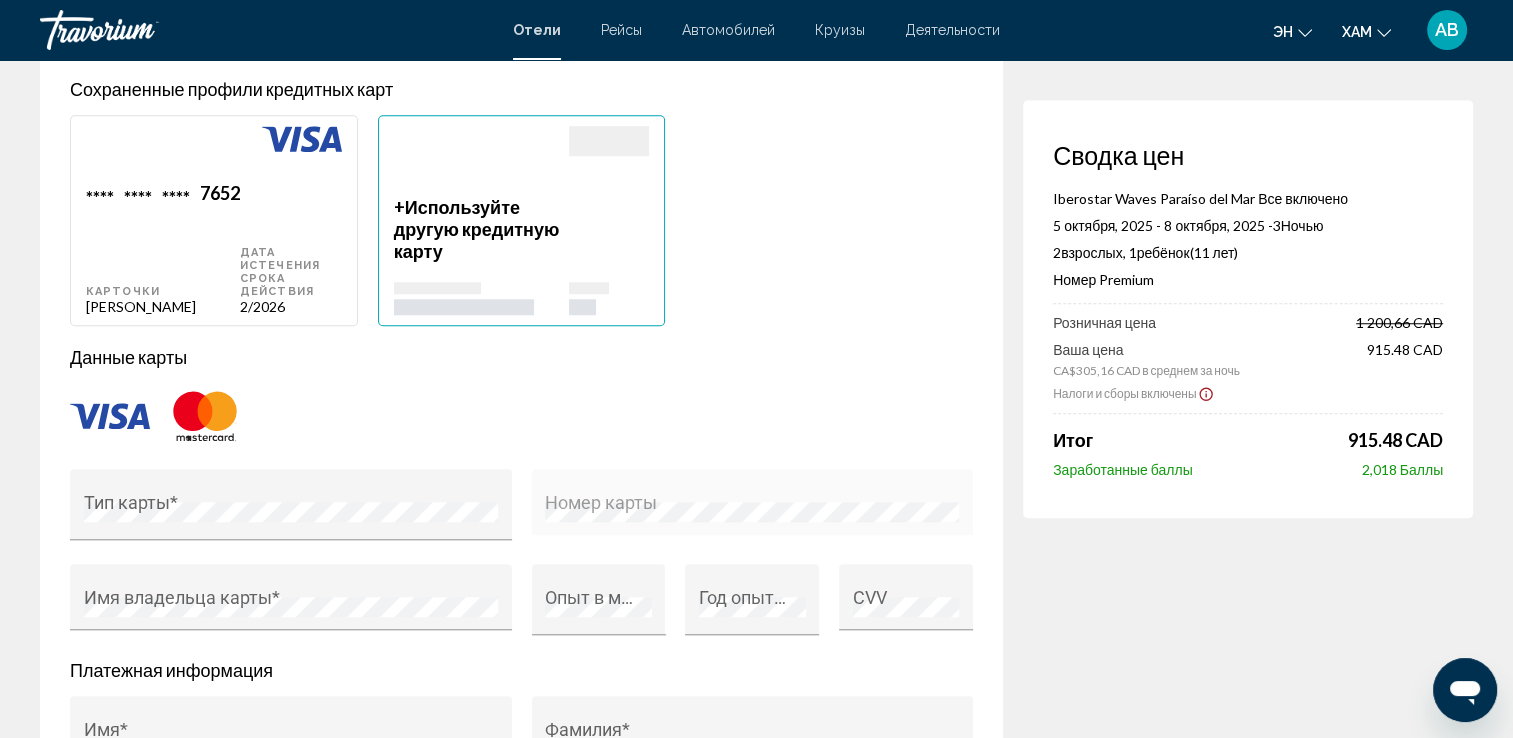 click at bounding box center [609, 255] 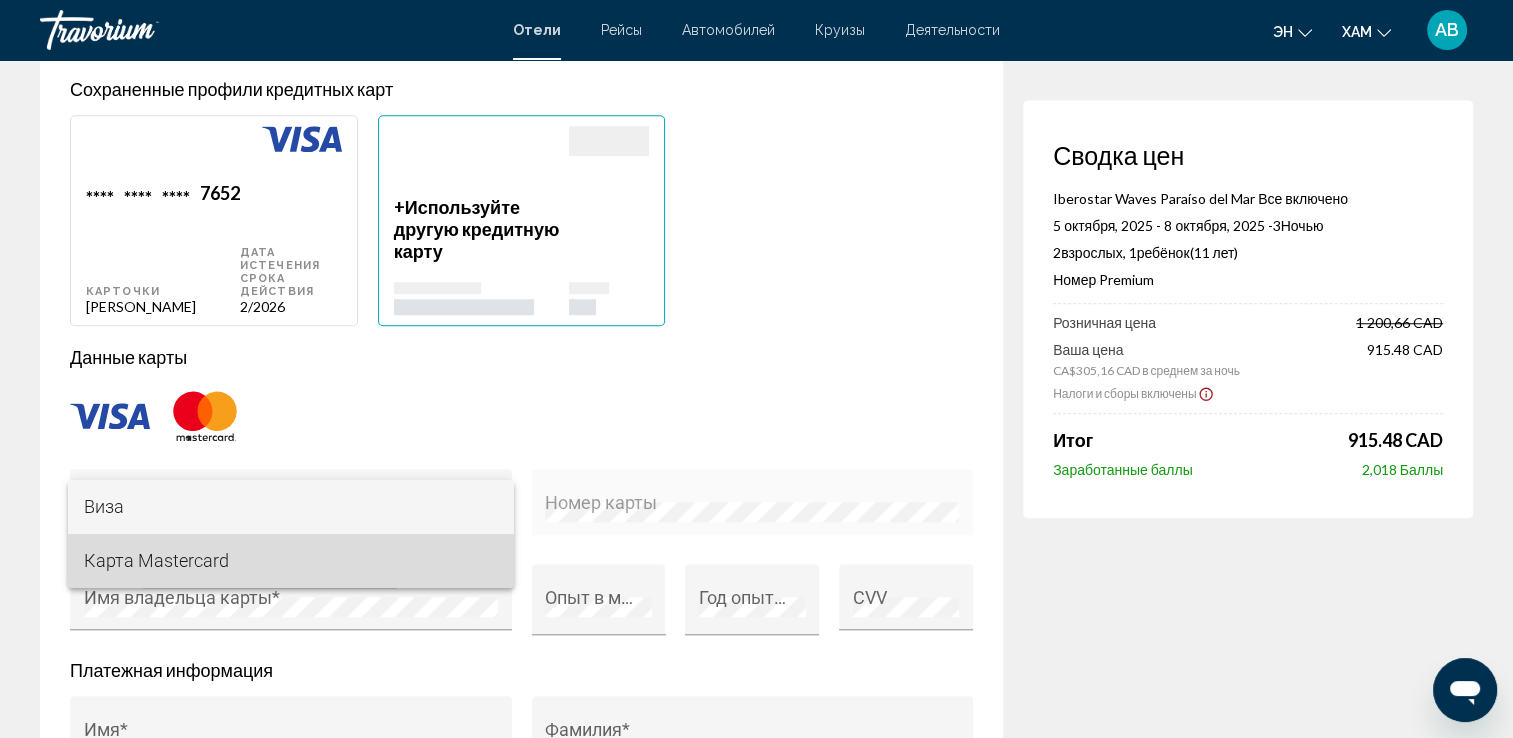 click on "Карта Mastercard" at bounding box center [291, 561] 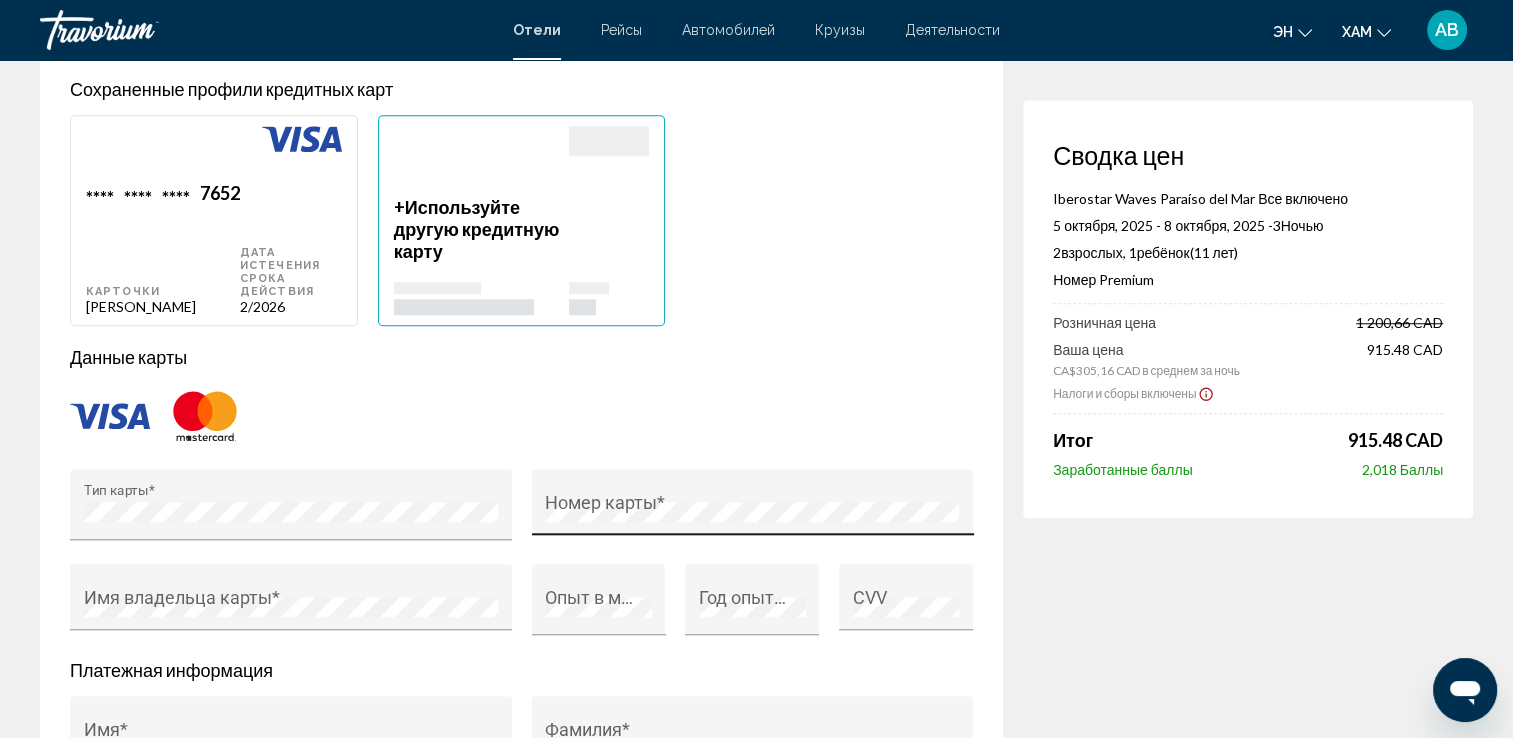 click on "Номер карты  *" at bounding box center [752, 508] 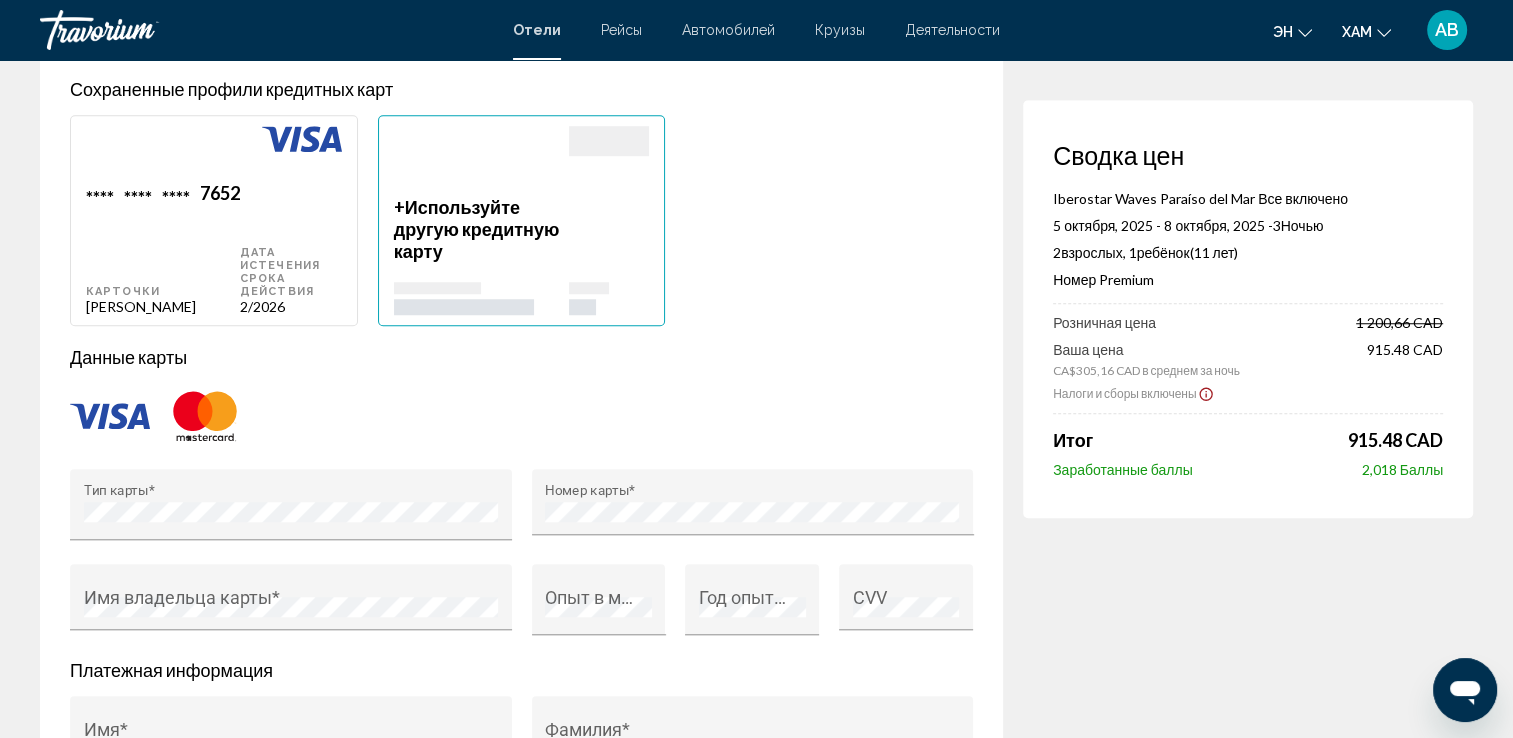 click on "Номер карты  *" at bounding box center (753, 514) 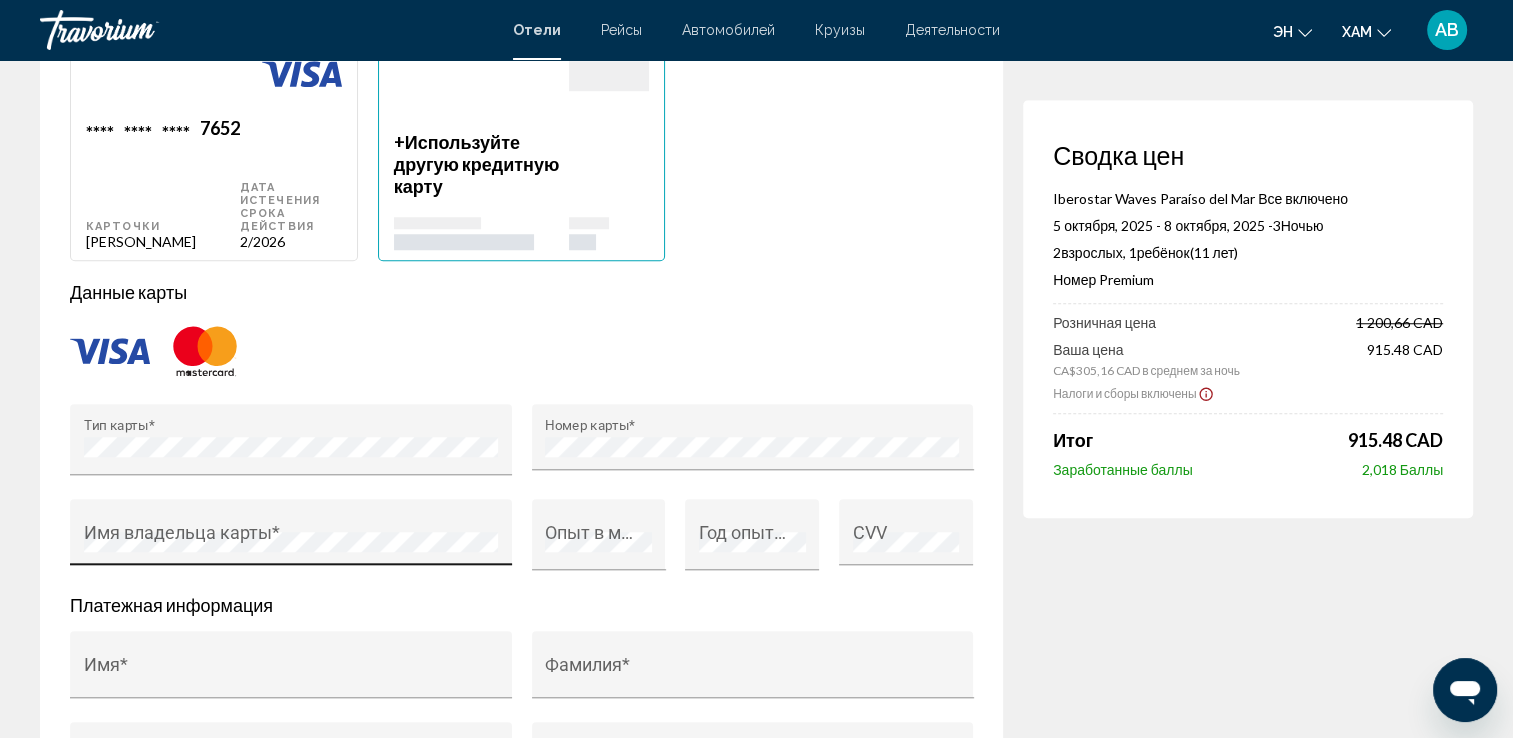 scroll, scrollTop: 1700, scrollLeft: 0, axis: vertical 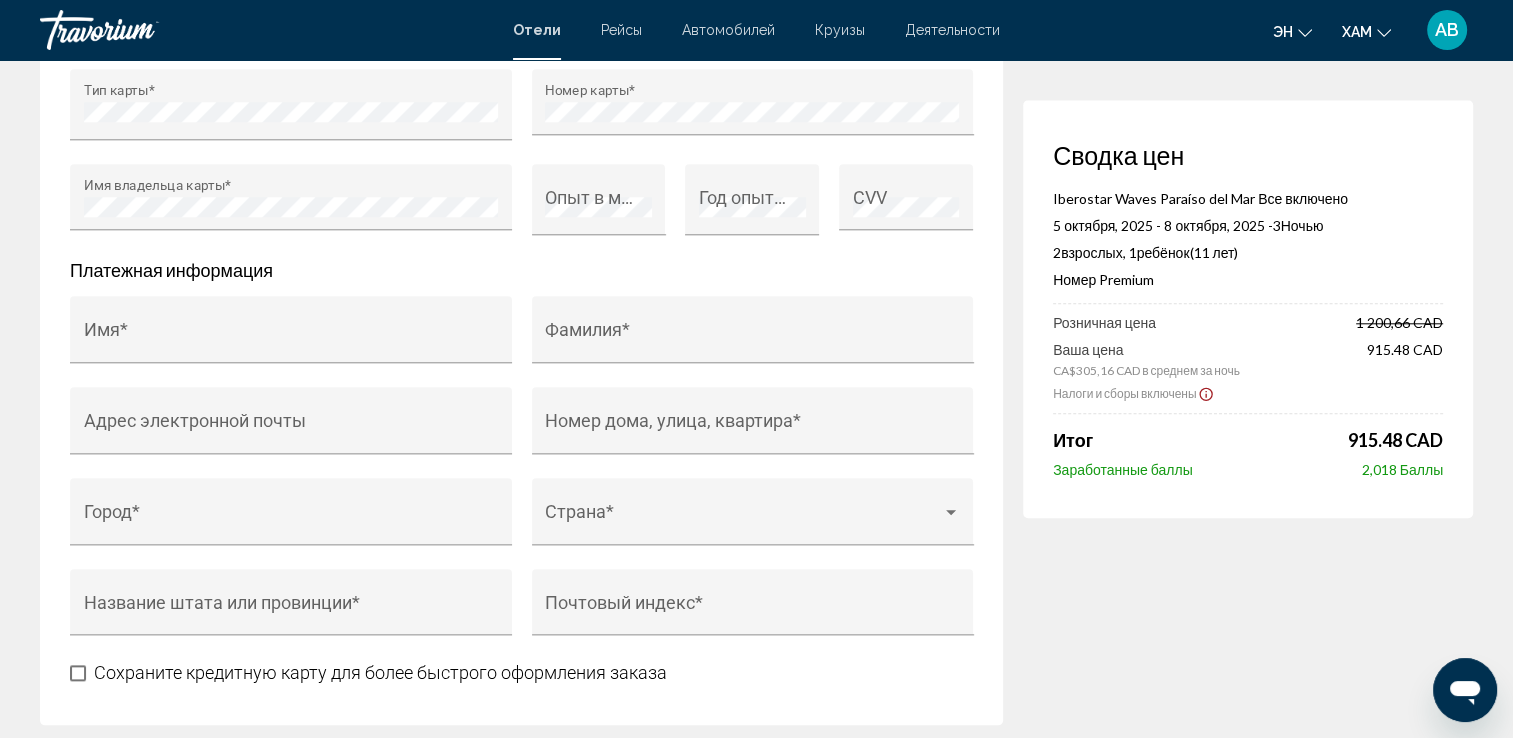 click on "Платежная информация" at bounding box center [521, 270] 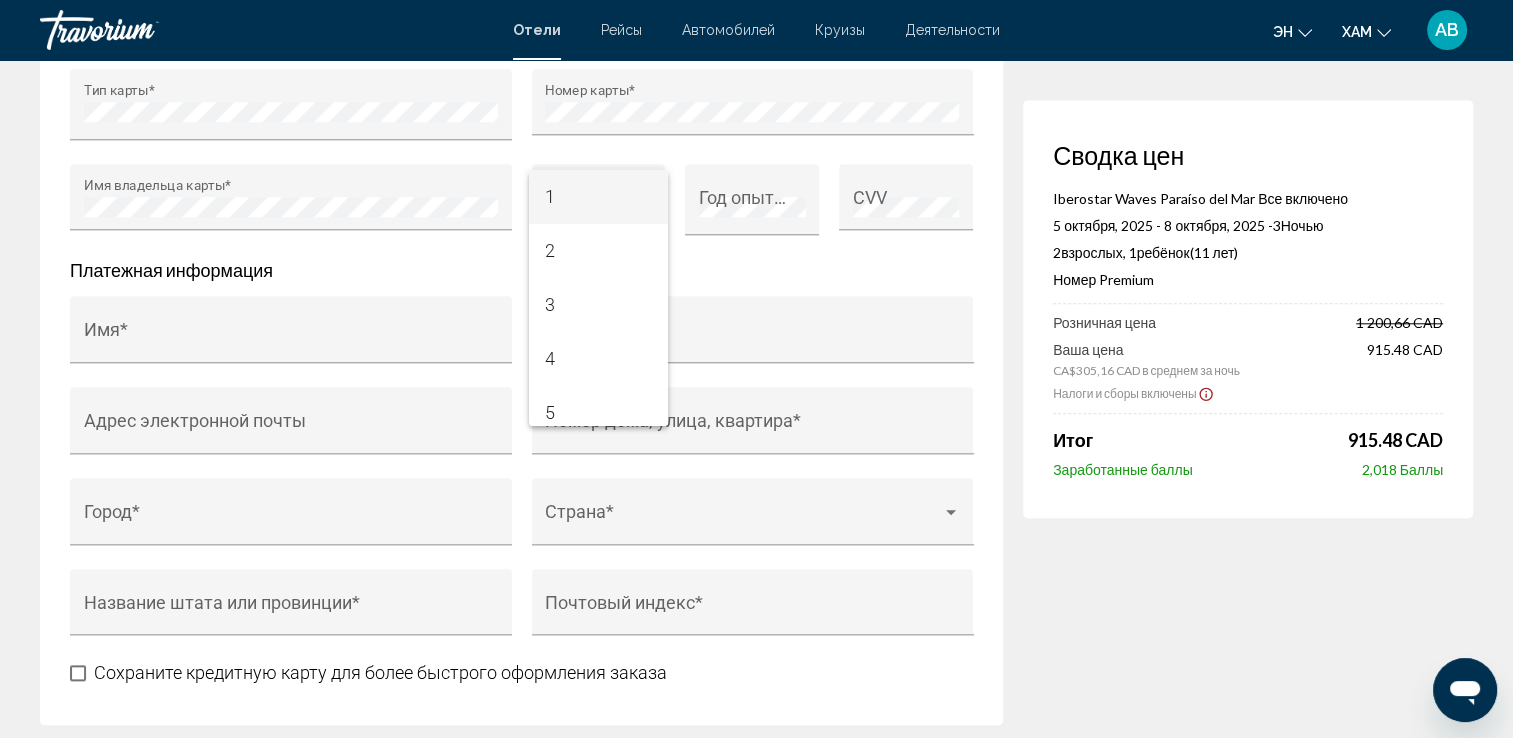 click at bounding box center [756, 369] 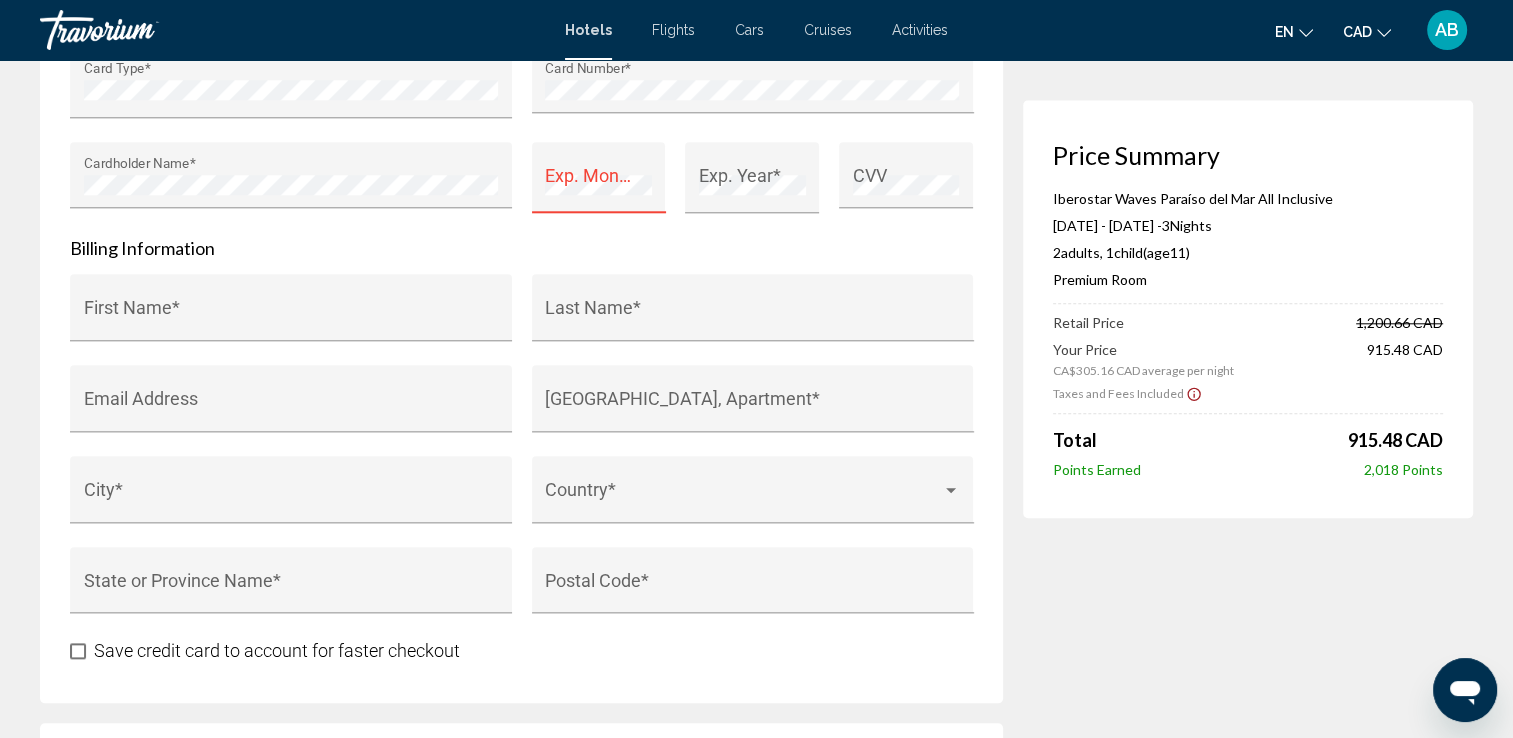 click on "Exp. Month  *" at bounding box center (598, 184) 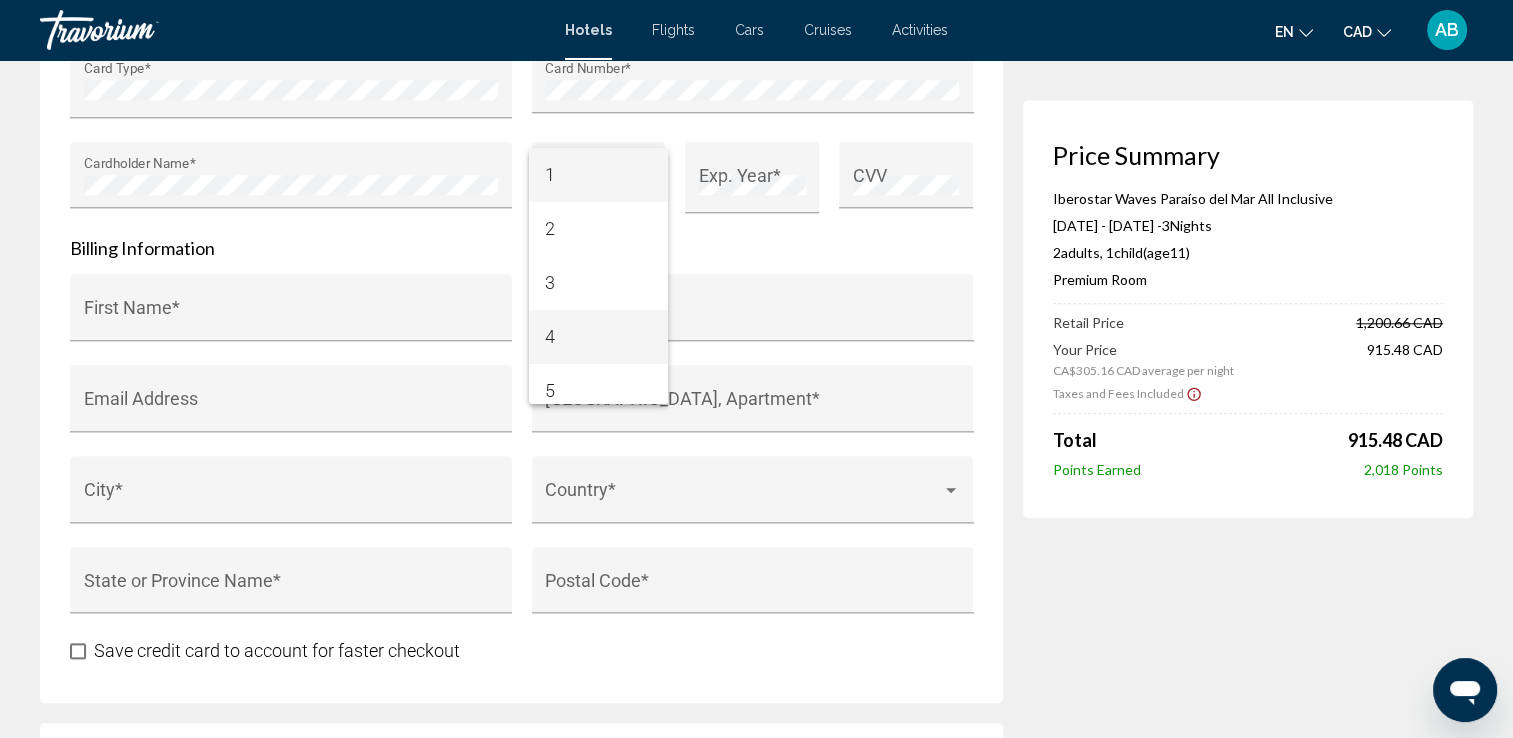 scroll, scrollTop: 100, scrollLeft: 0, axis: vertical 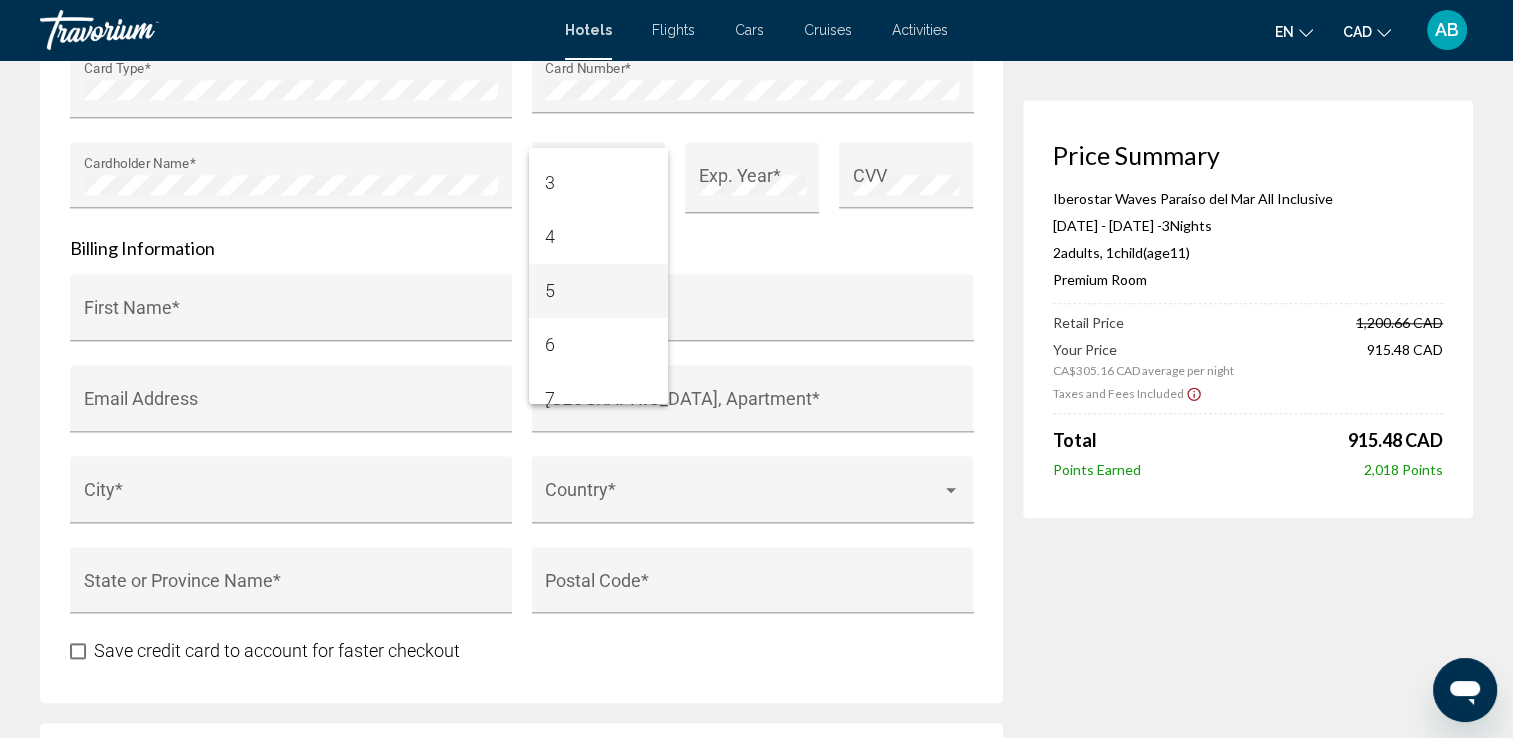 click on "5" at bounding box center [598, 291] 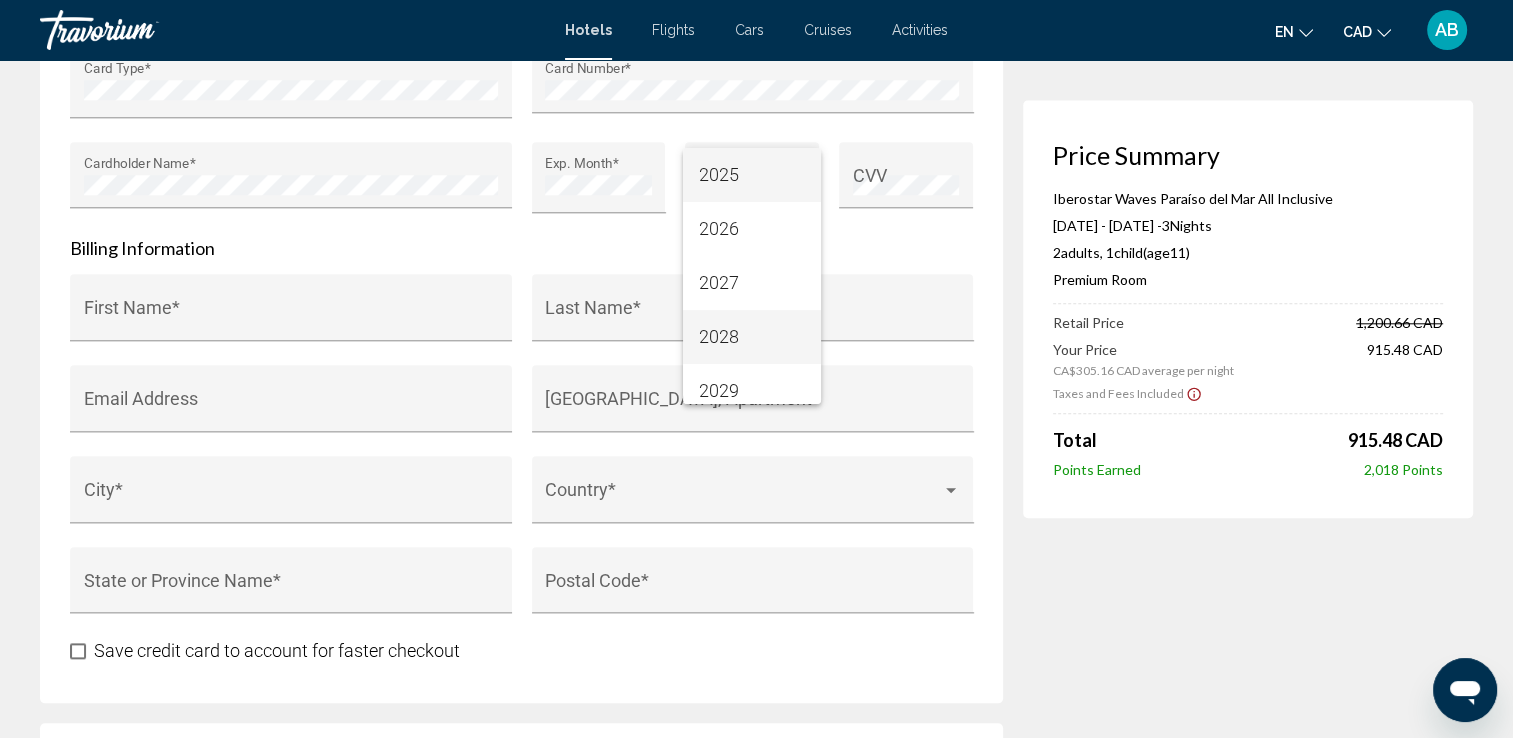click on "2028" at bounding box center (752, 337) 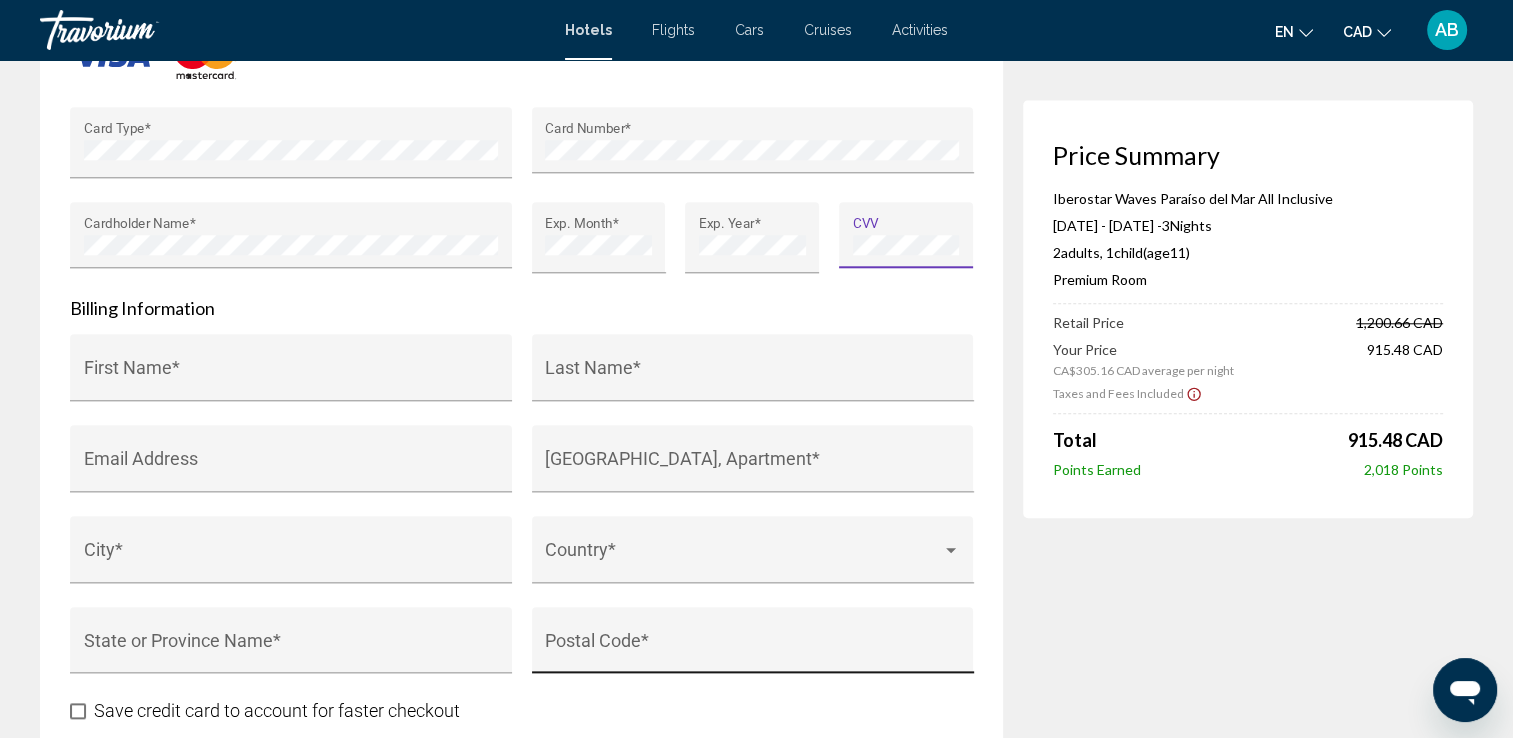 scroll, scrollTop: 1900, scrollLeft: 0, axis: vertical 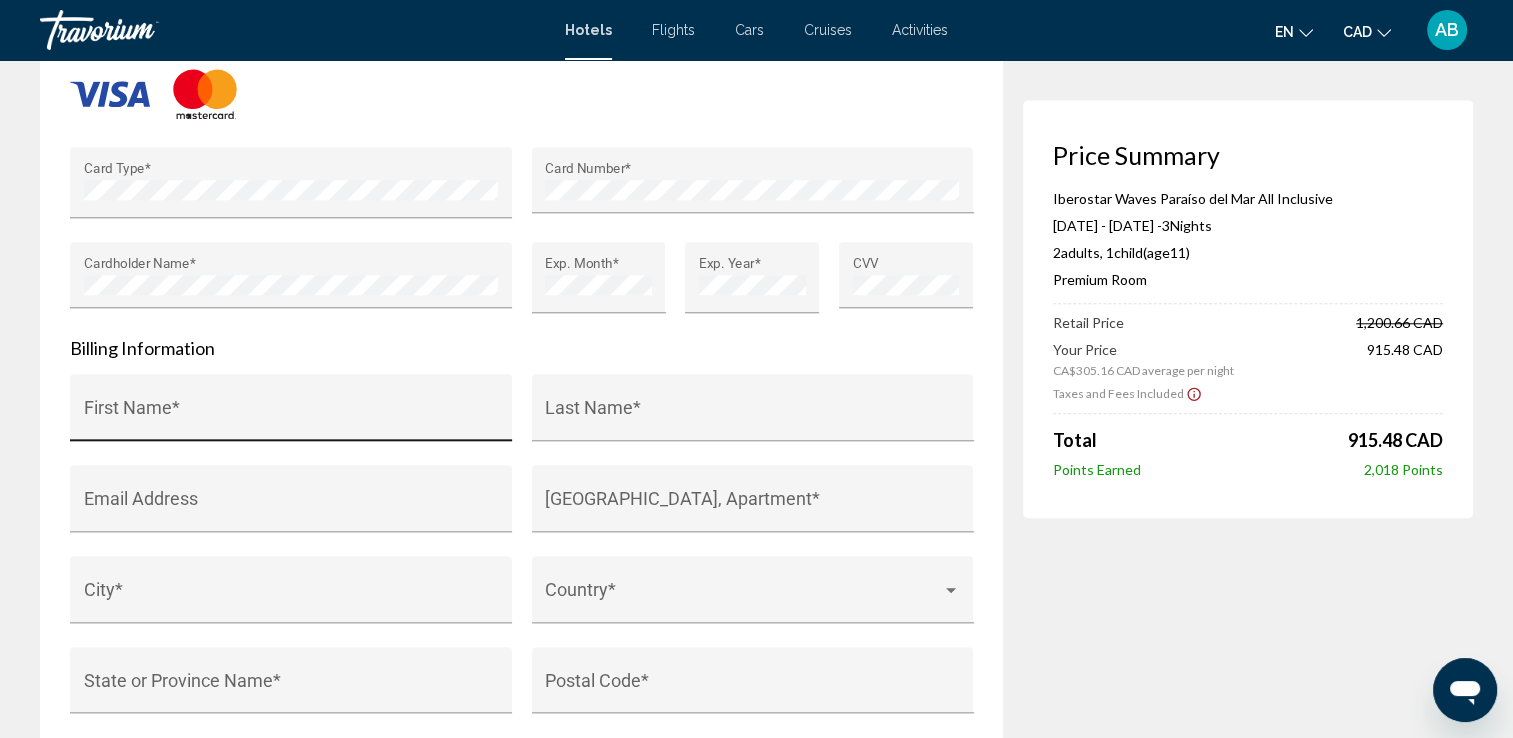 click on "First Name  *" at bounding box center [291, 413] 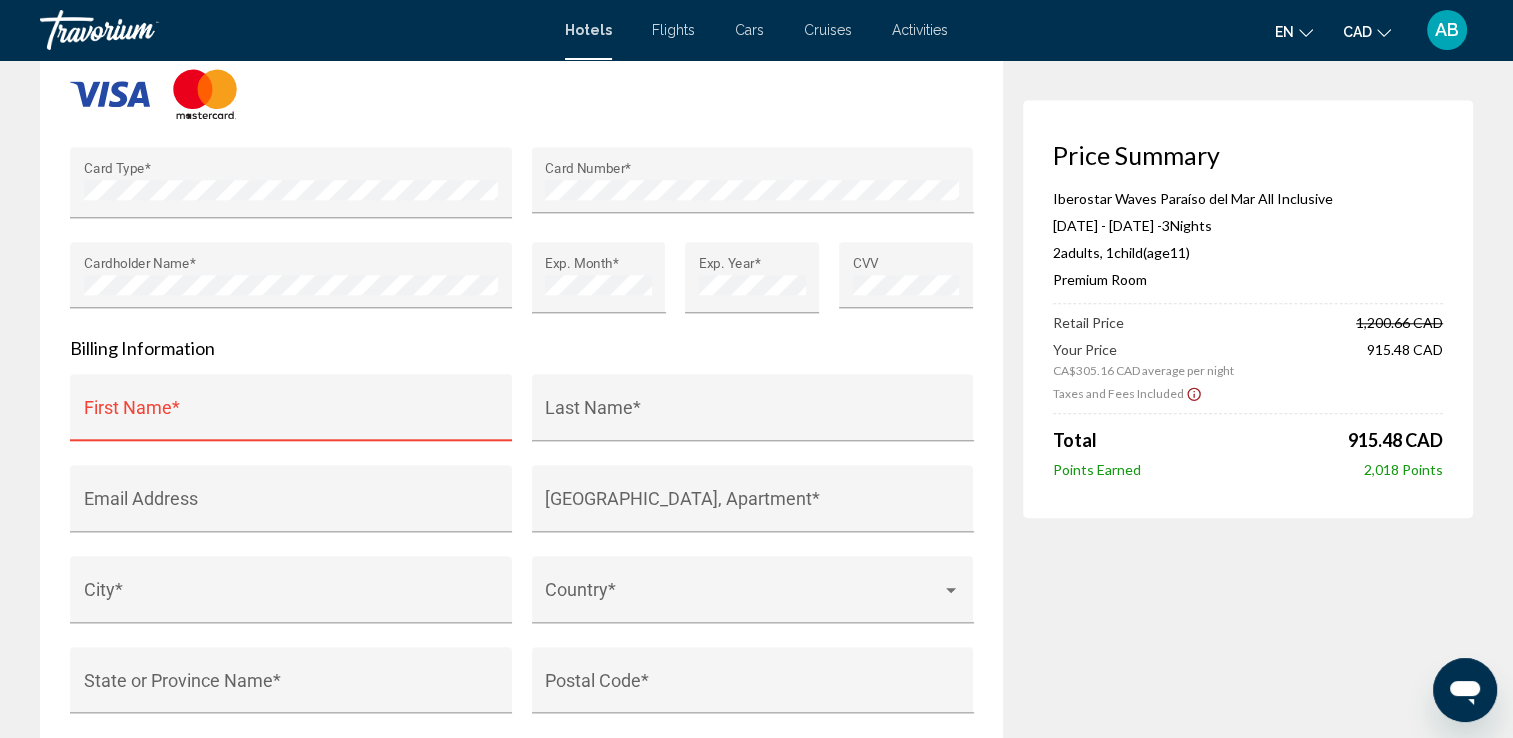 click on "First Name  *" at bounding box center [291, 413] 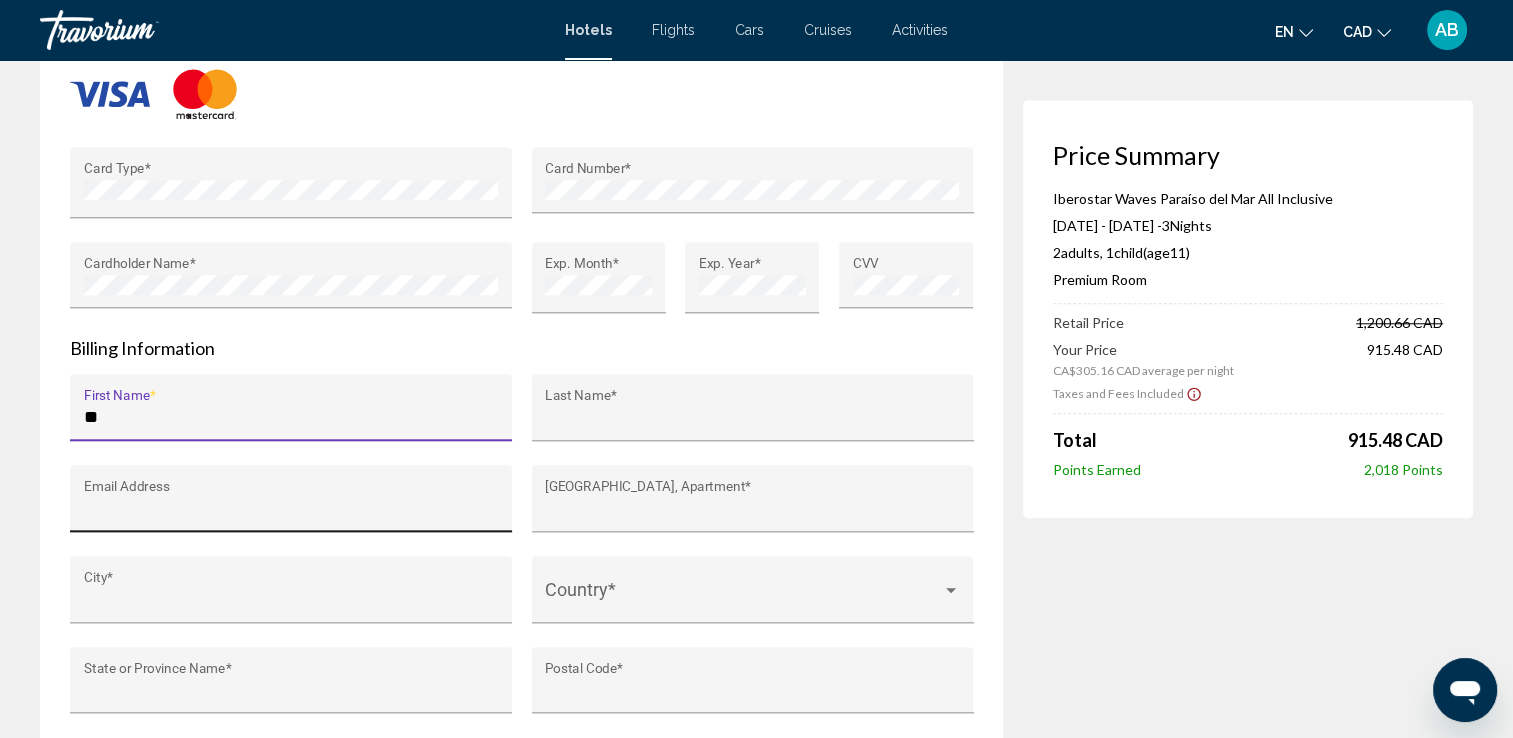 type on "*********" 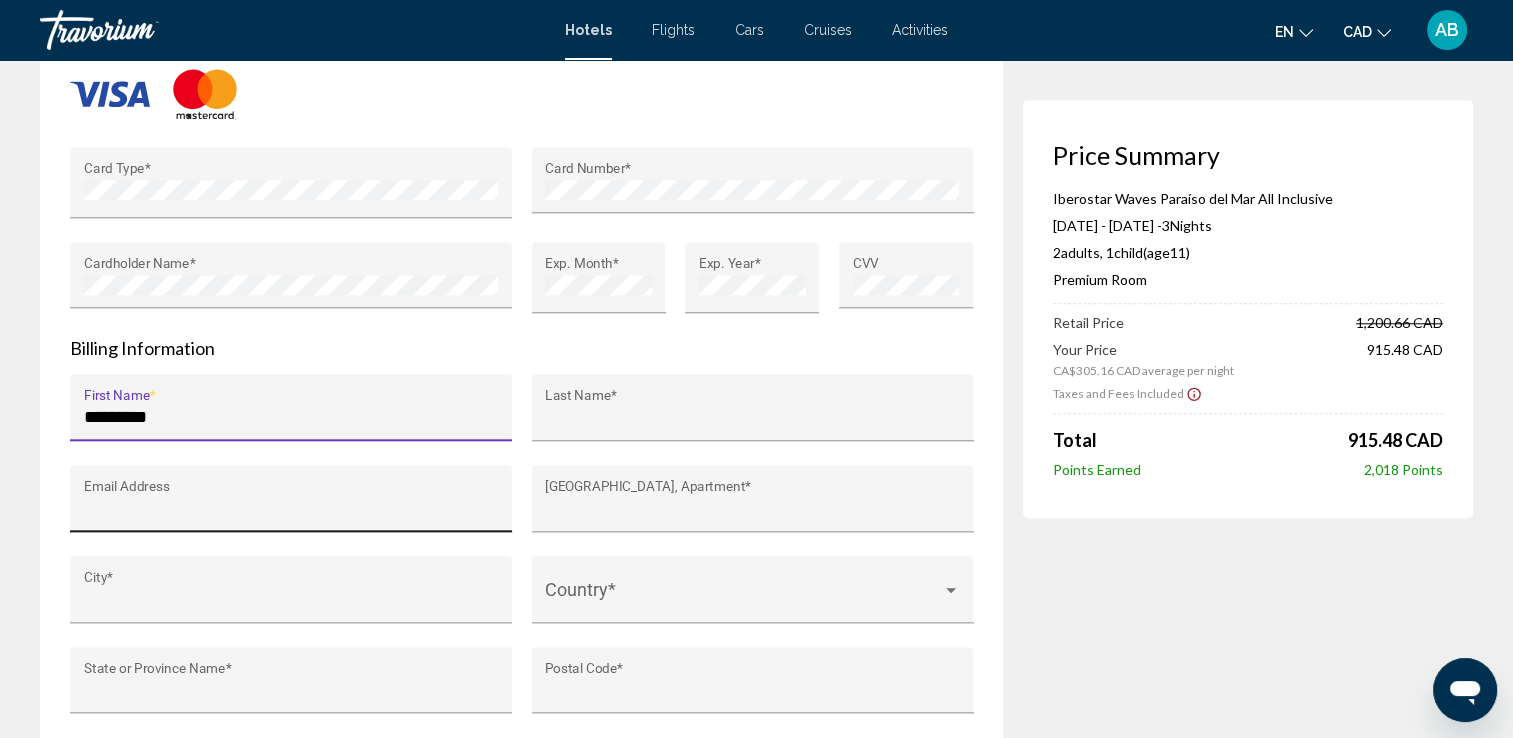 type on "**********" 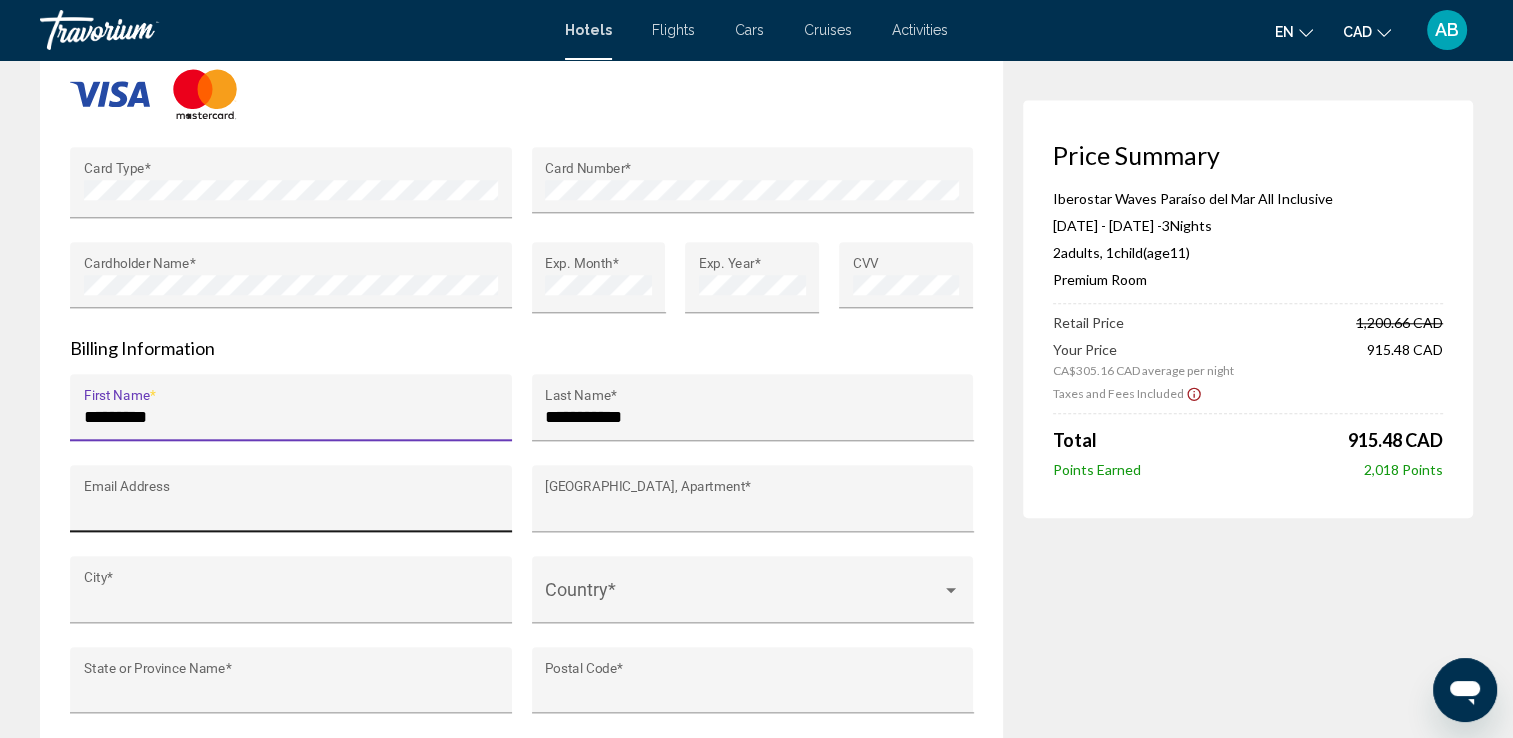 type on "**********" 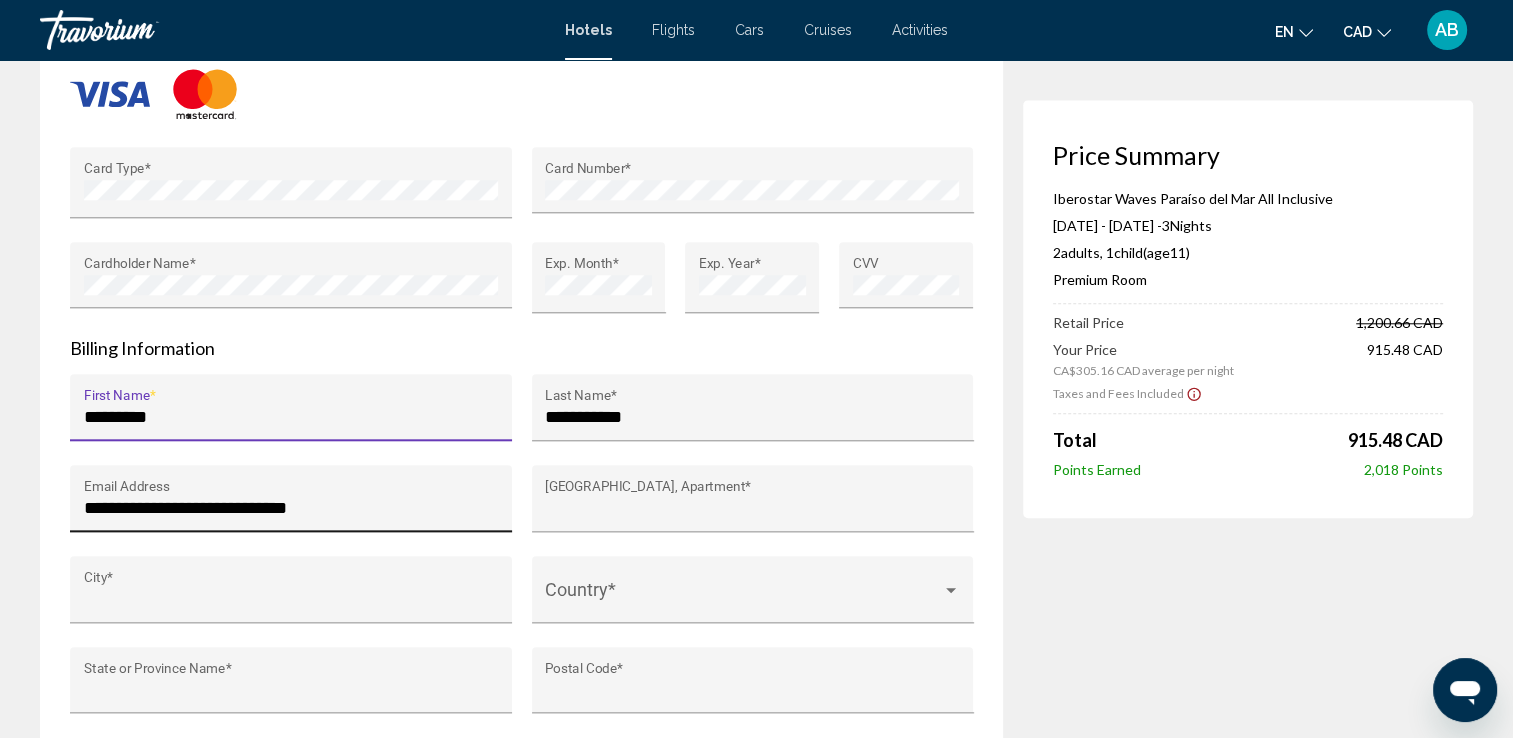 type on "**********" 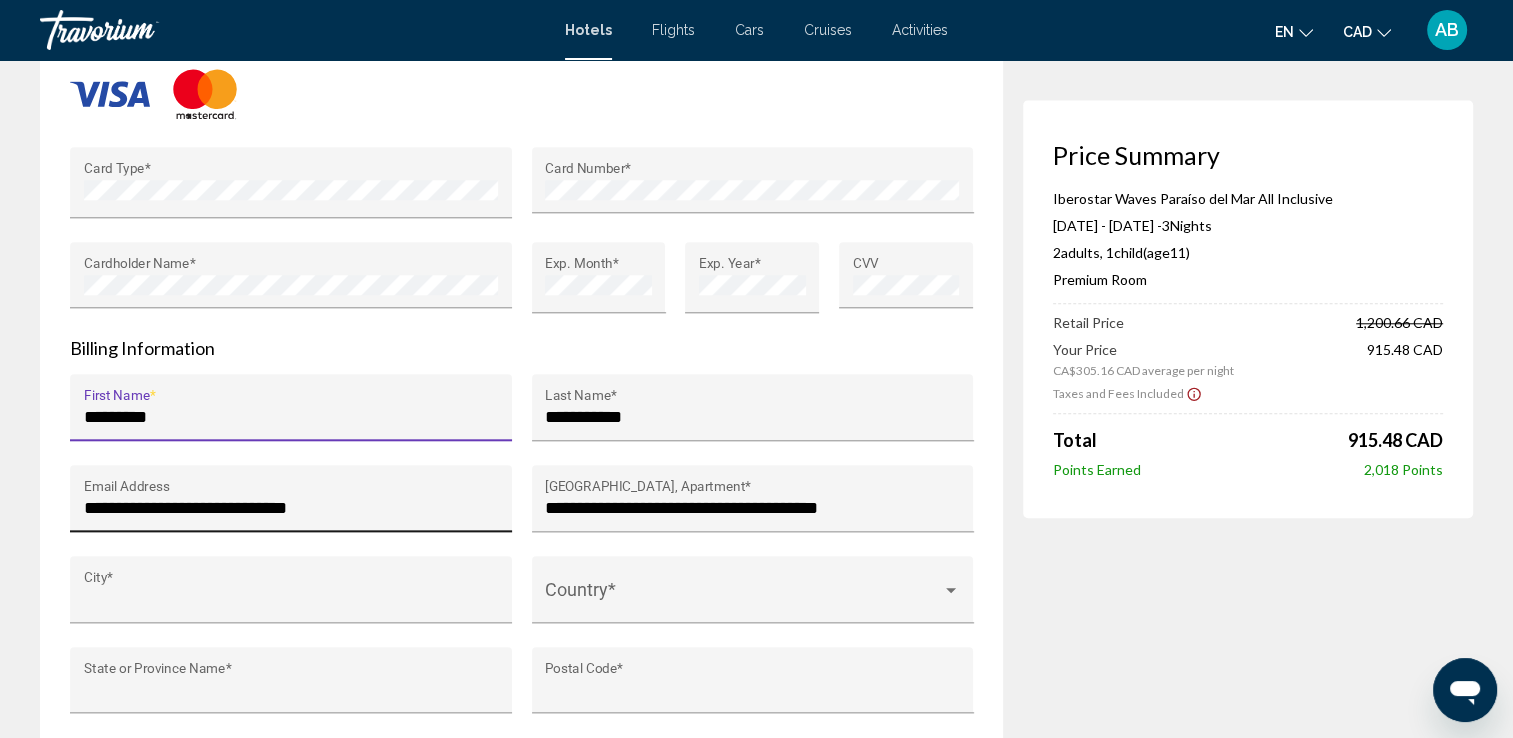 type on "*******" 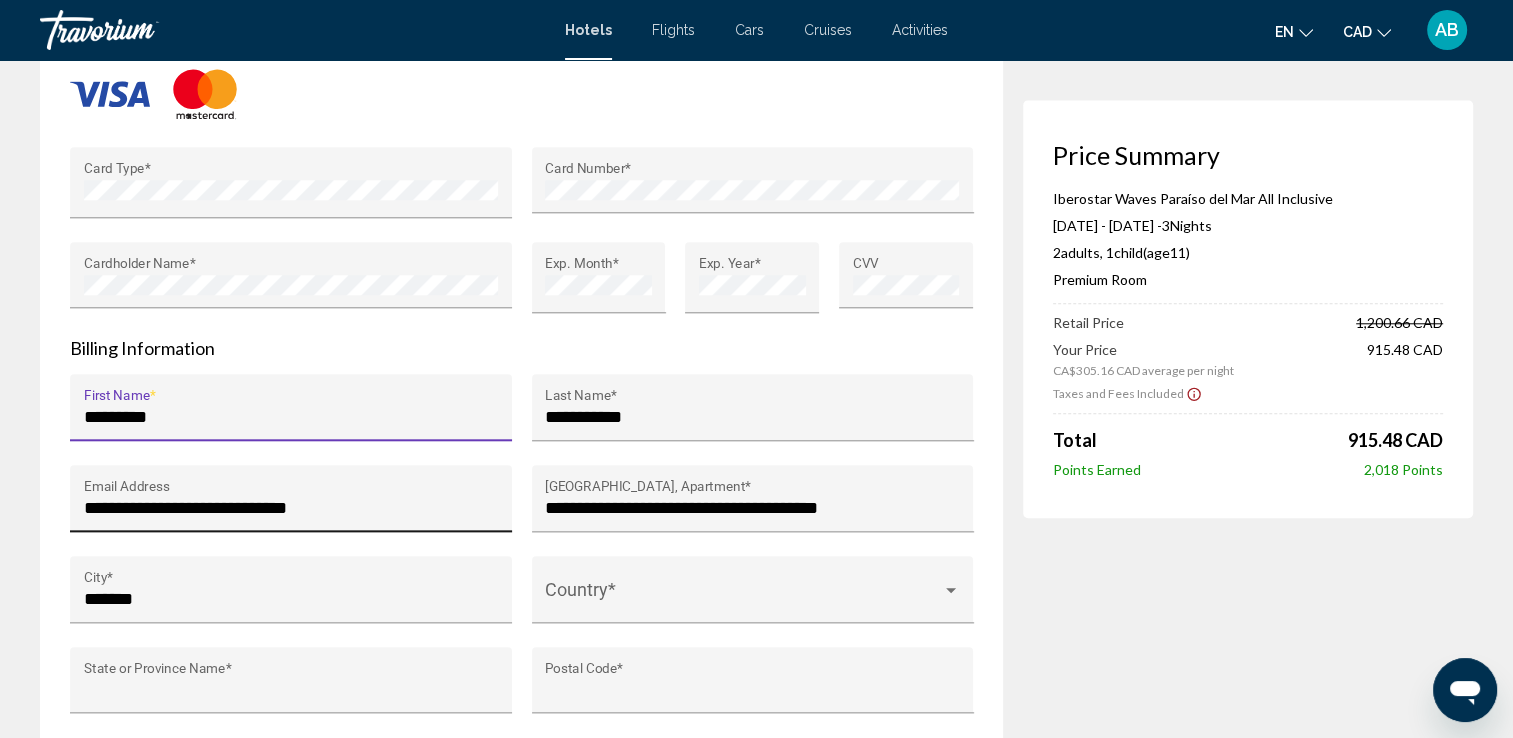 type on "**" 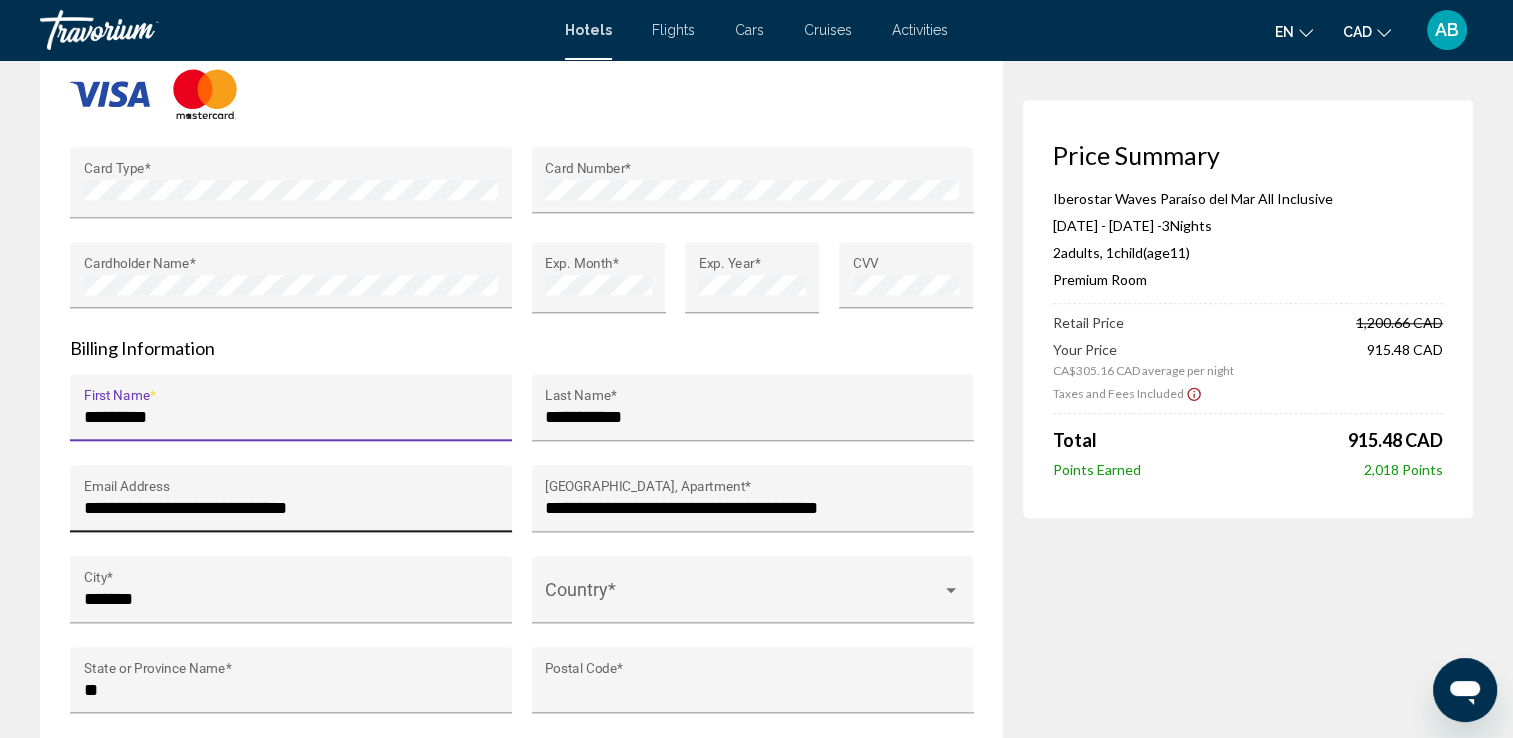 type on "*******" 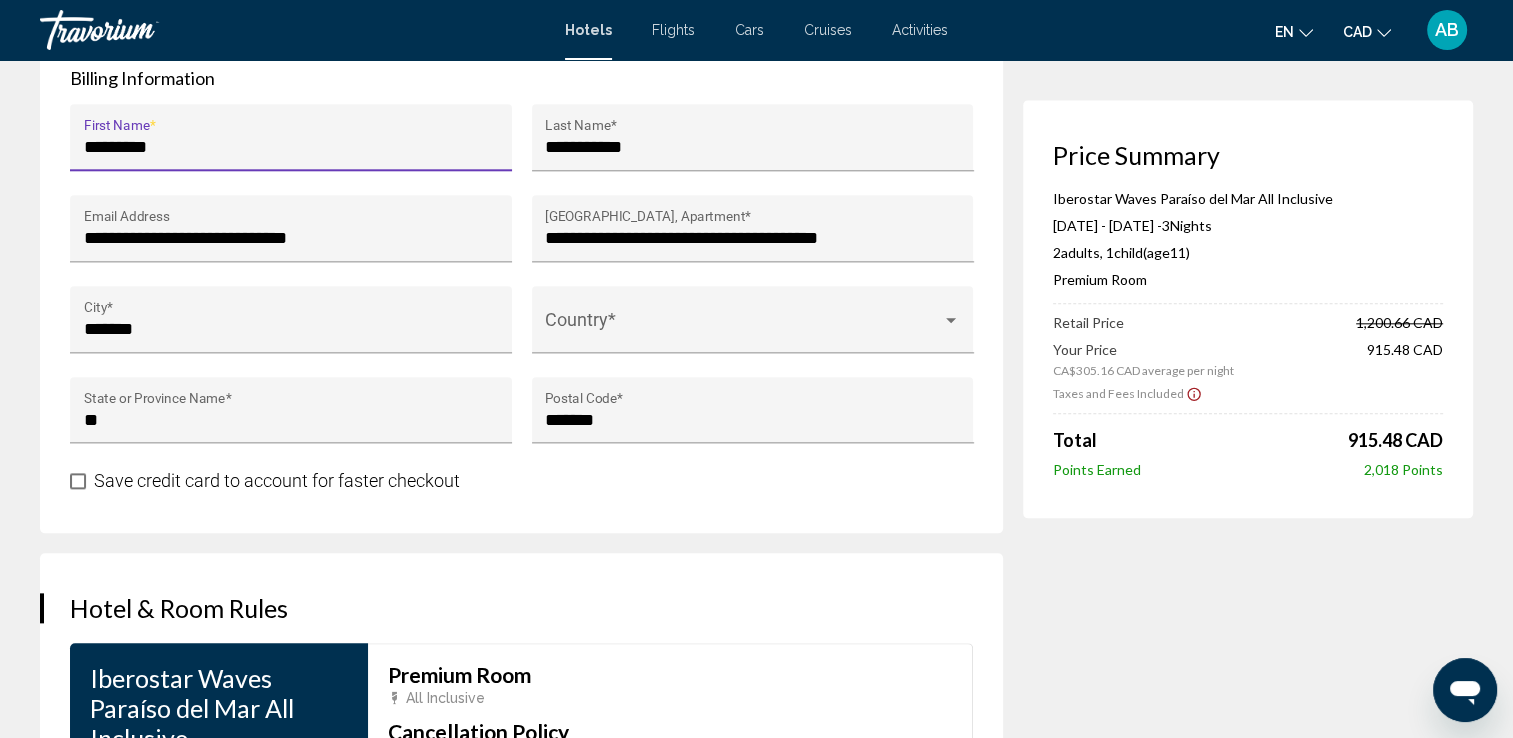 scroll, scrollTop: 2200, scrollLeft: 0, axis: vertical 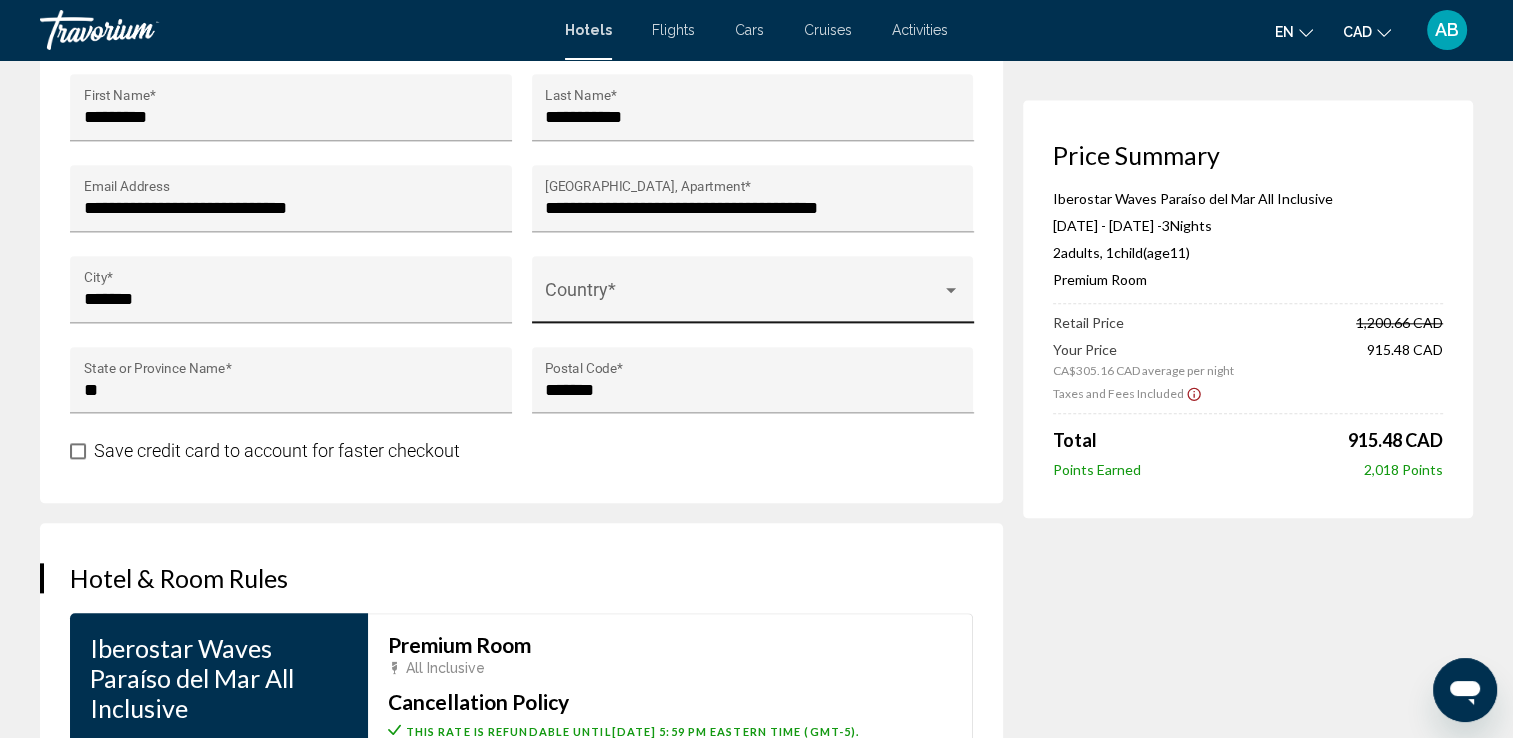 click on "Country  *" at bounding box center [752, 295] 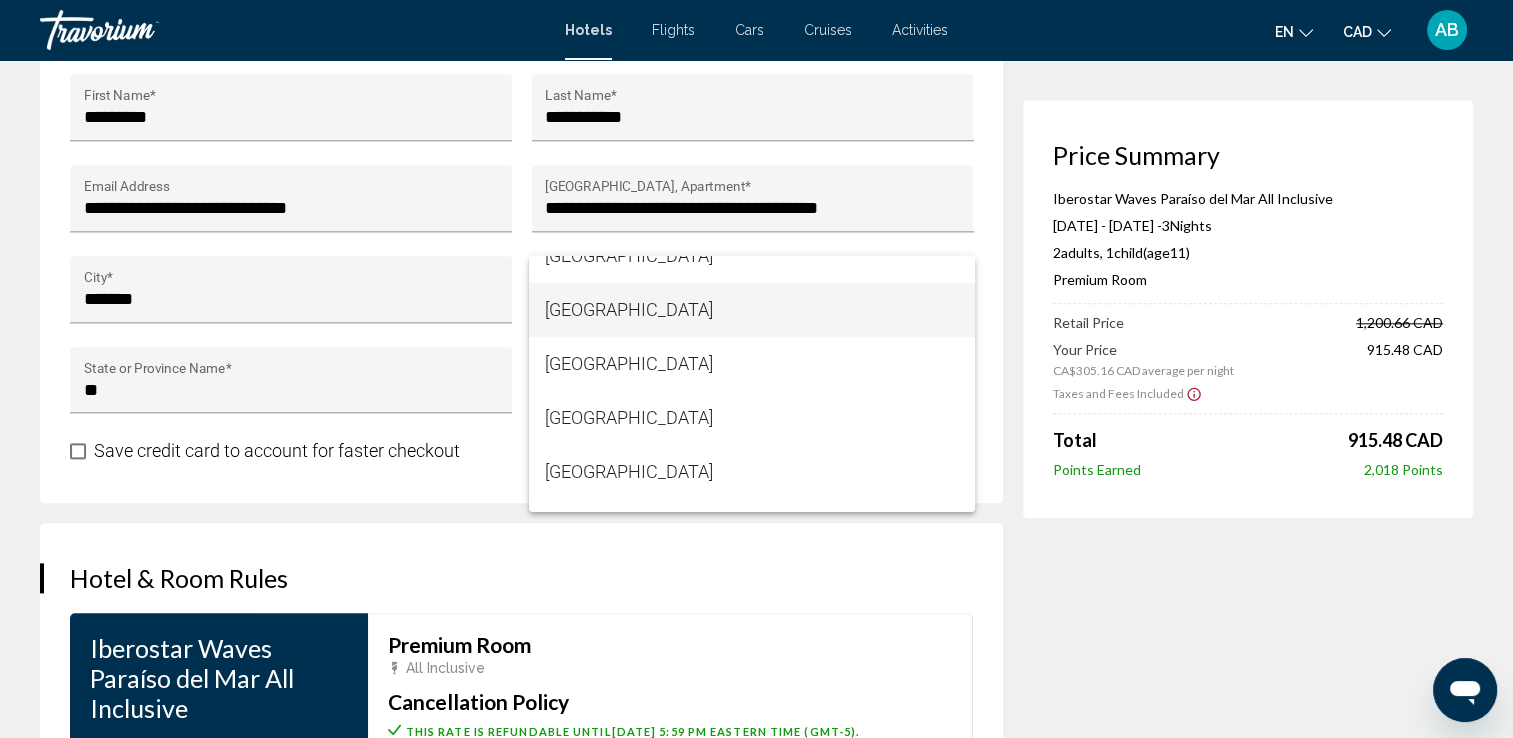 scroll, scrollTop: 2100, scrollLeft: 0, axis: vertical 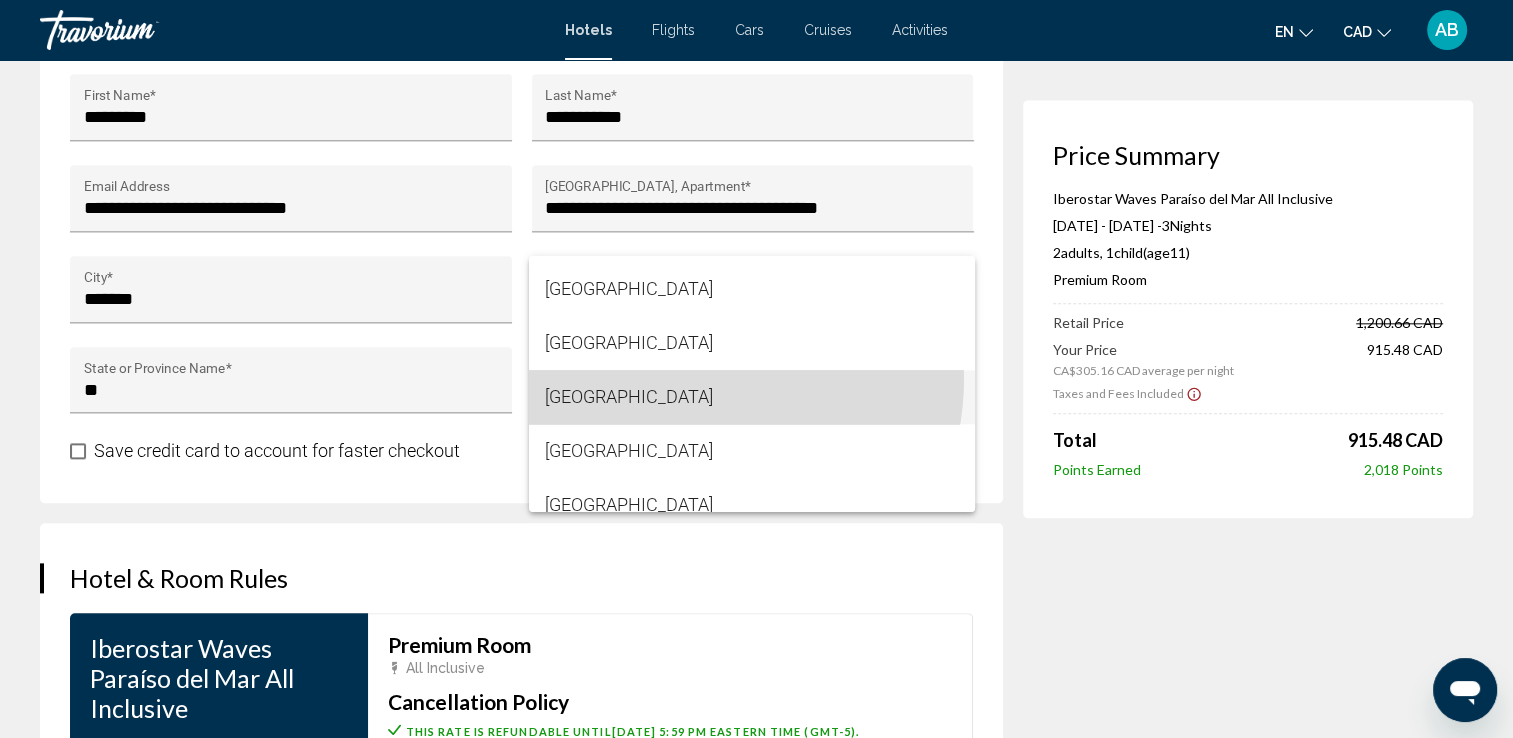 click on "[GEOGRAPHIC_DATA]" at bounding box center (752, 397) 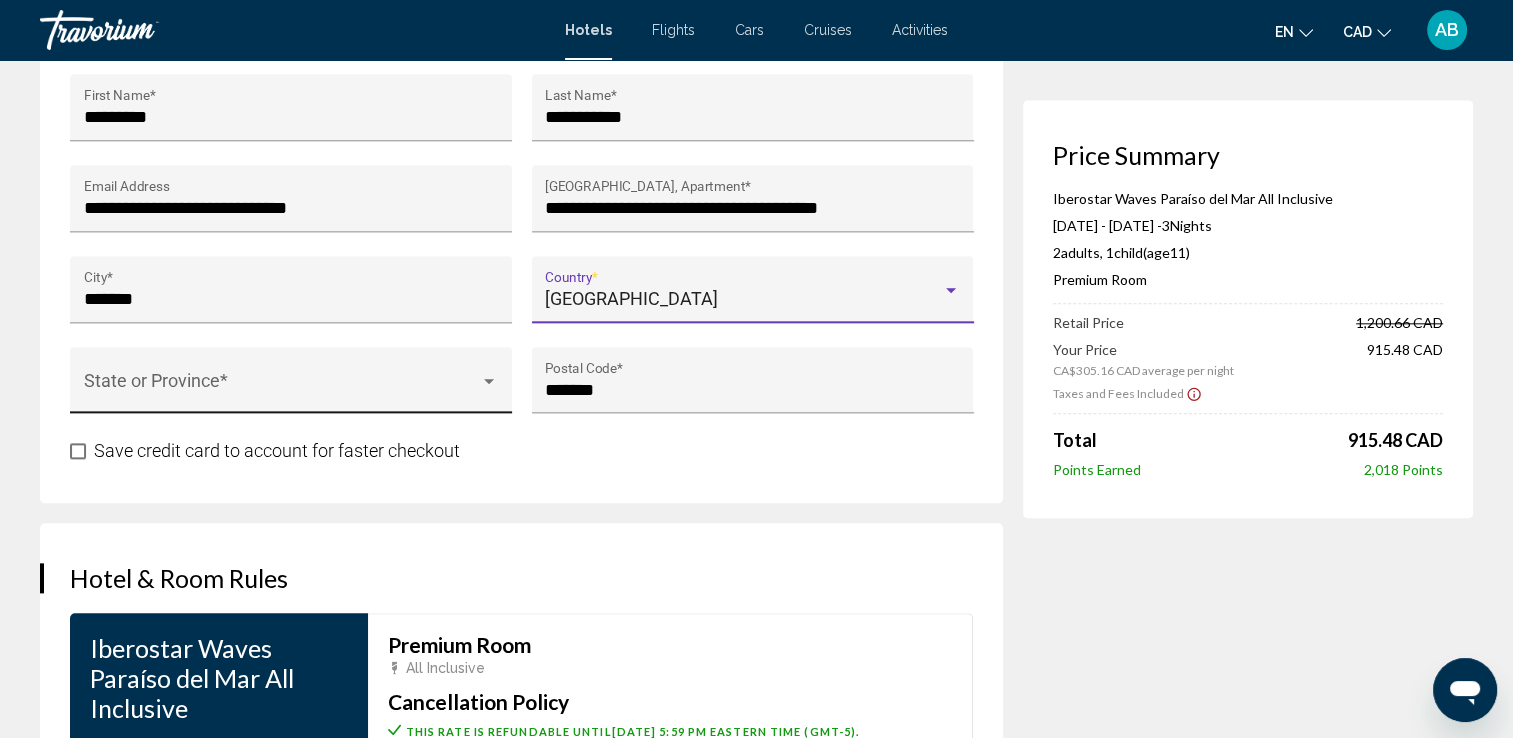 click at bounding box center (282, 390) 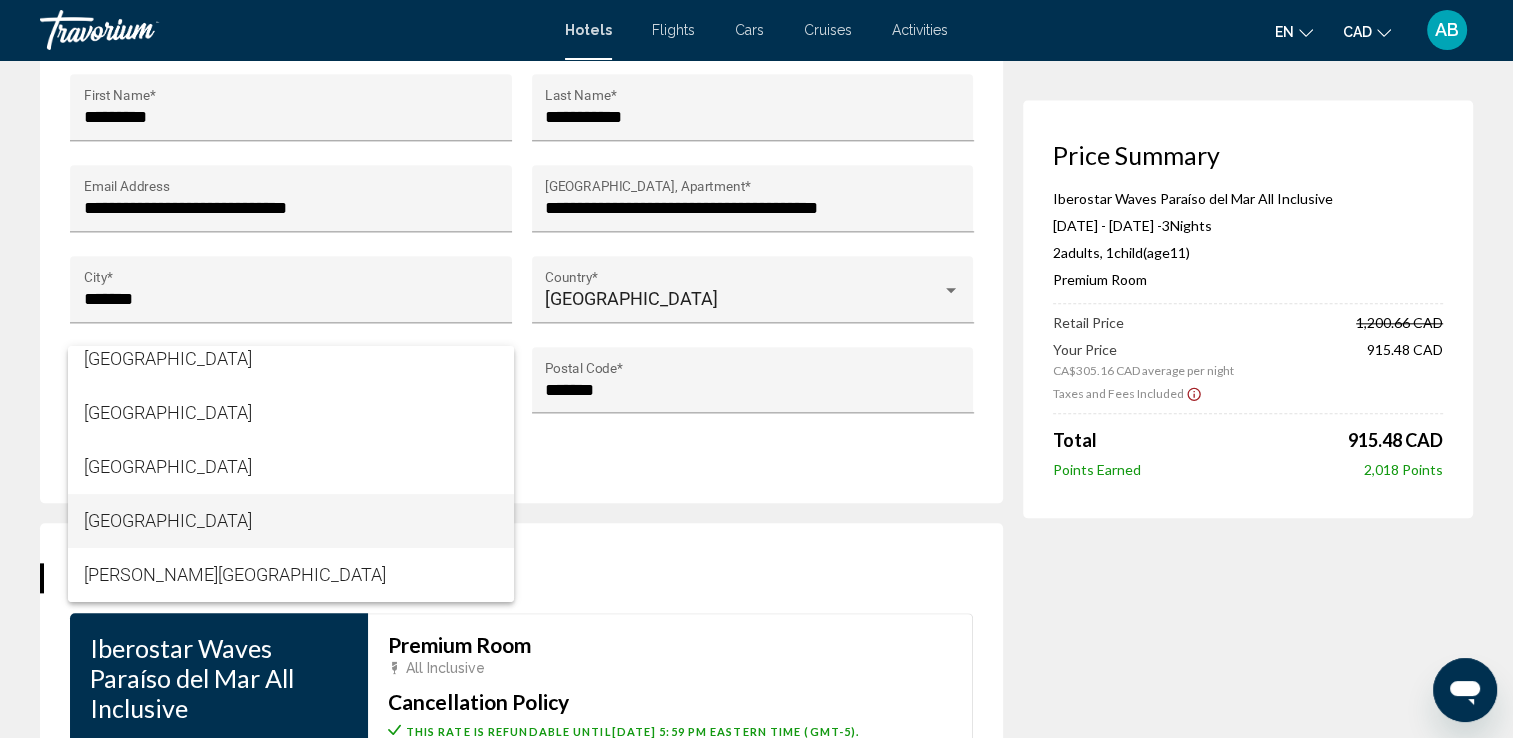 scroll, scrollTop: 400, scrollLeft: 0, axis: vertical 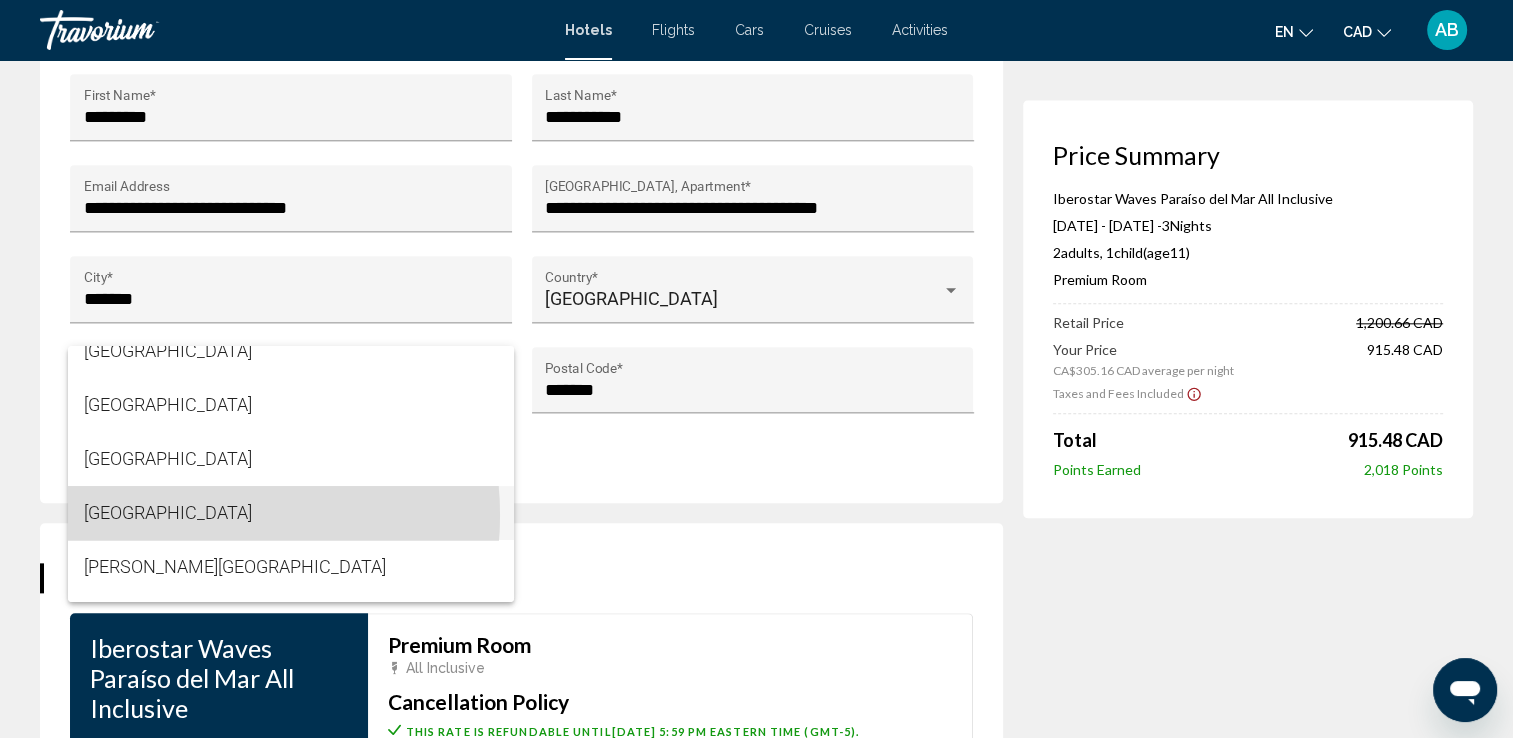 click on "[GEOGRAPHIC_DATA]" at bounding box center [291, 513] 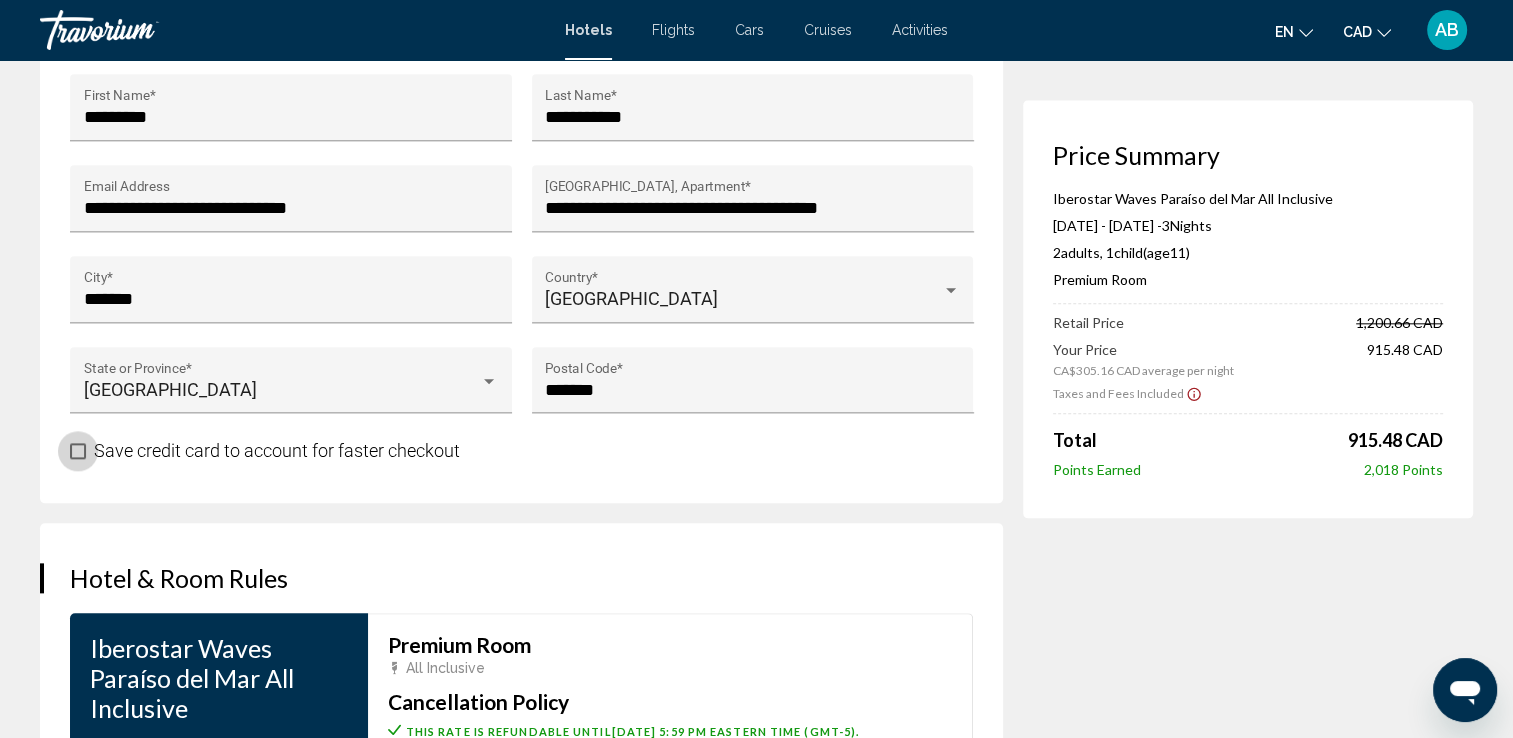 click at bounding box center (78, 451) 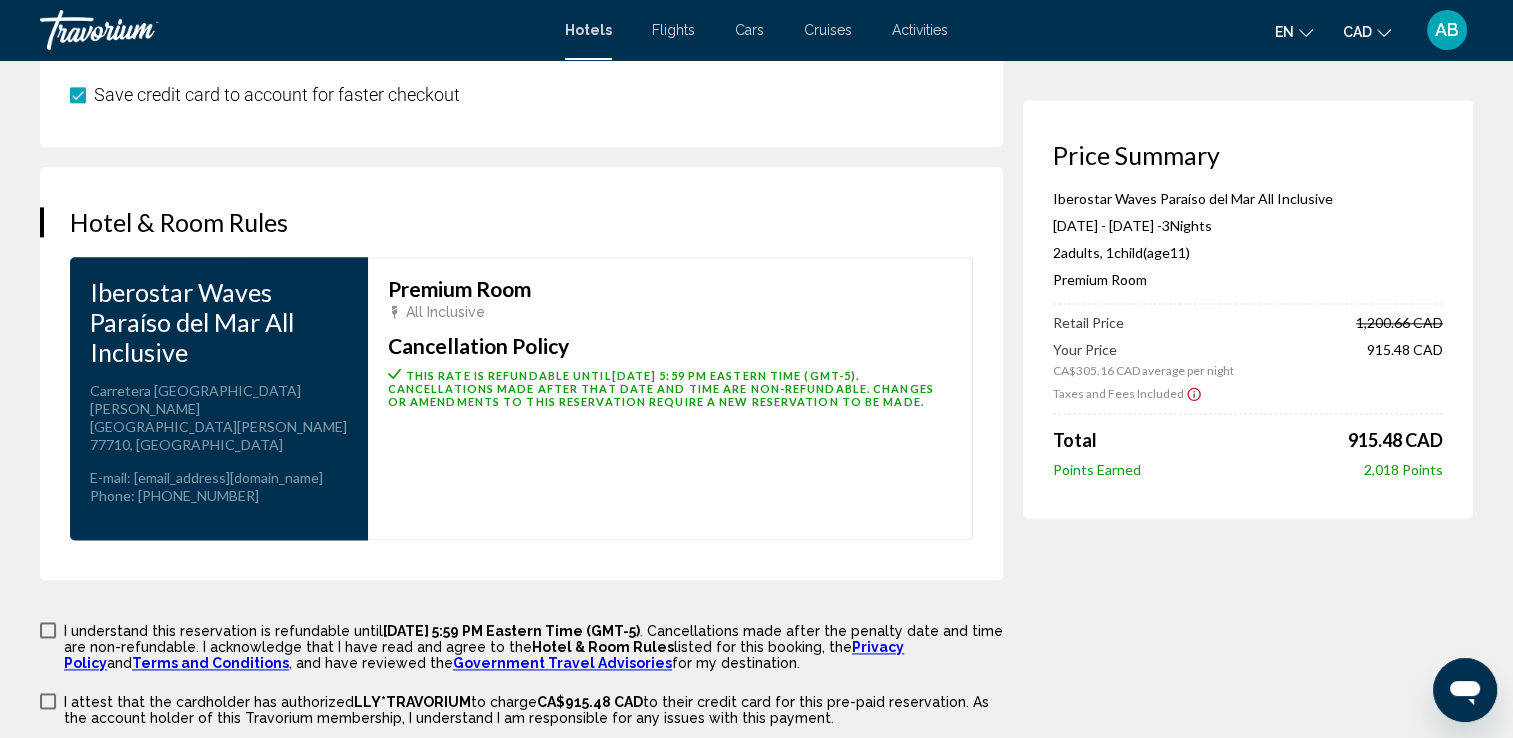 scroll, scrollTop: 2600, scrollLeft: 0, axis: vertical 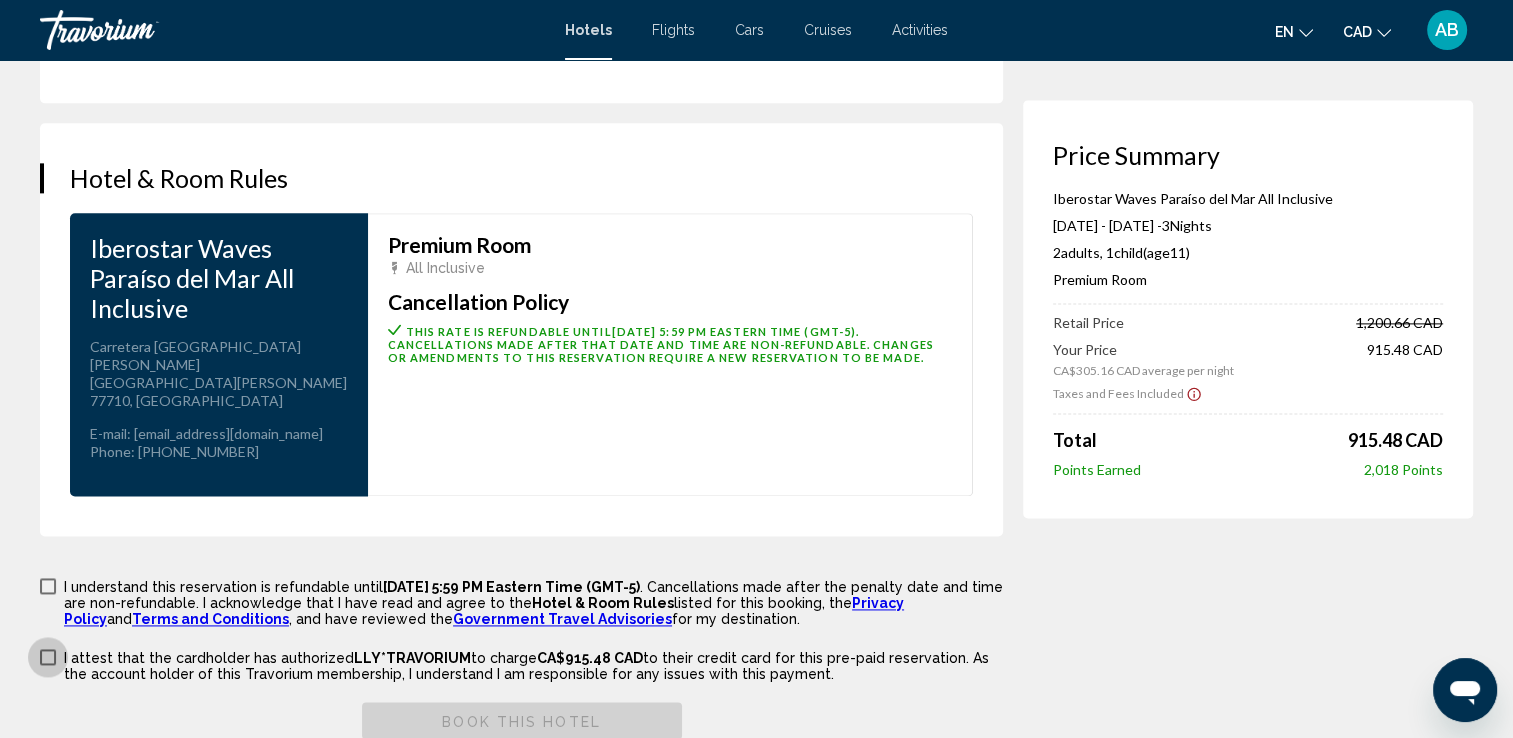 click at bounding box center [48, 657] 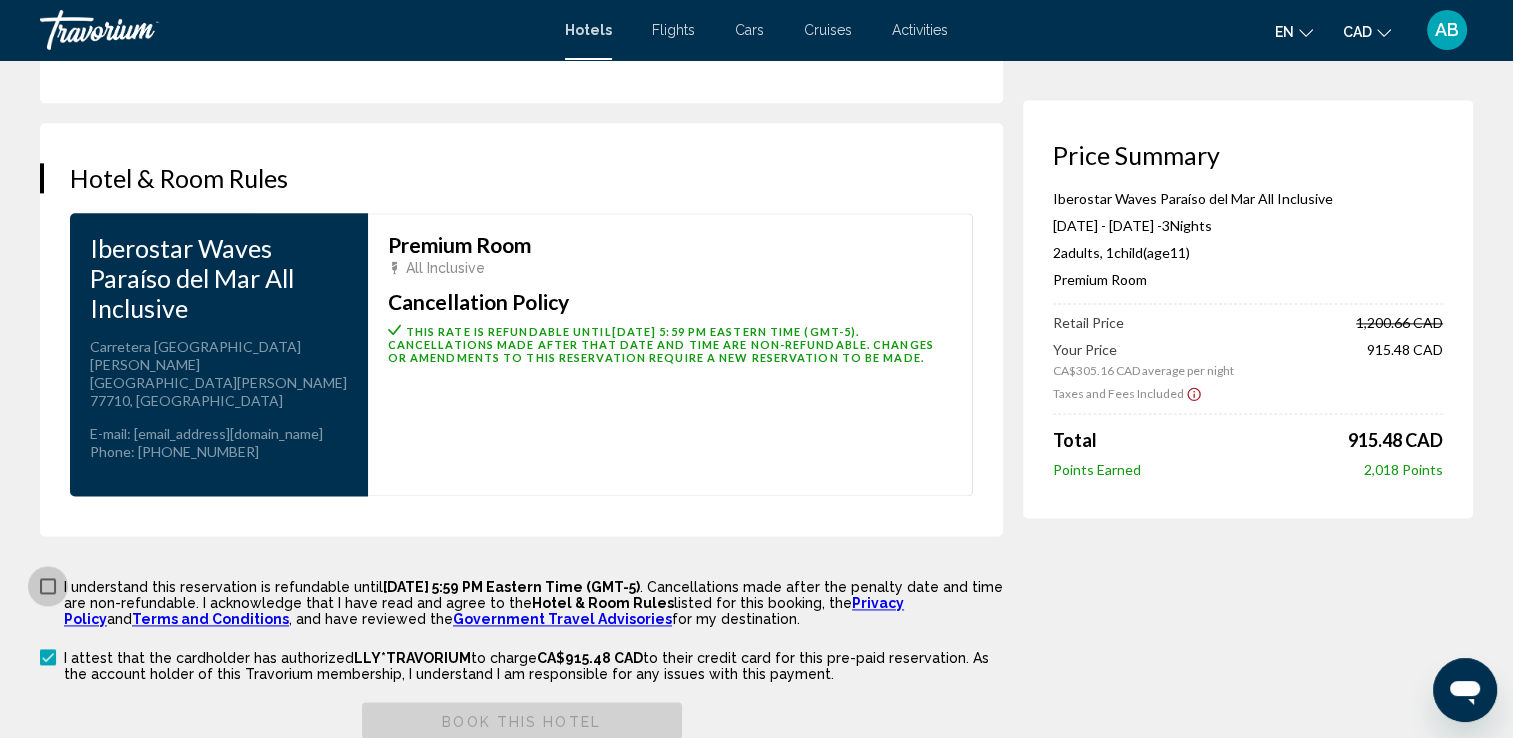 click at bounding box center (48, 586) 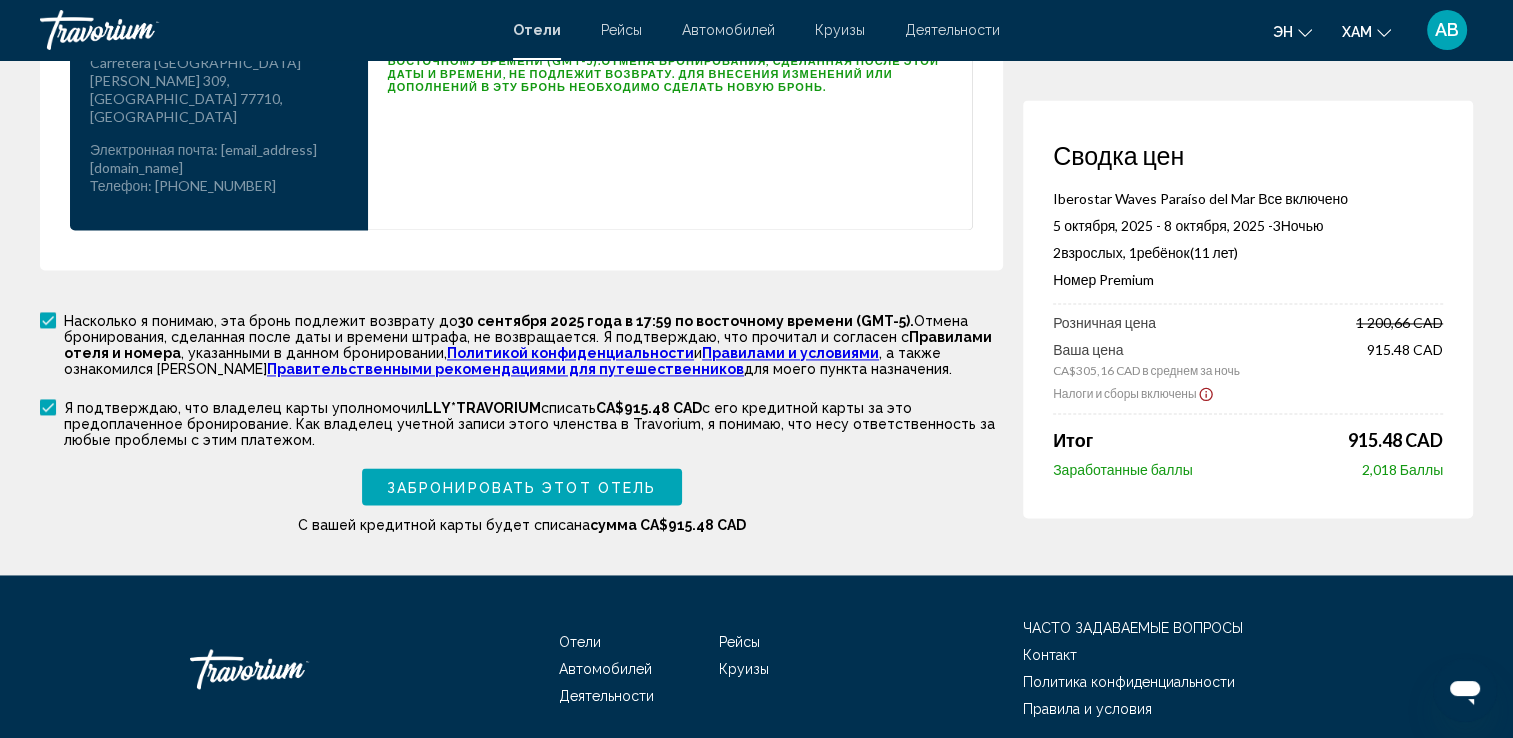 scroll, scrollTop: 2900, scrollLeft: 0, axis: vertical 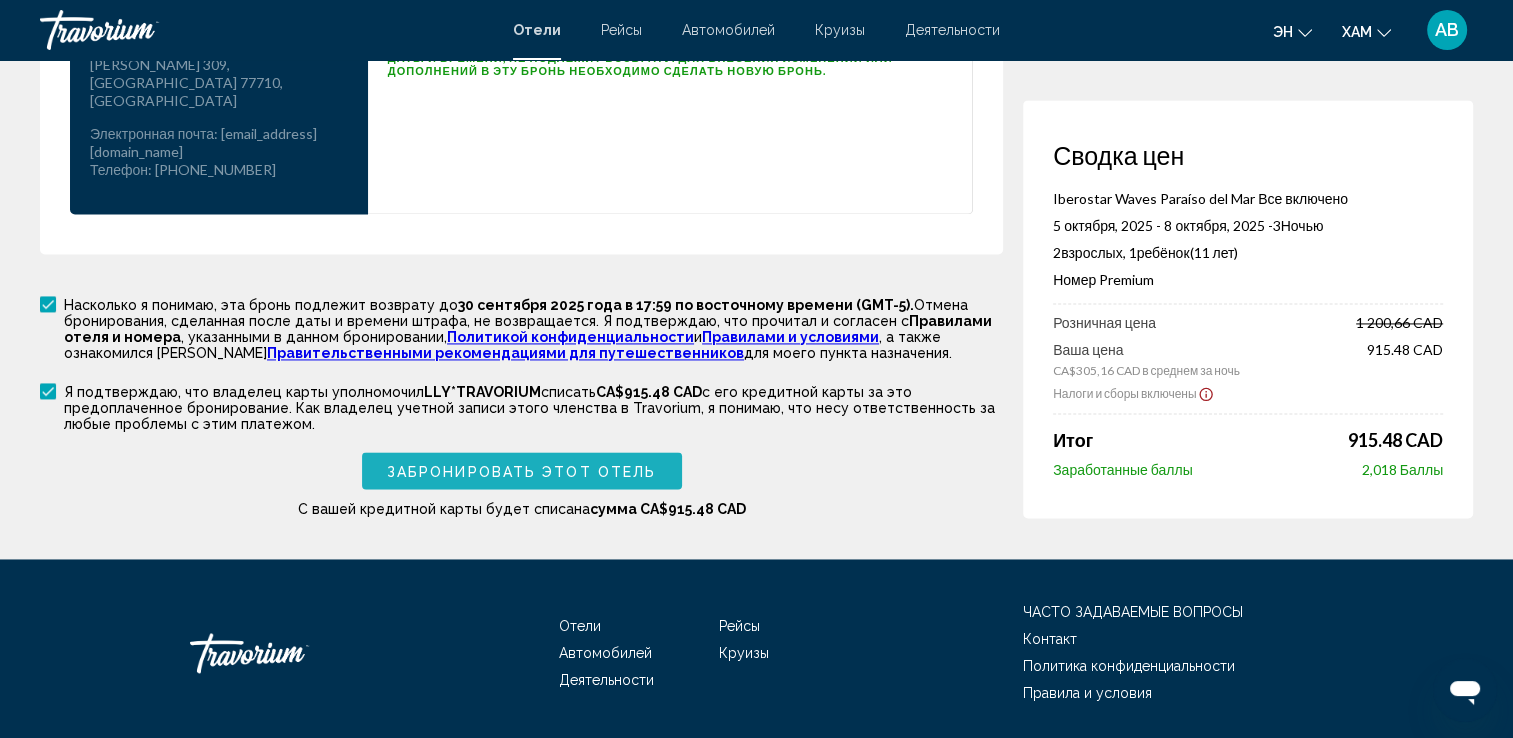 click on "Забронировать этот отель" at bounding box center (521, 471) 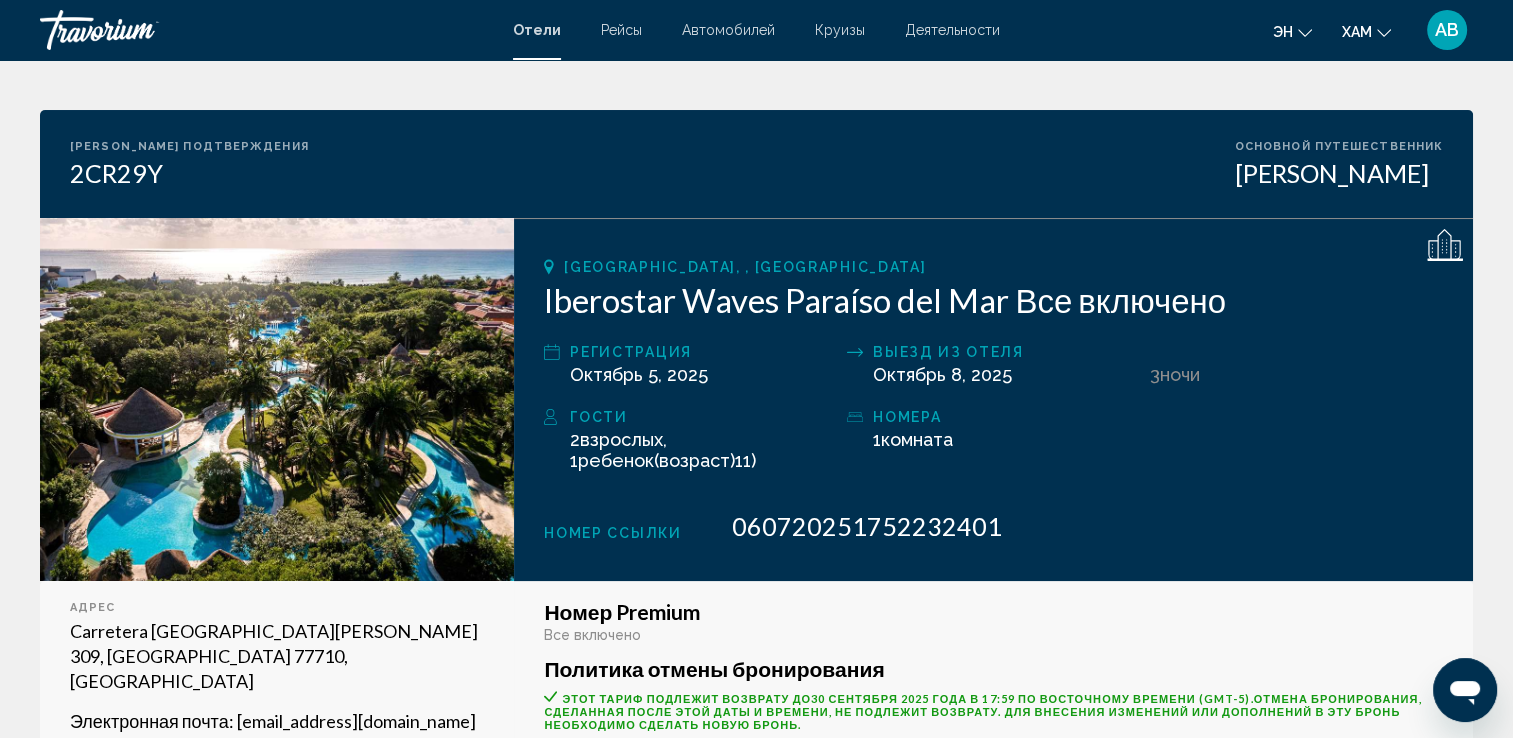 scroll, scrollTop: 0, scrollLeft: 0, axis: both 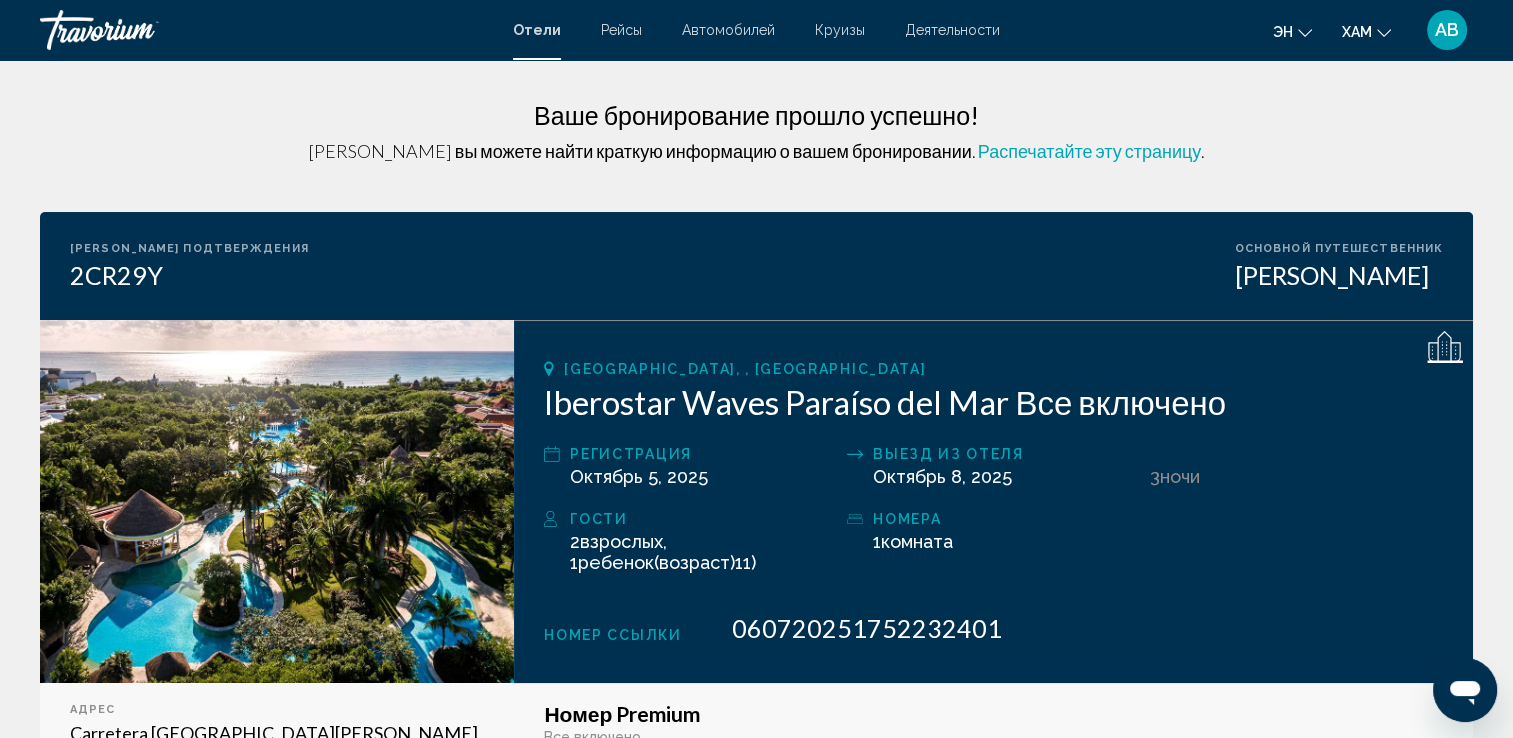click on "Распечатайте эту страницу" at bounding box center [1090, 151] 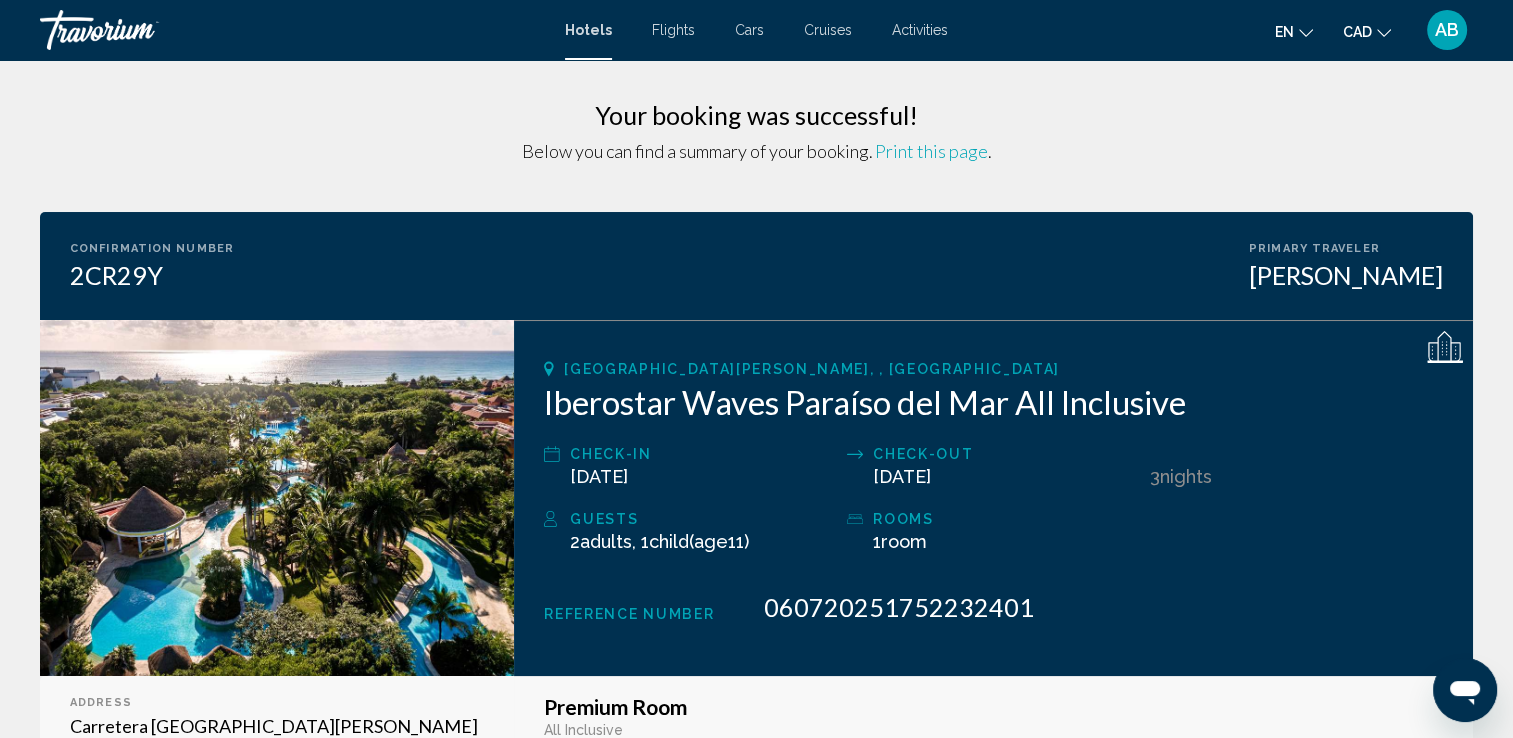 click on "Print this page" at bounding box center [931, 151] 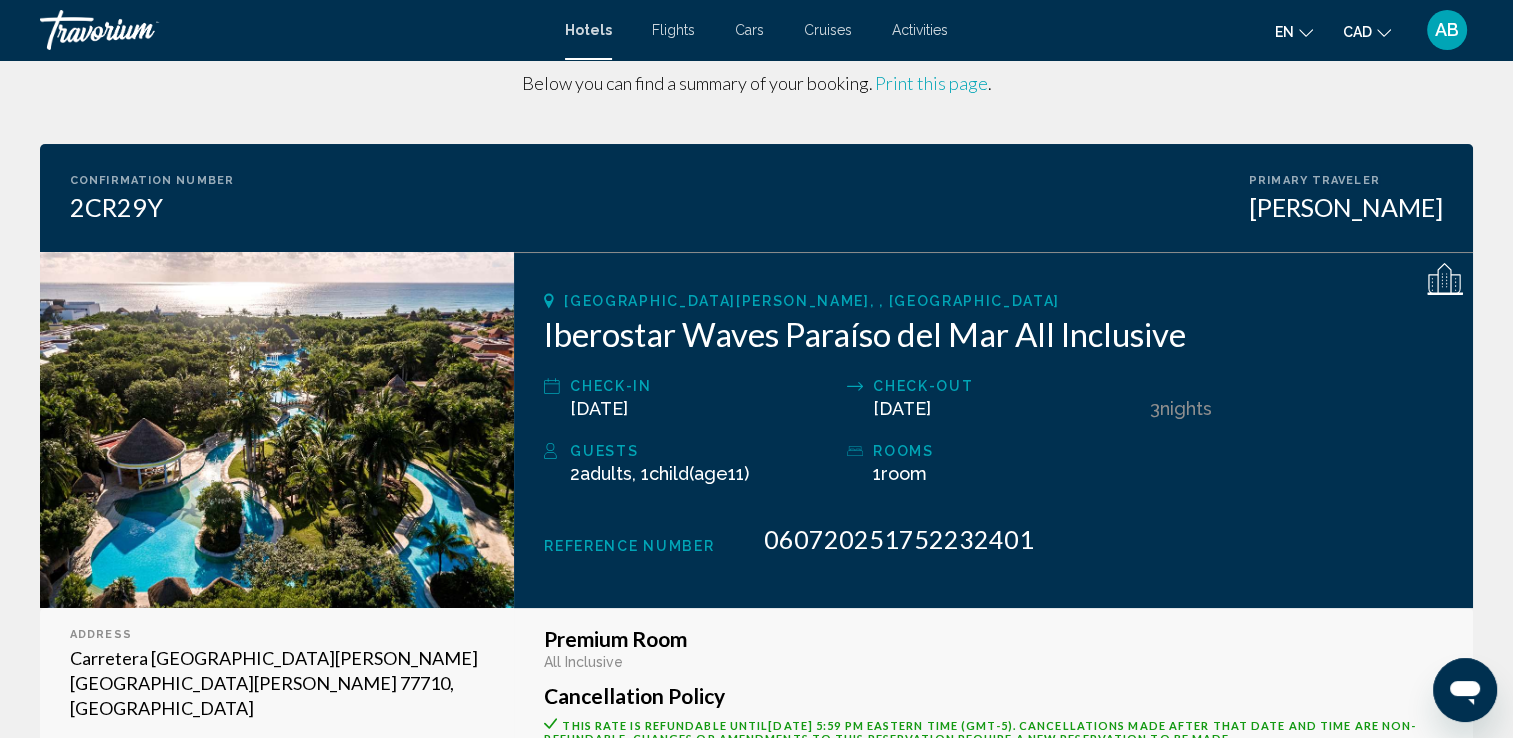scroll, scrollTop: 0, scrollLeft: 0, axis: both 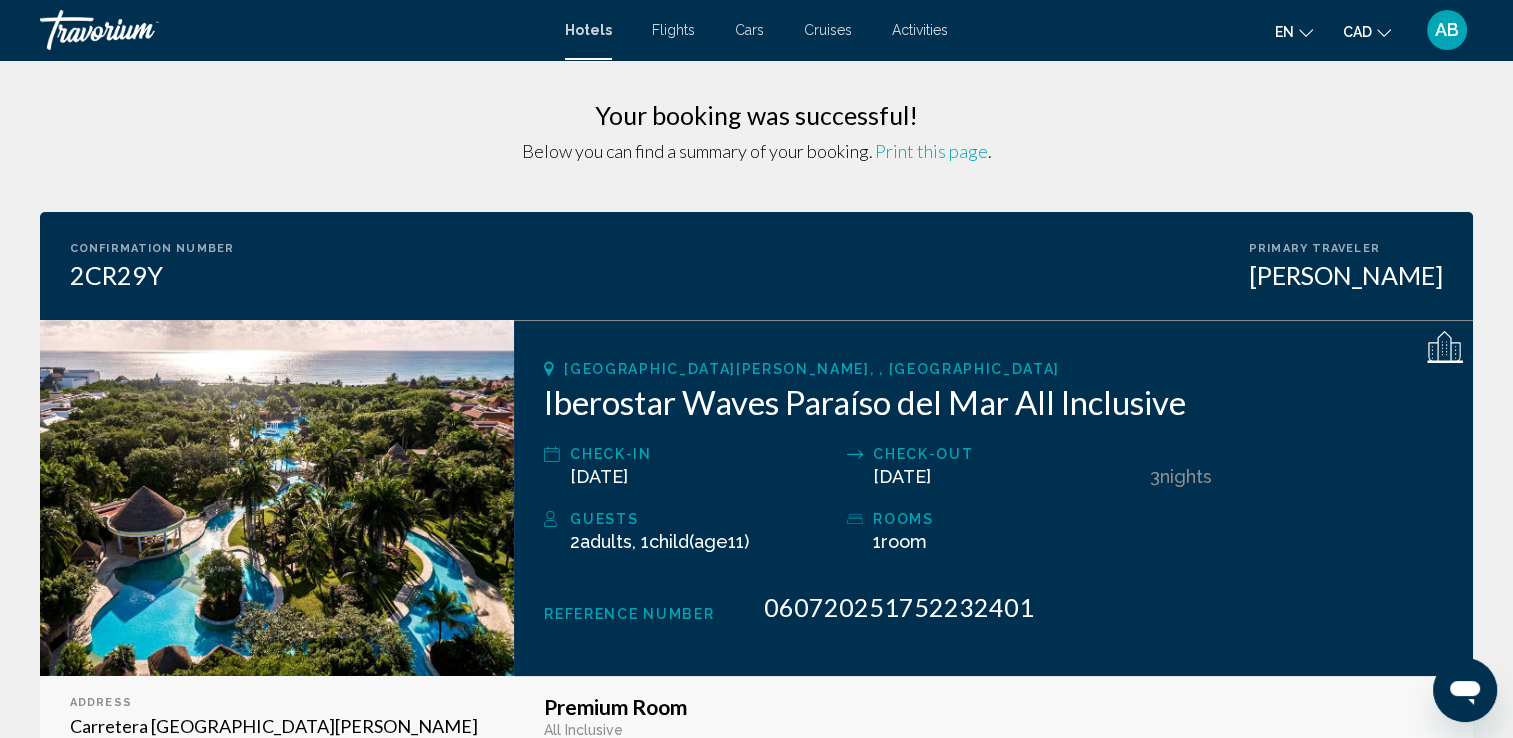 click on "AB" at bounding box center (1447, 30) 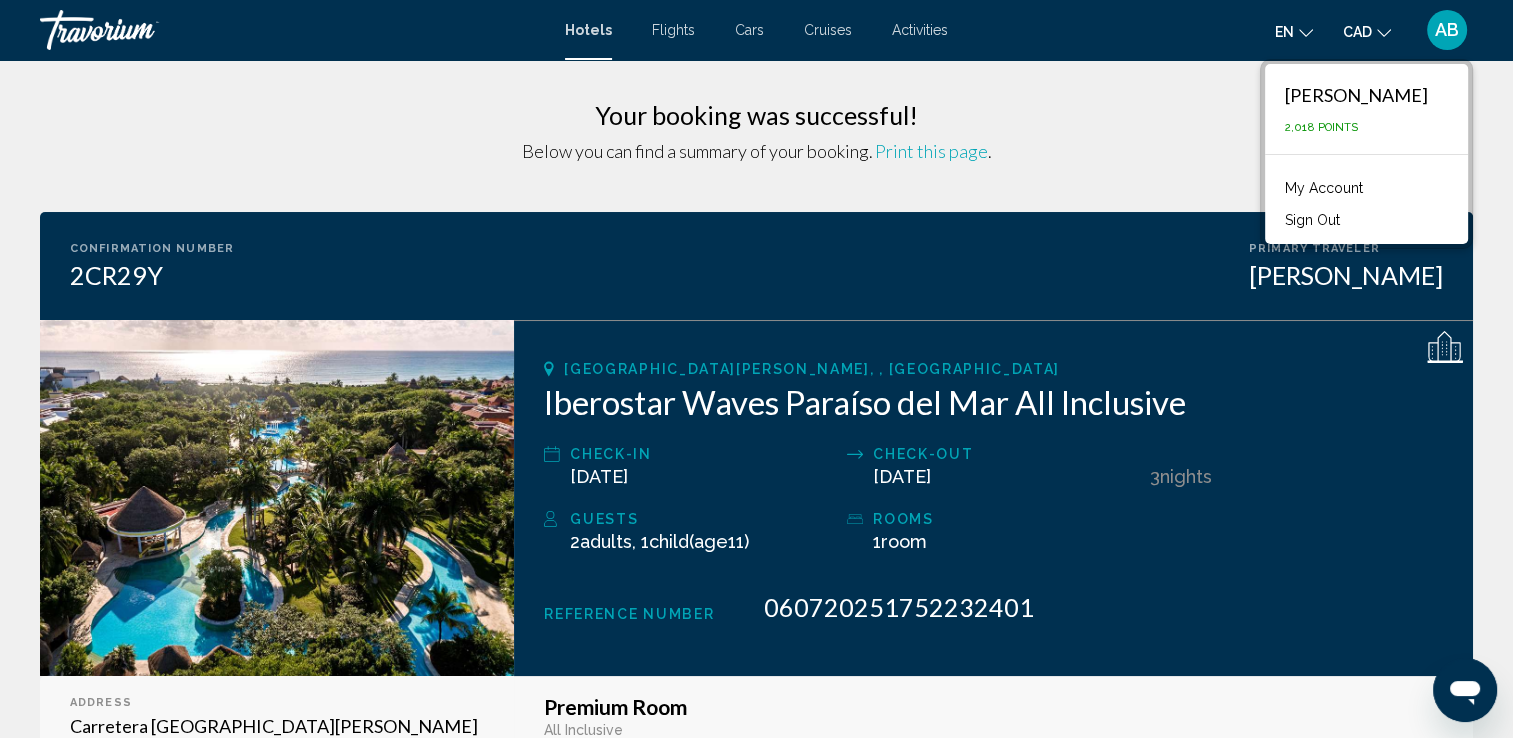 click on "My Account" at bounding box center (1324, 188) 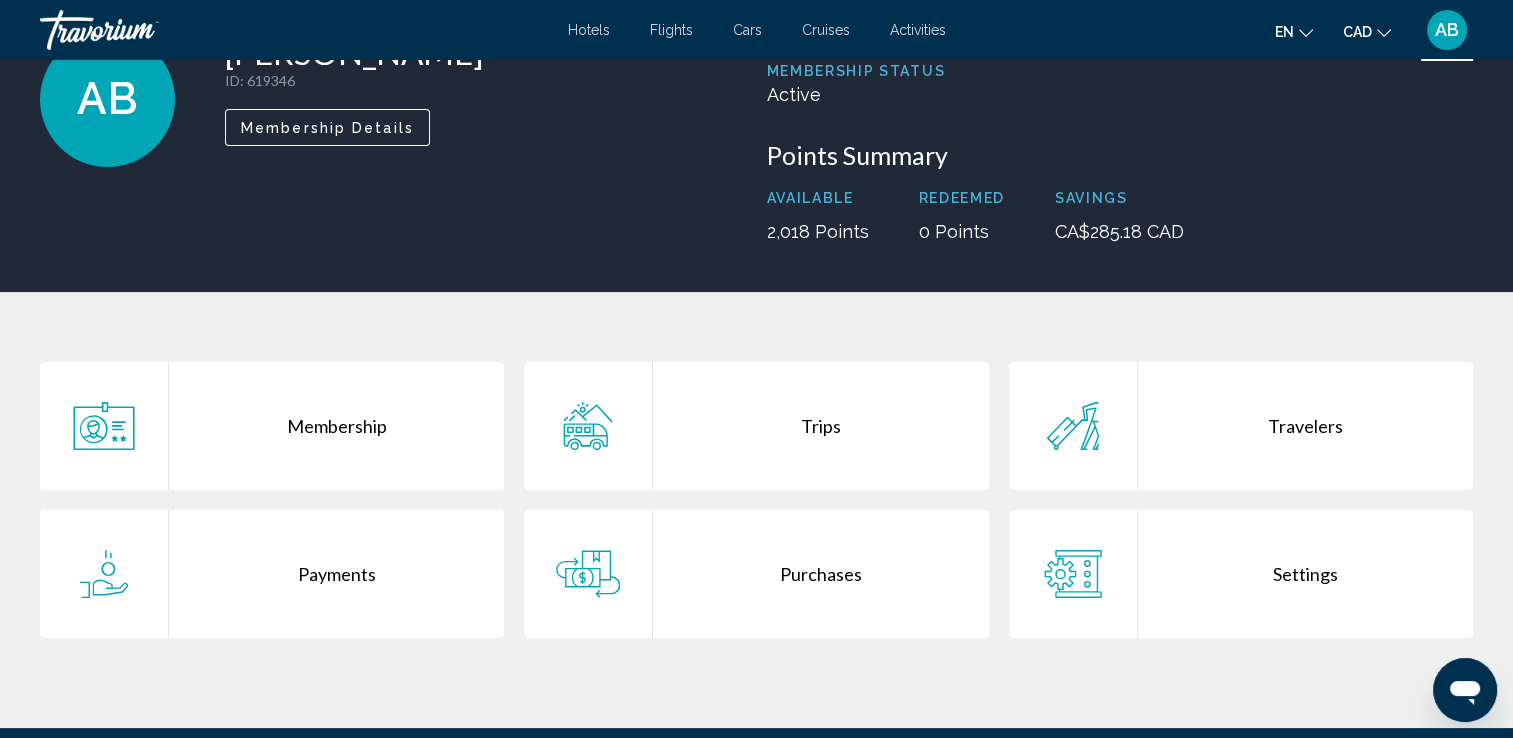 scroll, scrollTop: 388, scrollLeft: 0, axis: vertical 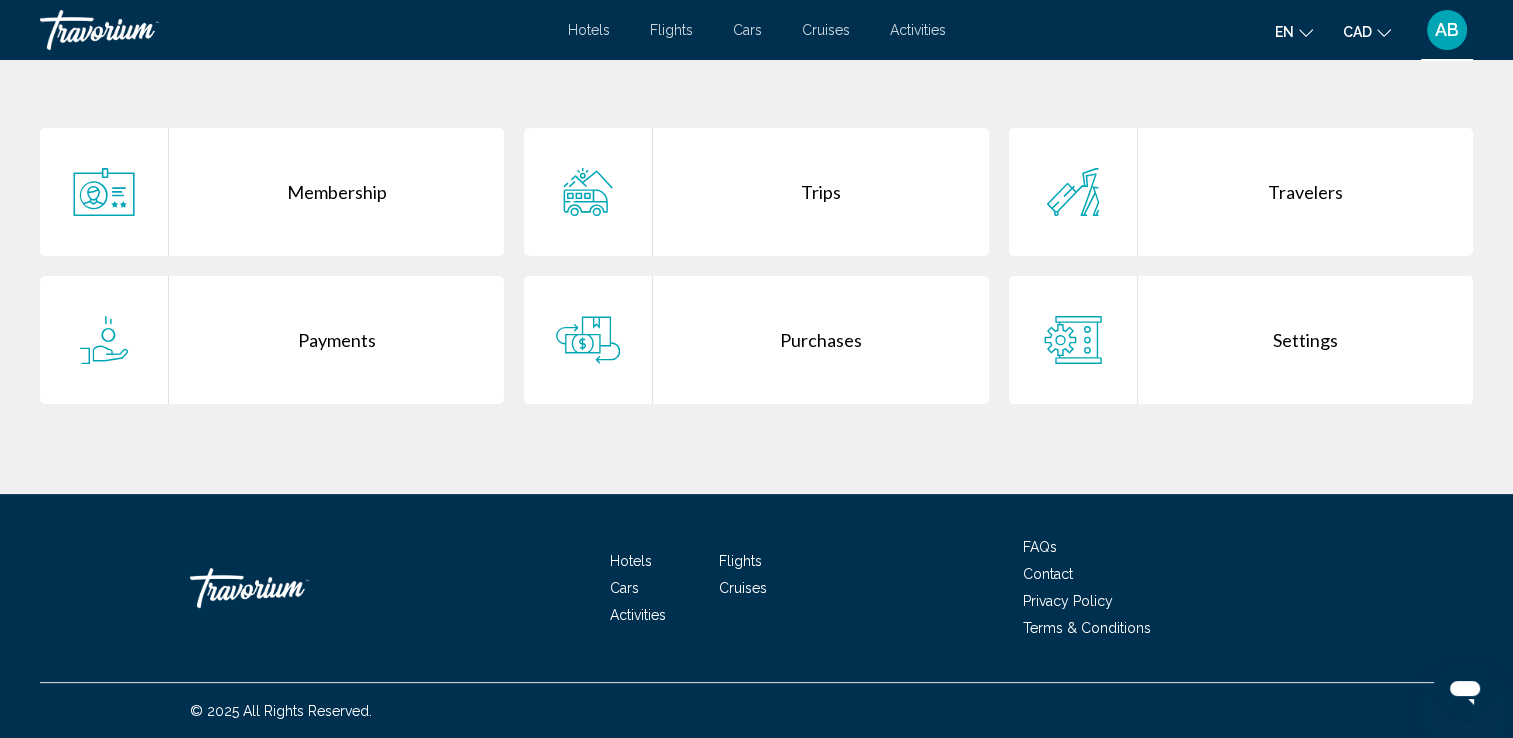 click on "Trips" at bounding box center (820, 192) 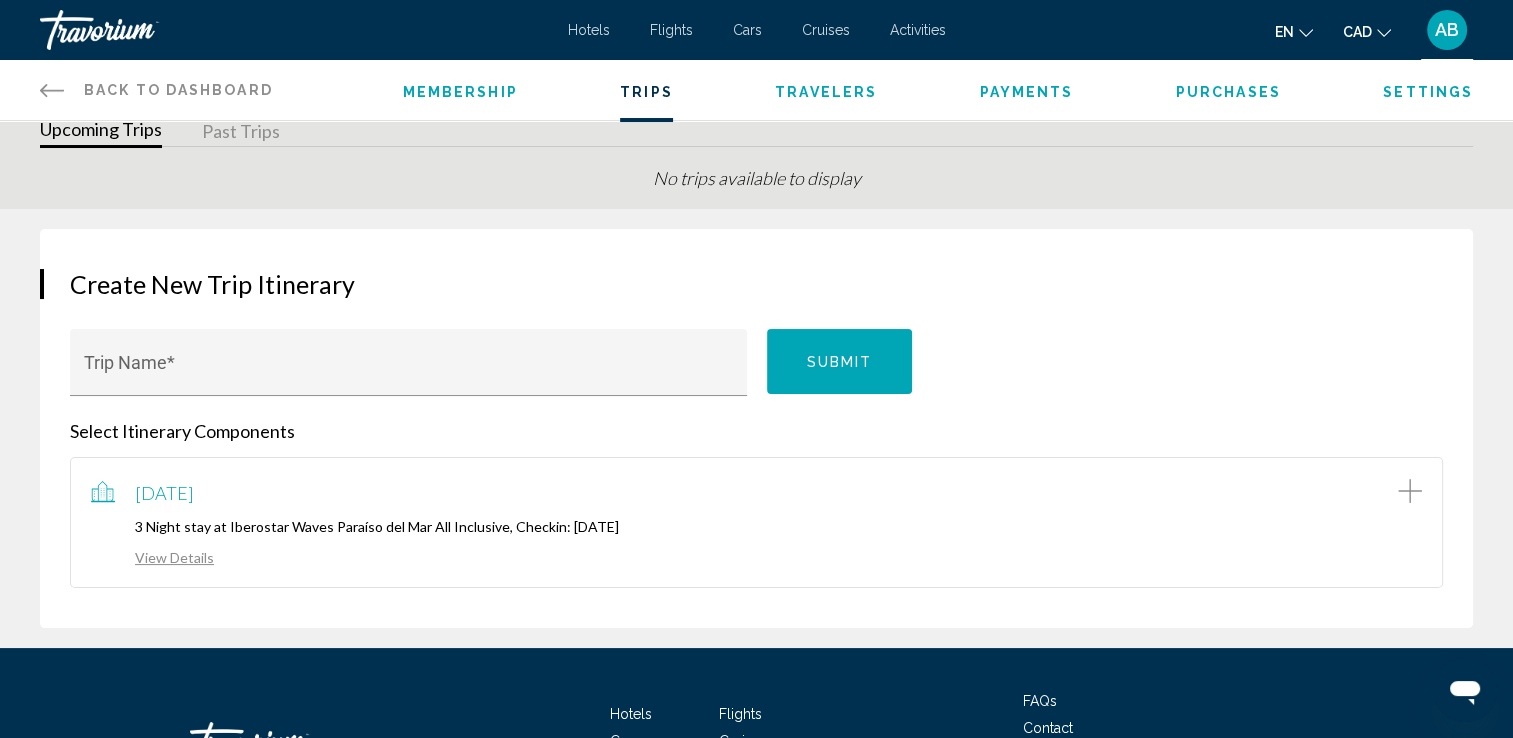 scroll, scrollTop: 0, scrollLeft: 0, axis: both 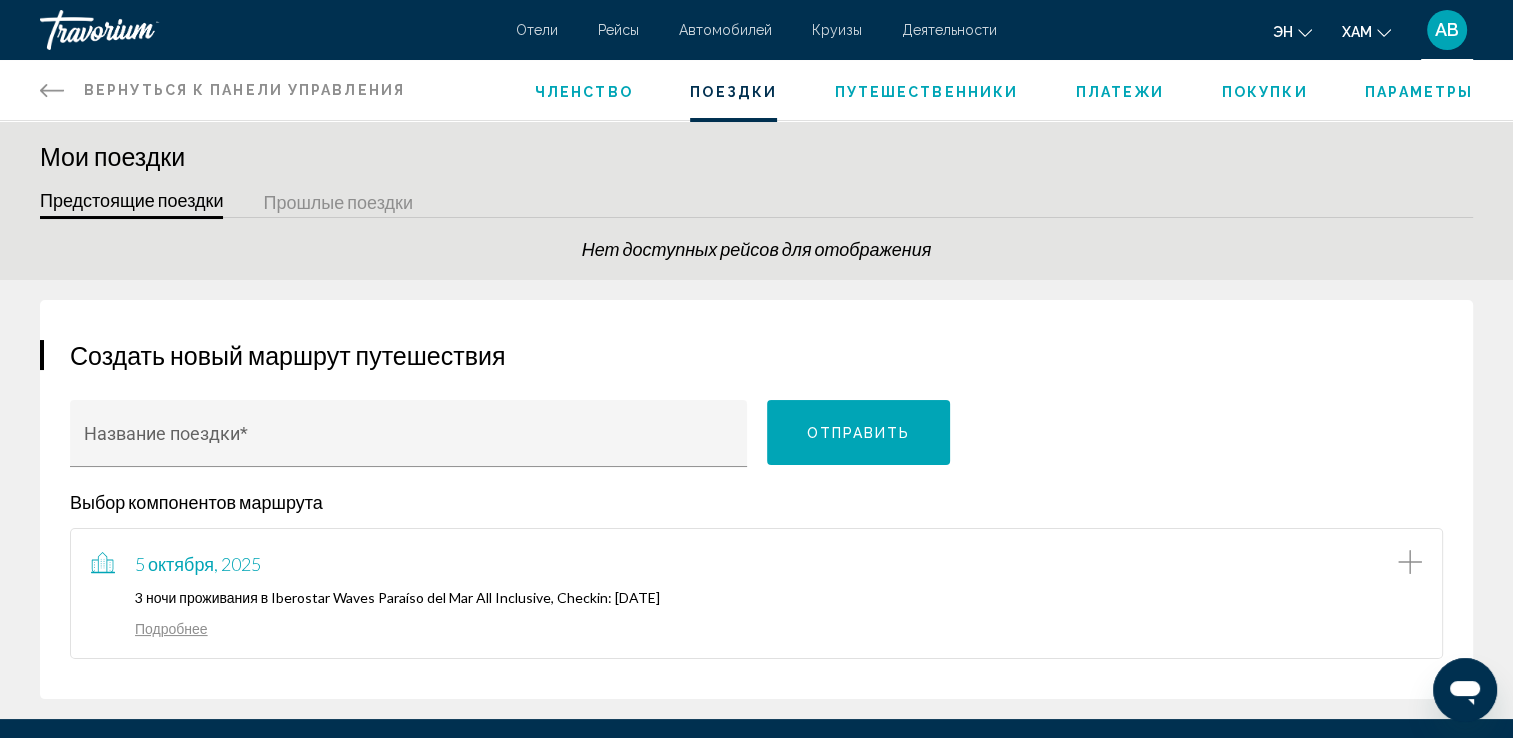 click on "Покупки" at bounding box center [1265, 92] 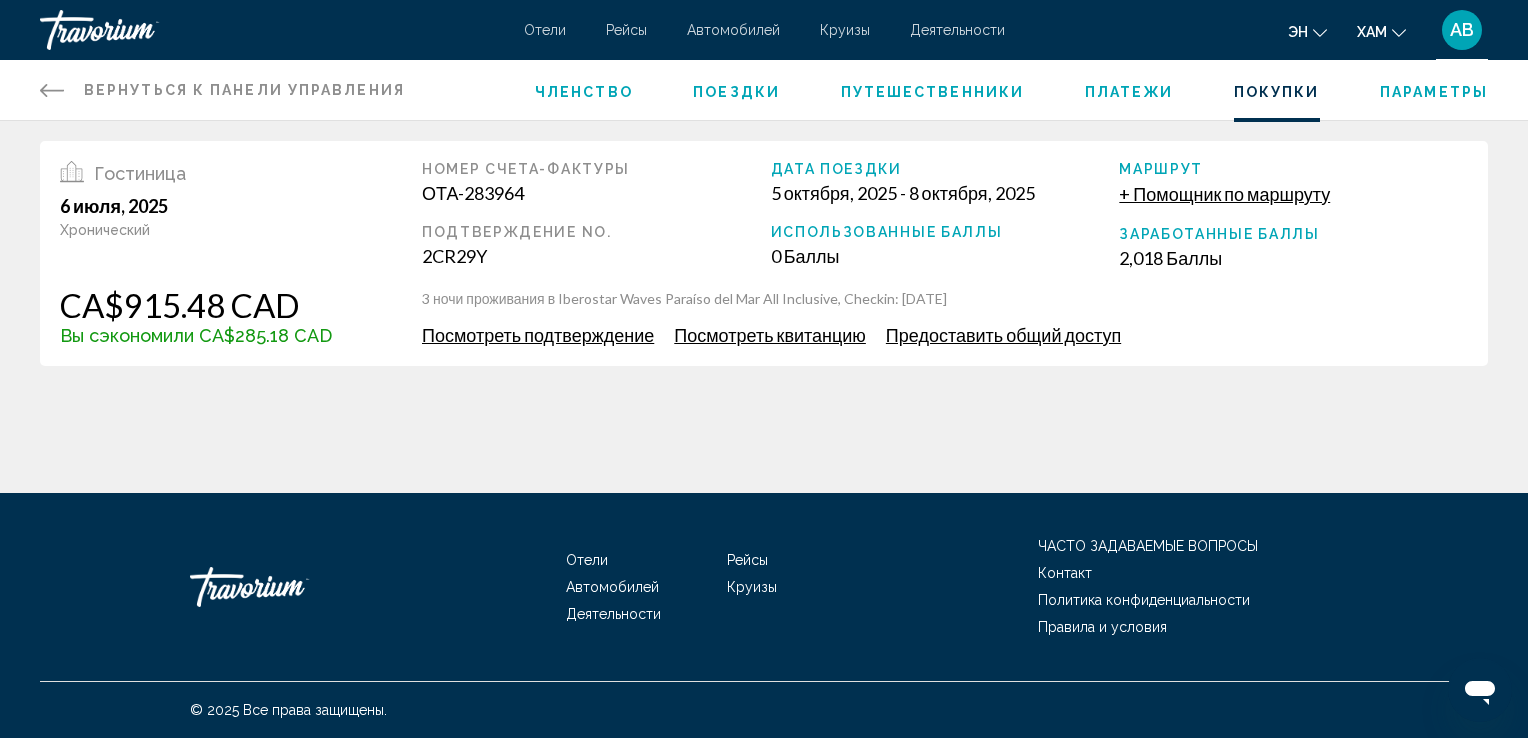 click 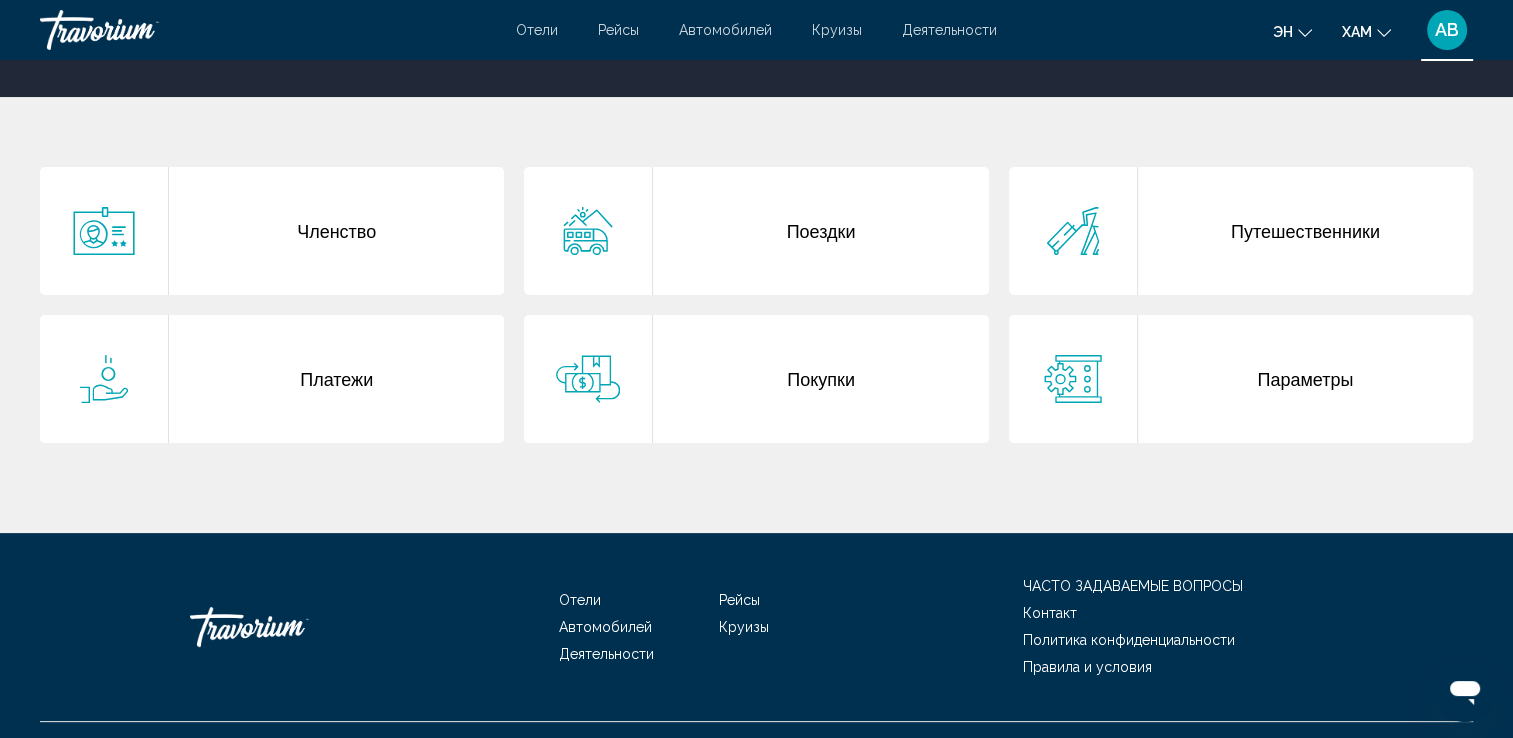 scroll, scrollTop: 388, scrollLeft: 0, axis: vertical 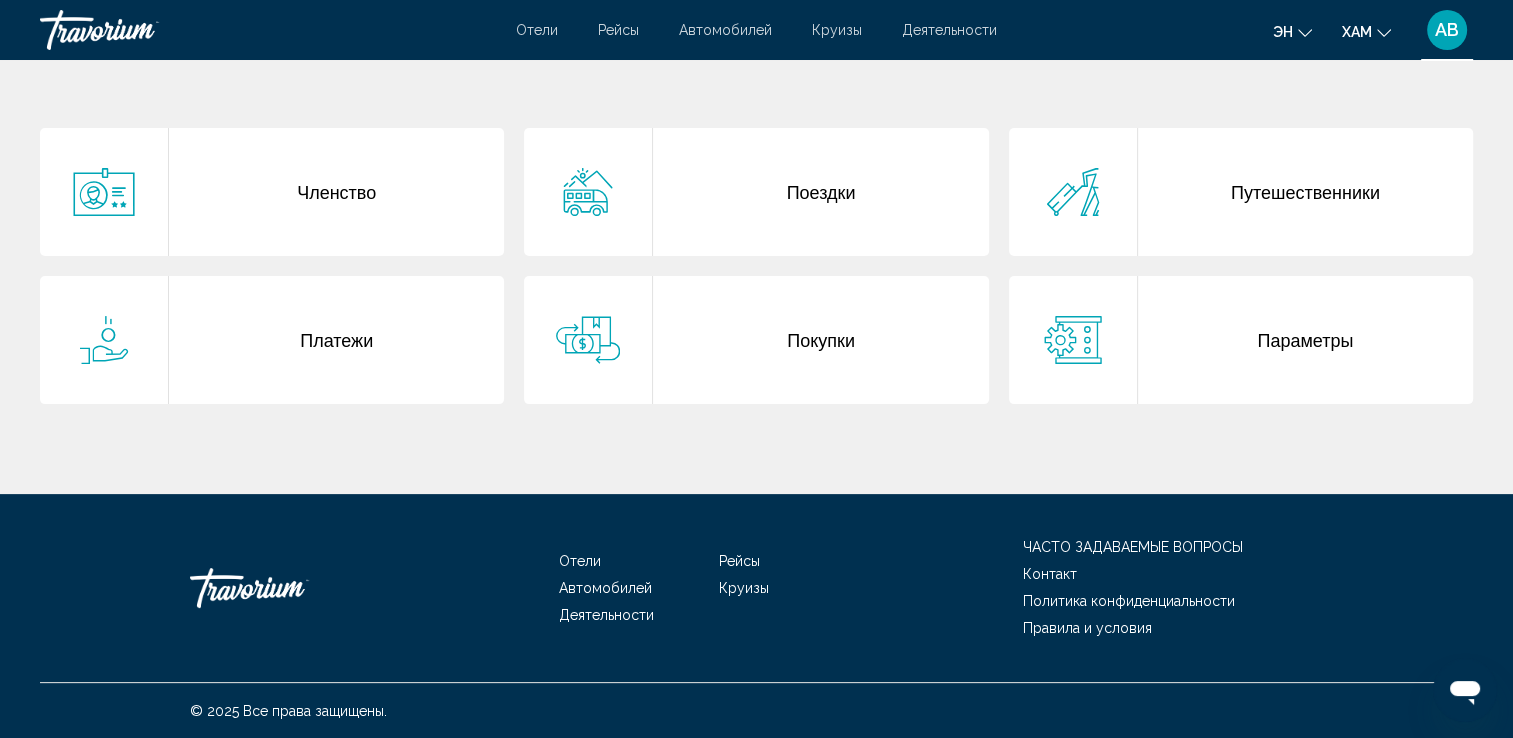 click on "АВ" at bounding box center (1447, 30) 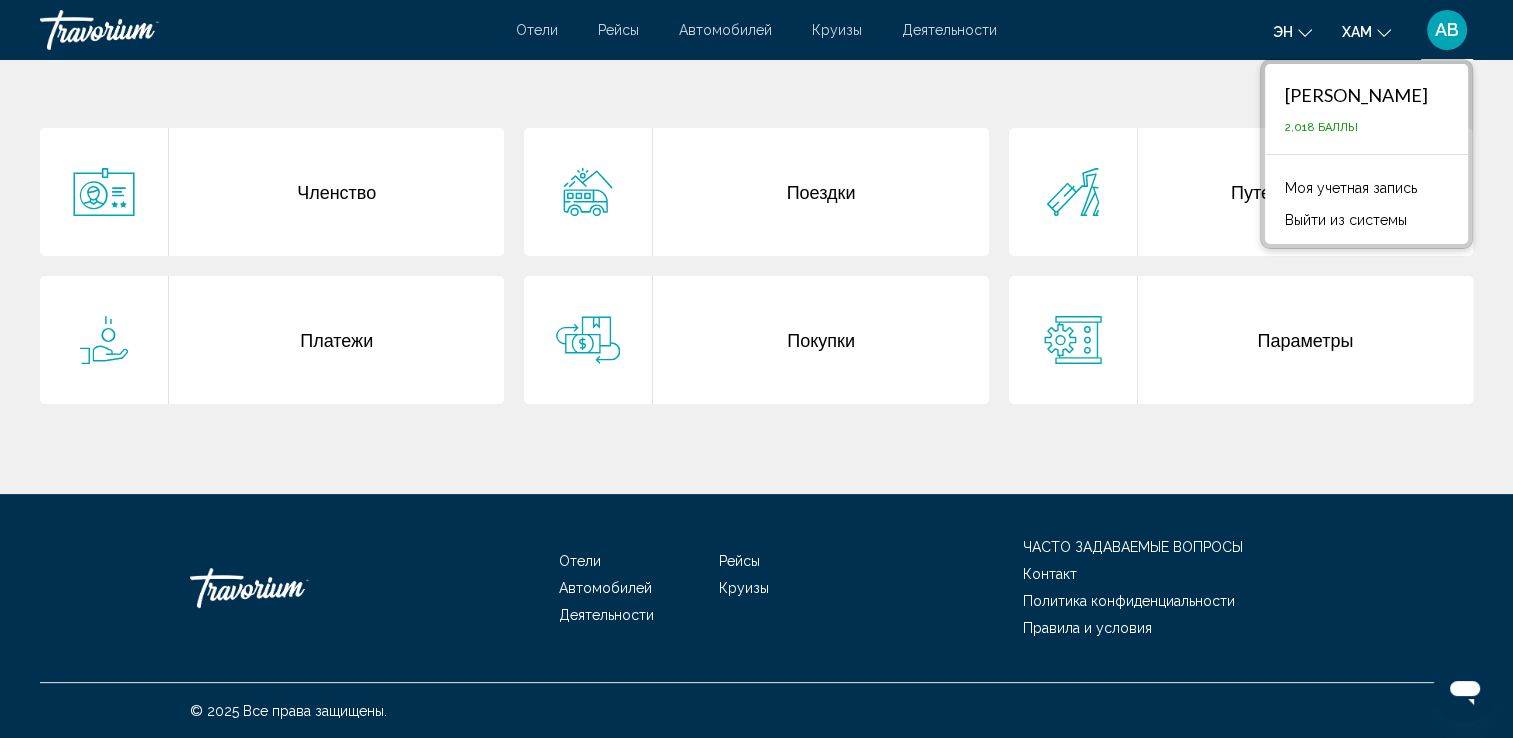 click on "Моя учетная запись" at bounding box center [1351, 188] 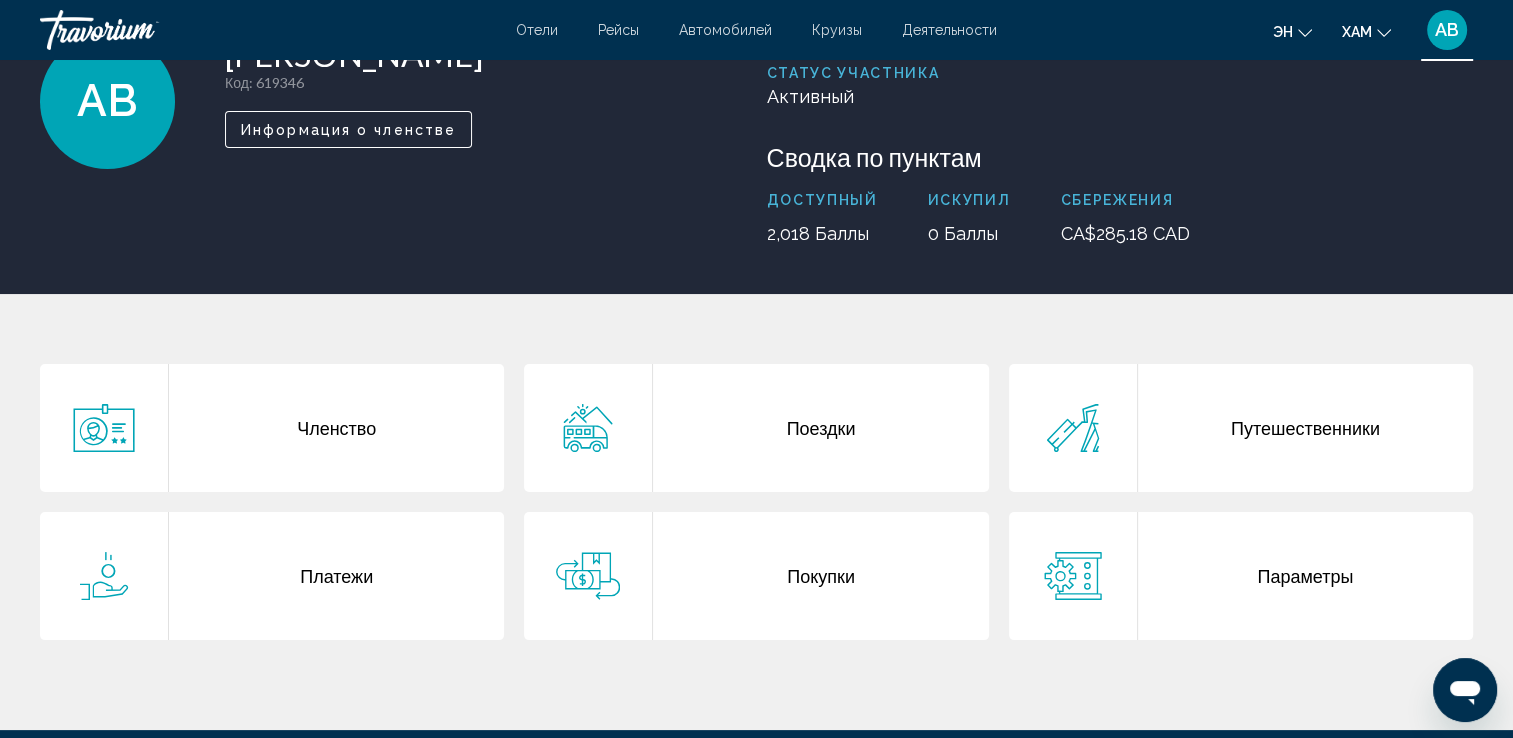 scroll, scrollTop: 0, scrollLeft: 0, axis: both 